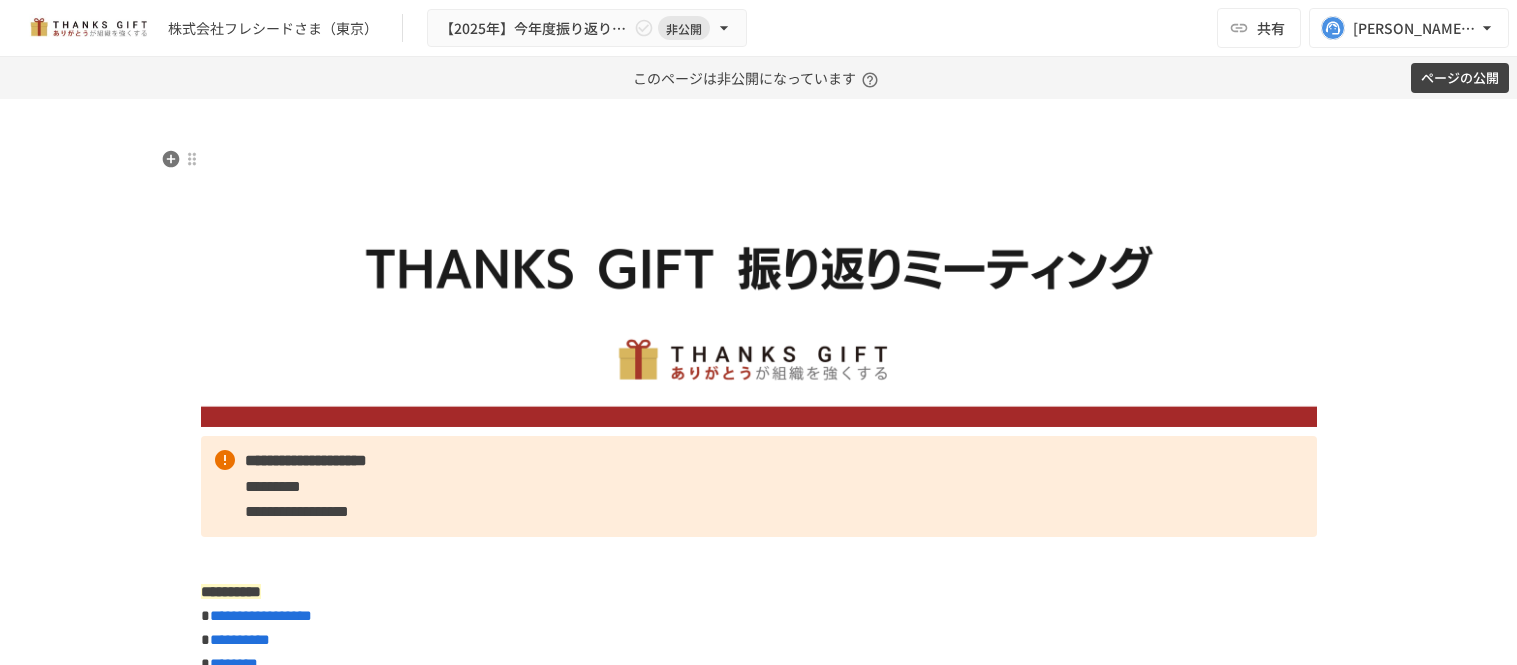 scroll, scrollTop: 0, scrollLeft: 0, axis: both 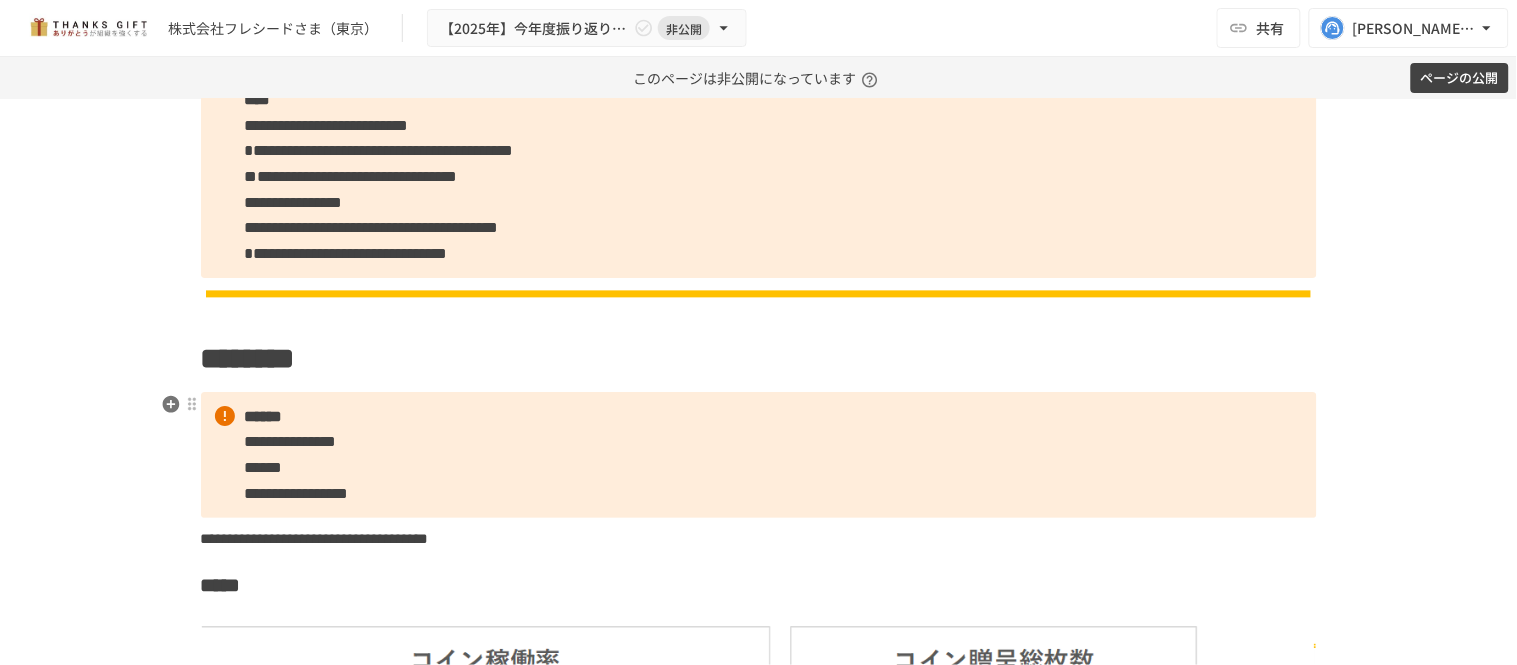 click on "**********" at bounding box center [291, 441] 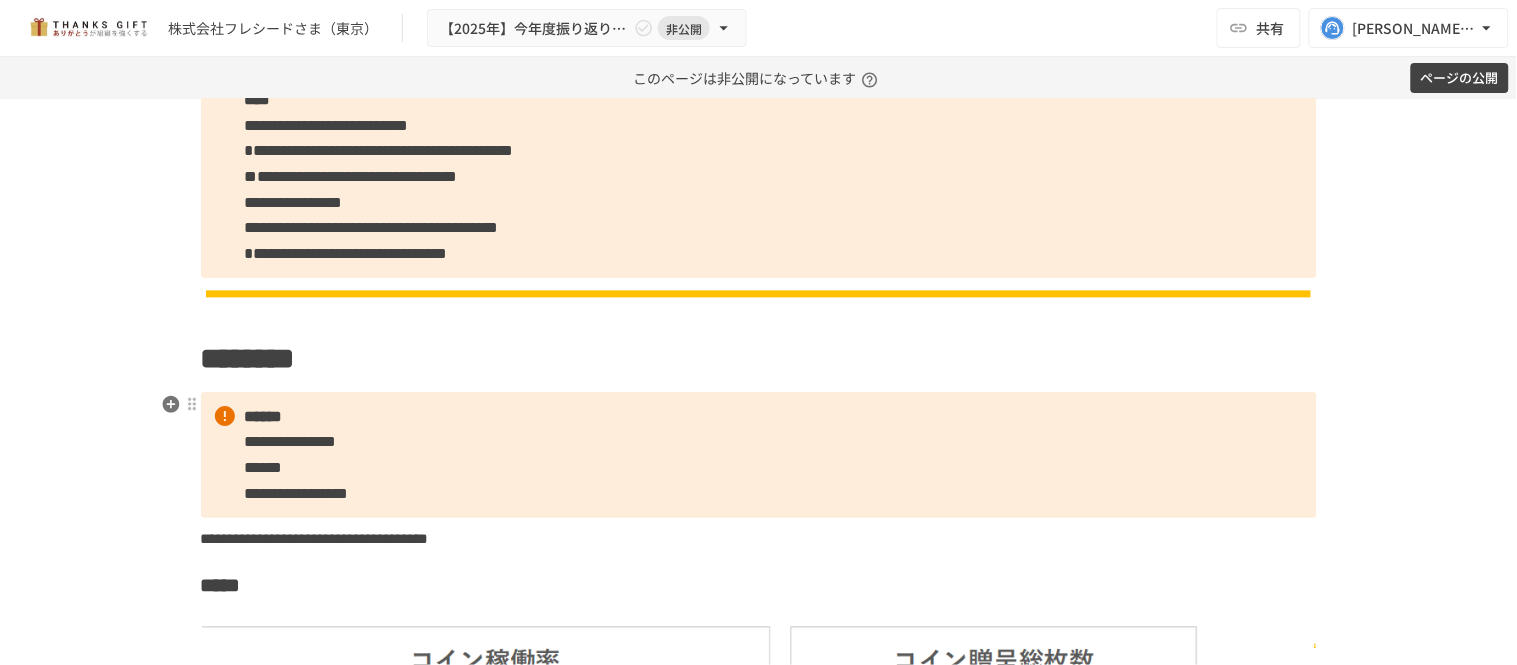 type 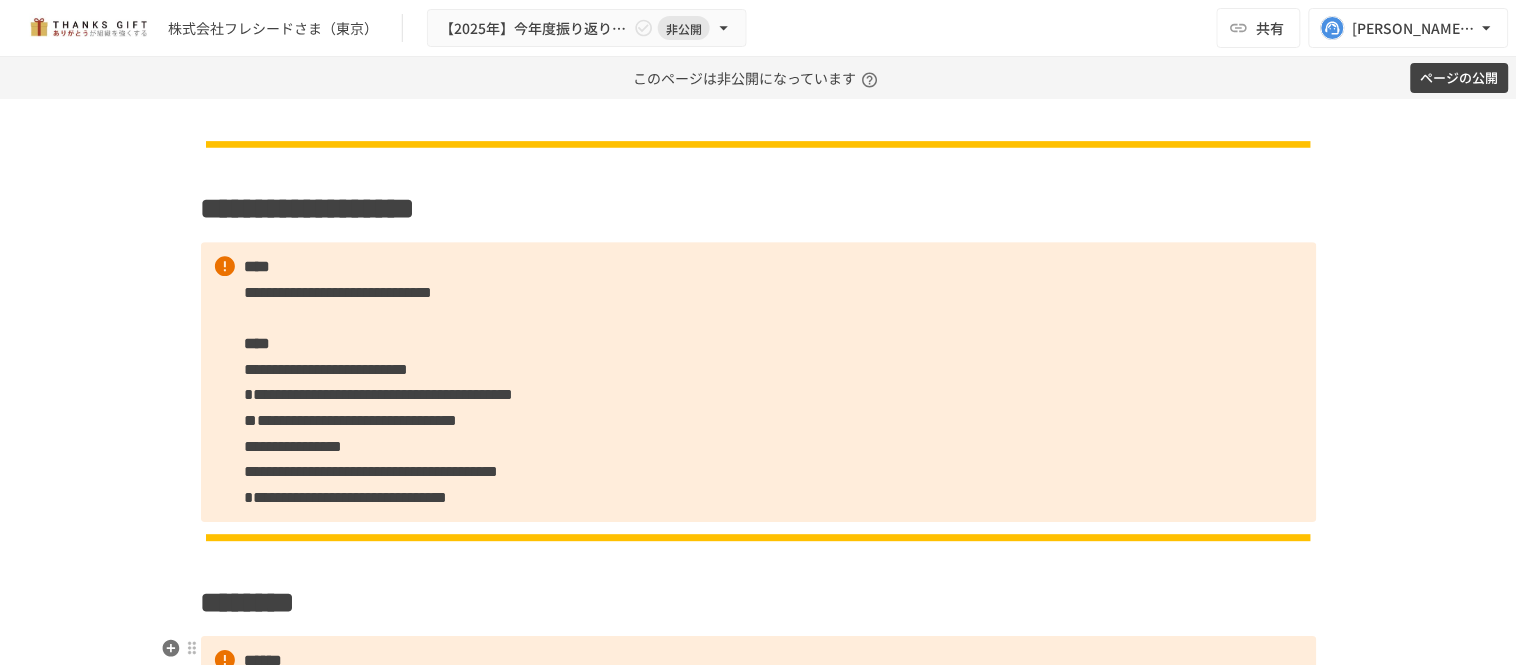 scroll, scrollTop: 1444, scrollLeft: 0, axis: vertical 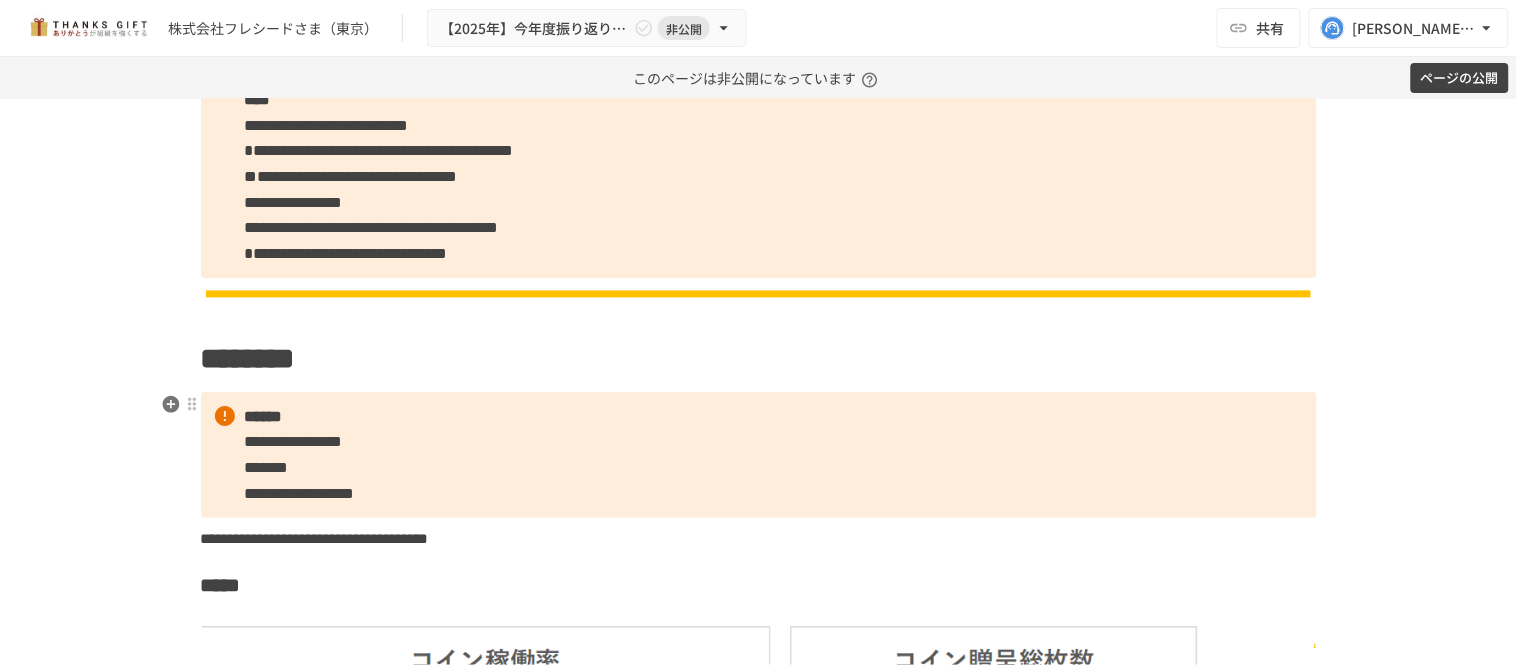 click on "**********" at bounding box center [759, 455] 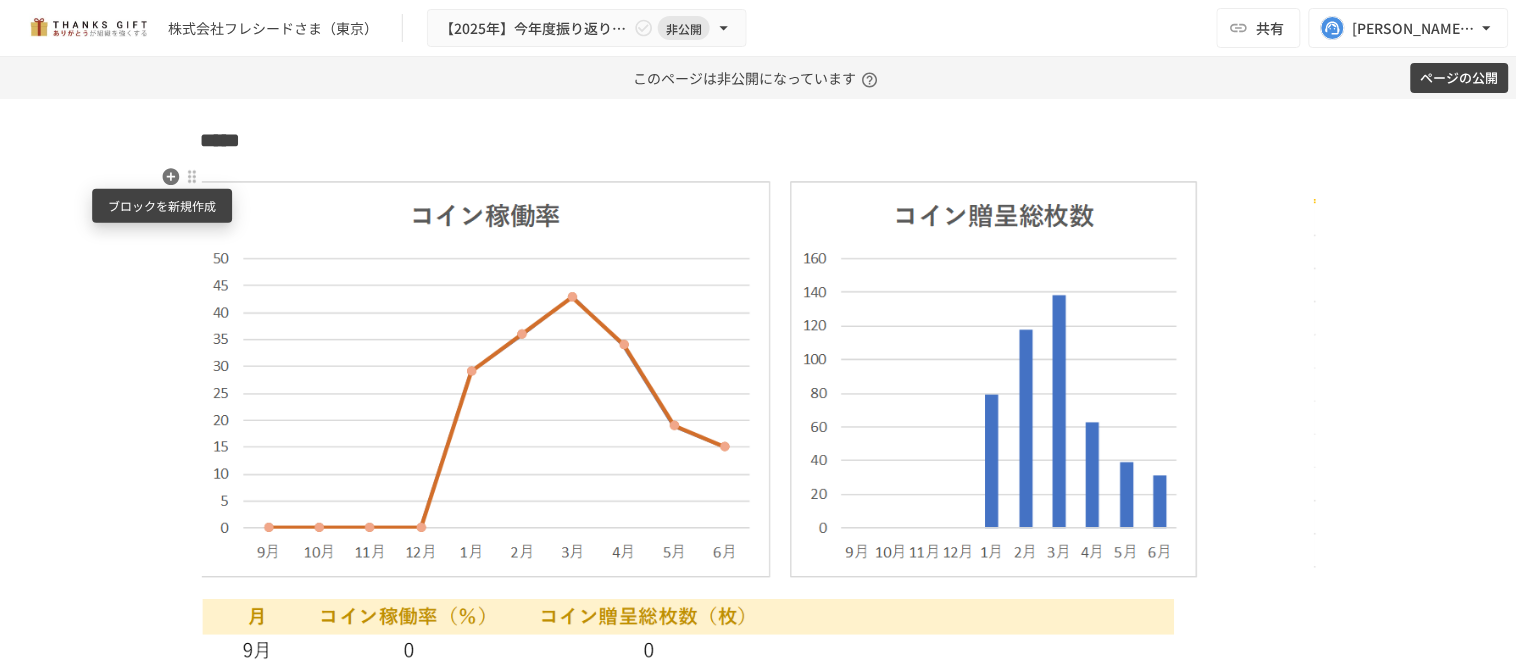 click 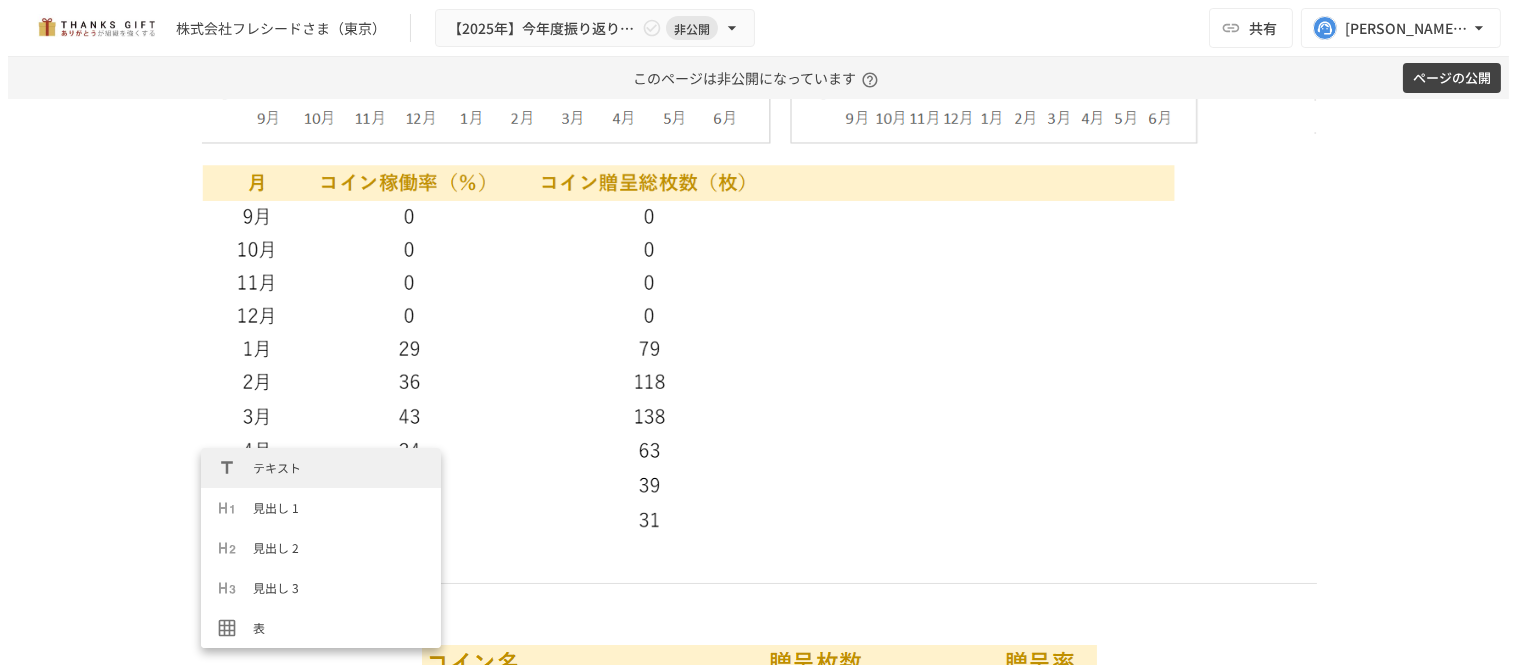 scroll, scrollTop: 2784, scrollLeft: 0, axis: vertical 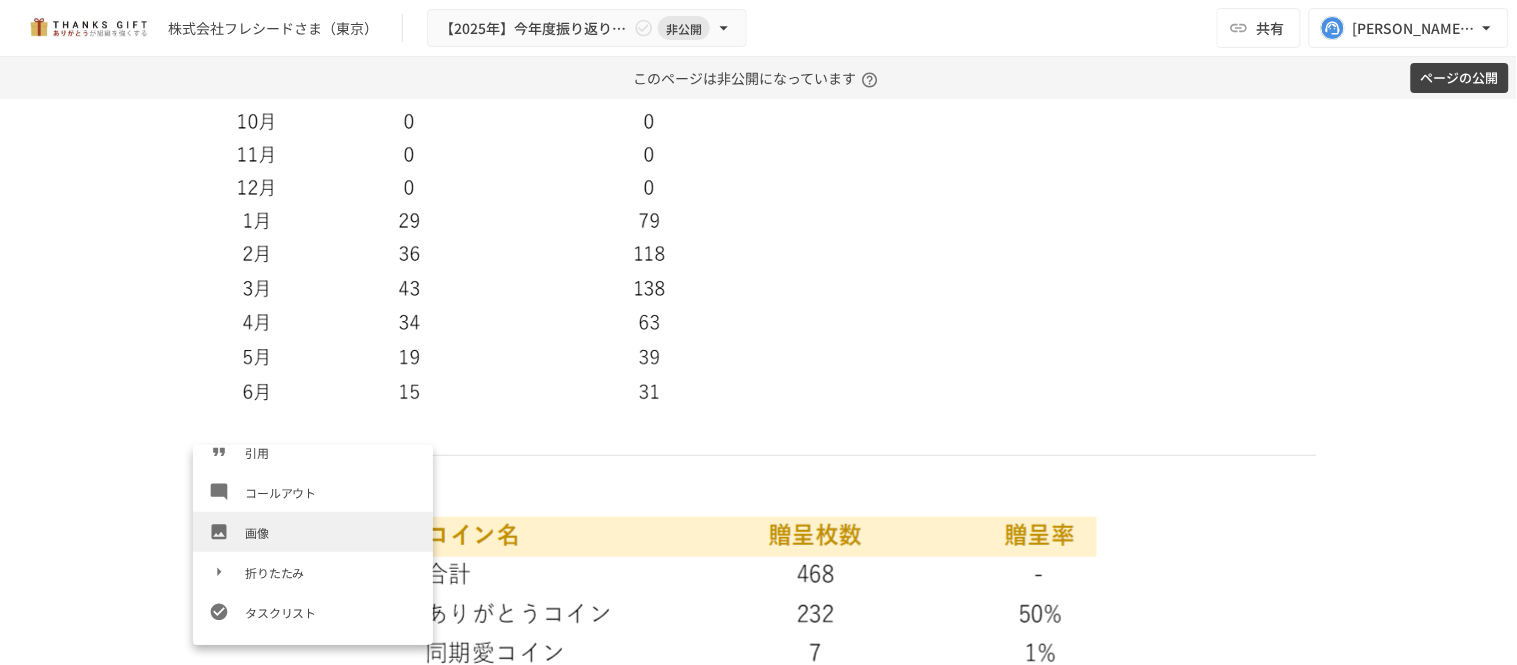 click on "コールアウト" at bounding box center (313, 492) 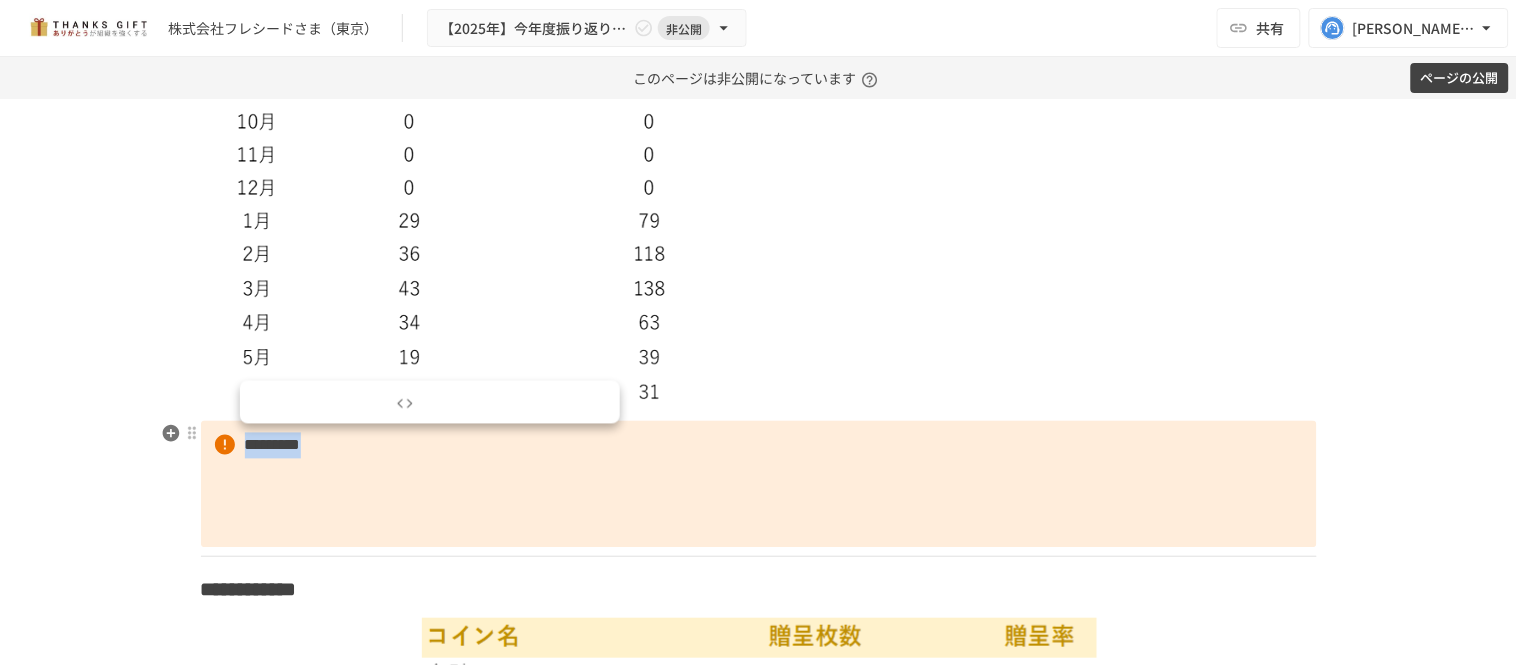 drag, startPoint x: 396, startPoint y: 446, endPoint x: 220, endPoint y: 441, distance: 176.07101 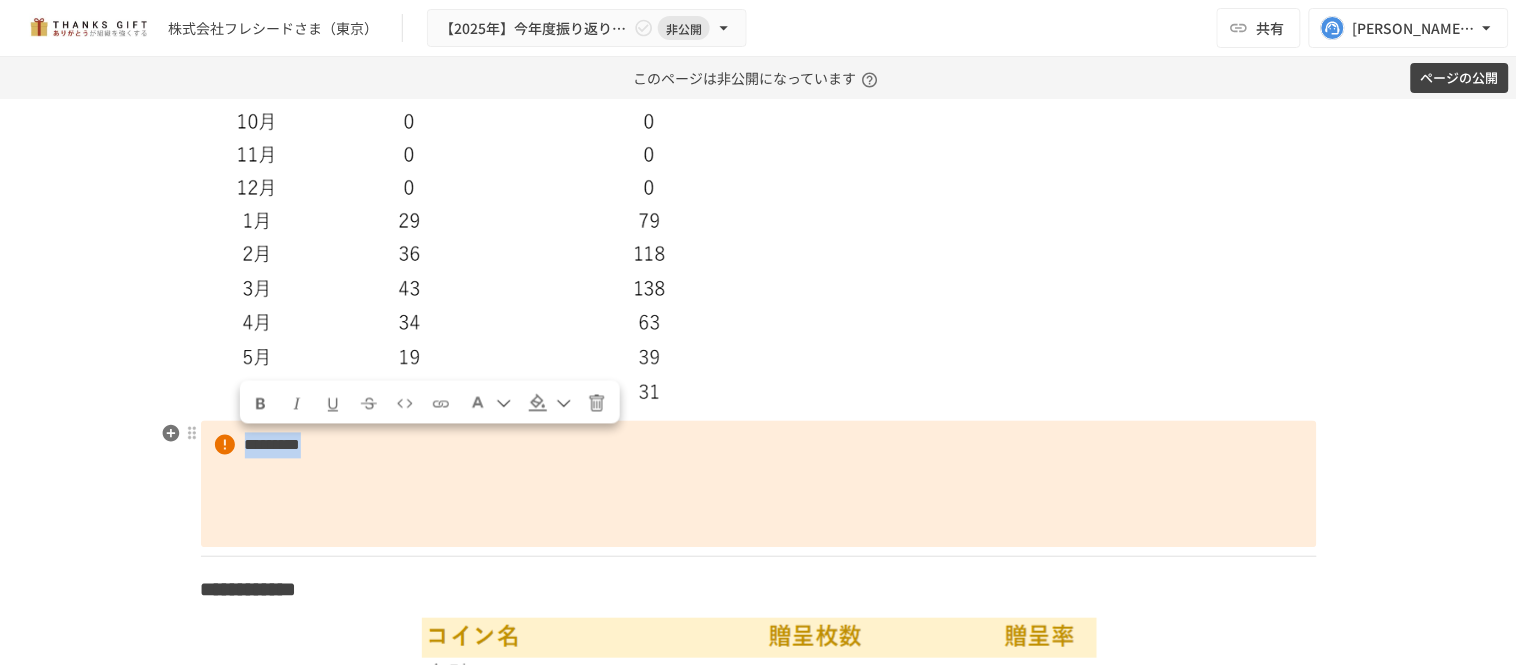 click on "*********" at bounding box center [759, 484] 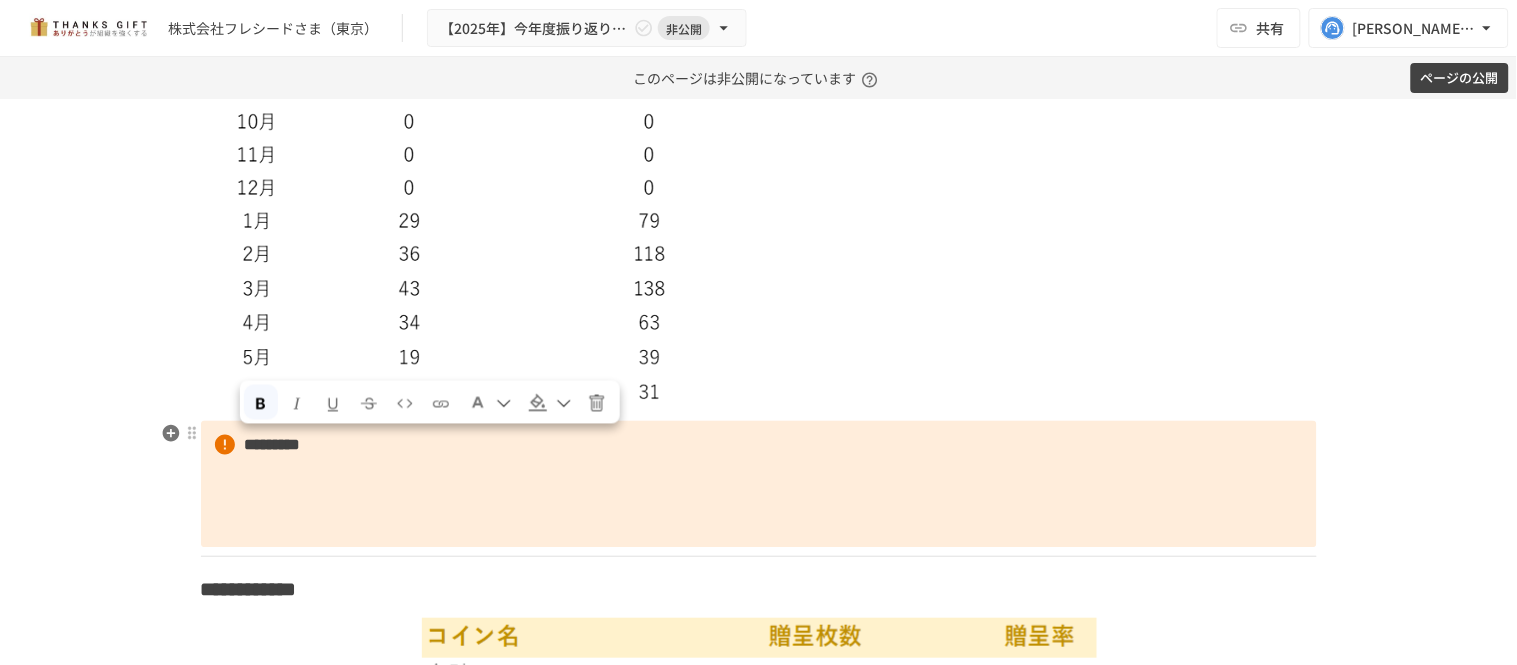 click on "*********" at bounding box center (759, 484) 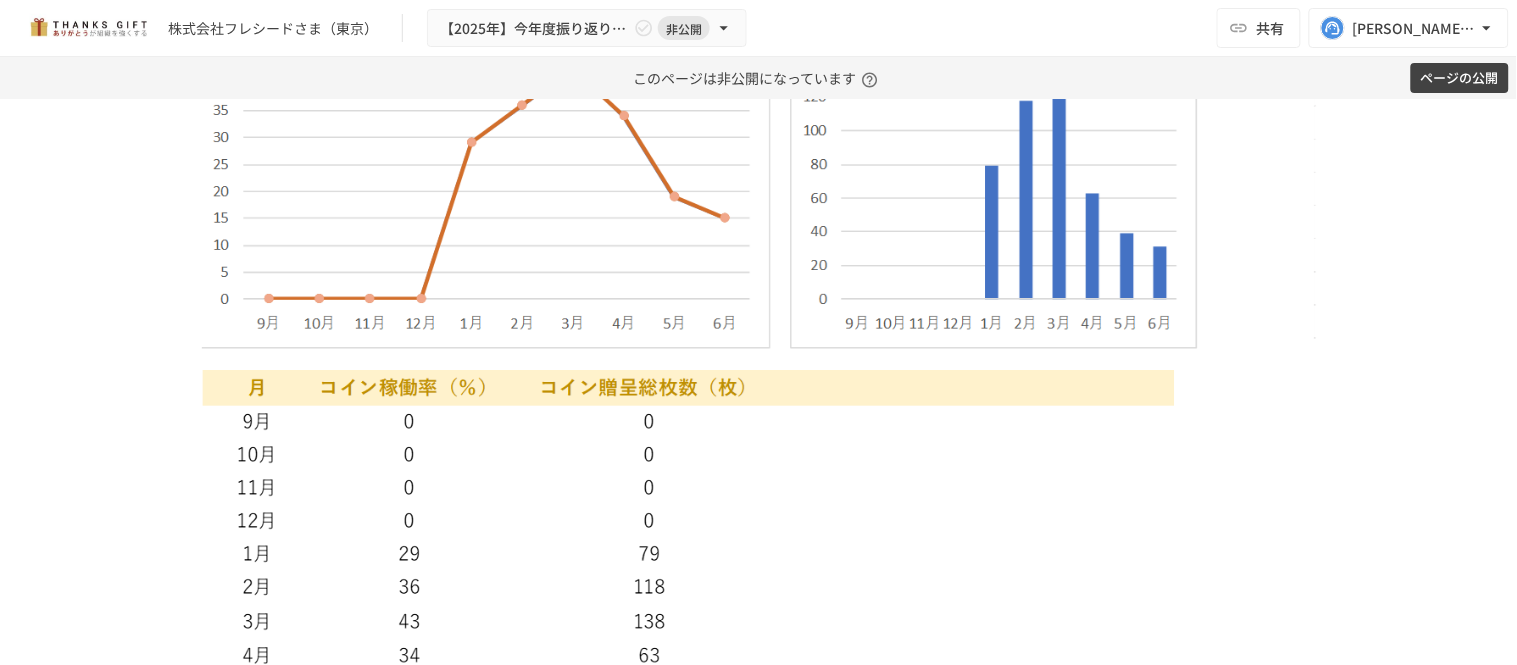 scroll, scrollTop: 2228, scrollLeft: 0, axis: vertical 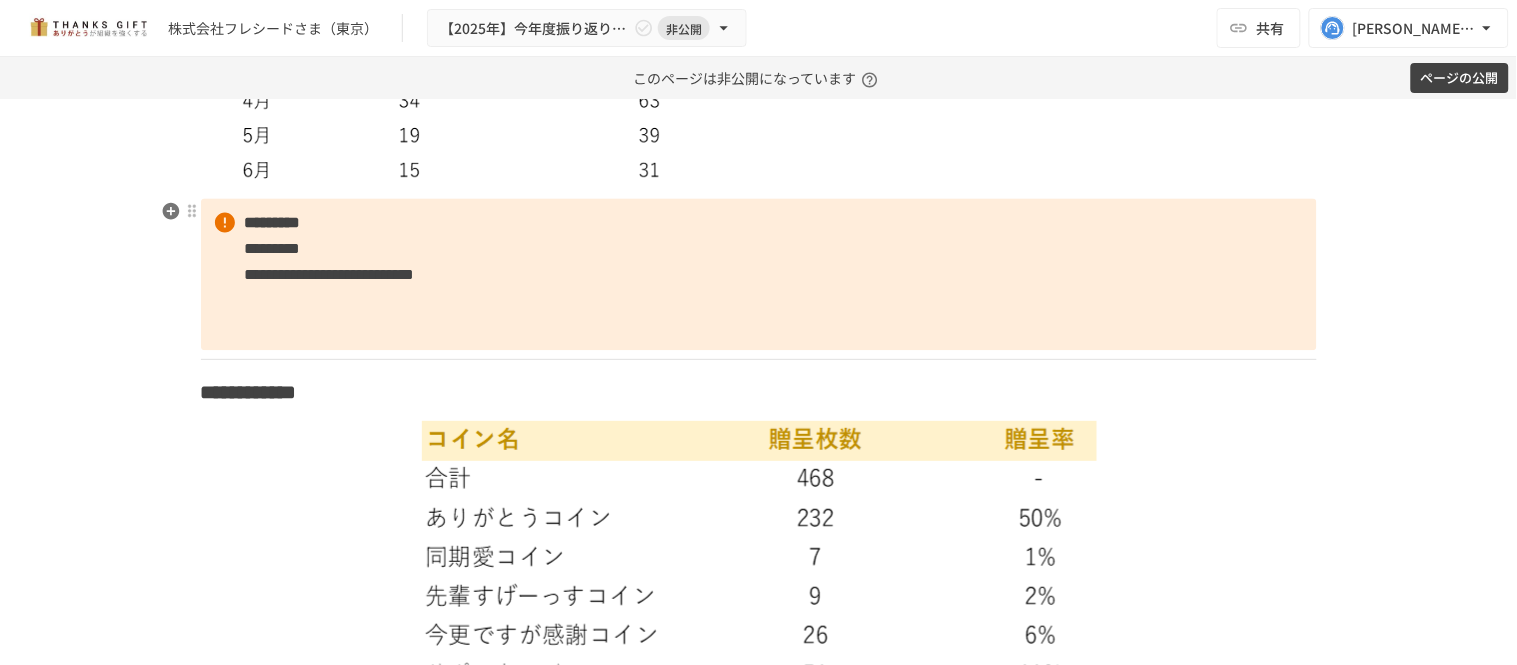 click on "**********" at bounding box center (330, 275) 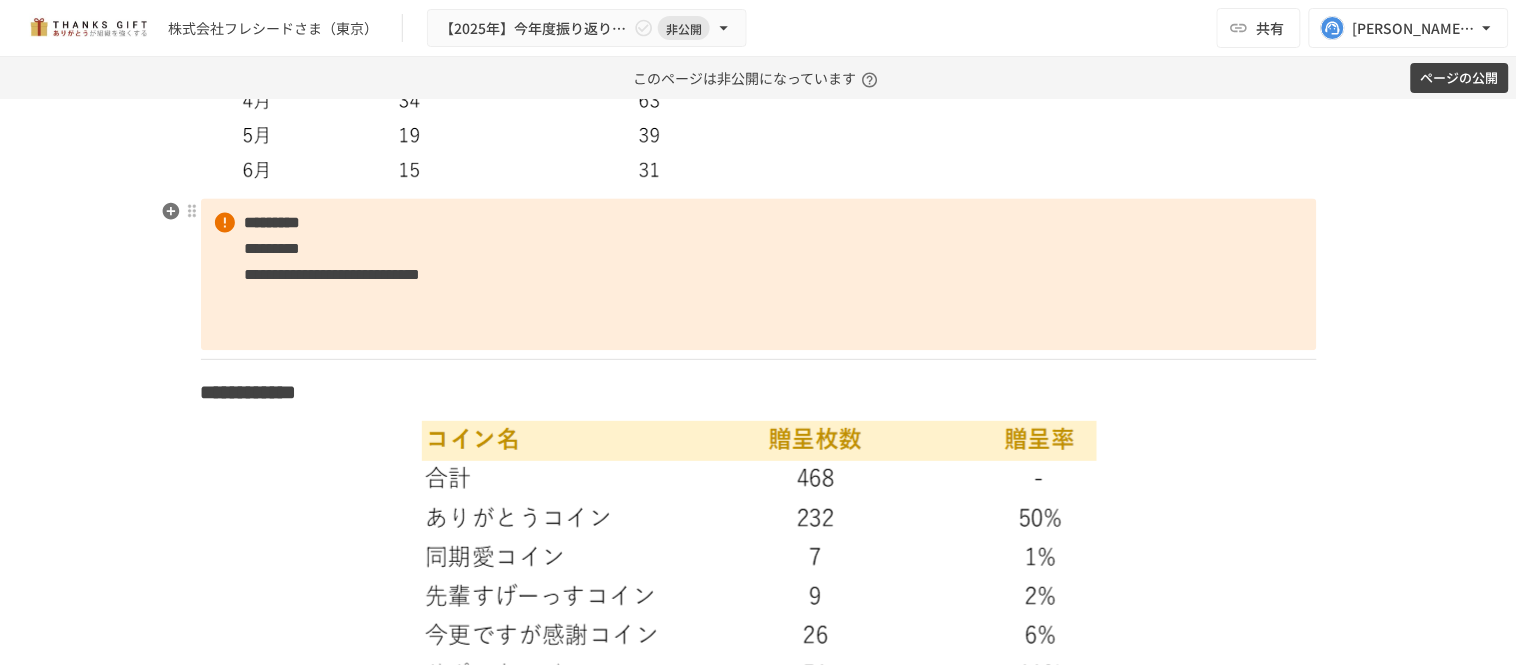 click on "**********" at bounding box center [759, 275] 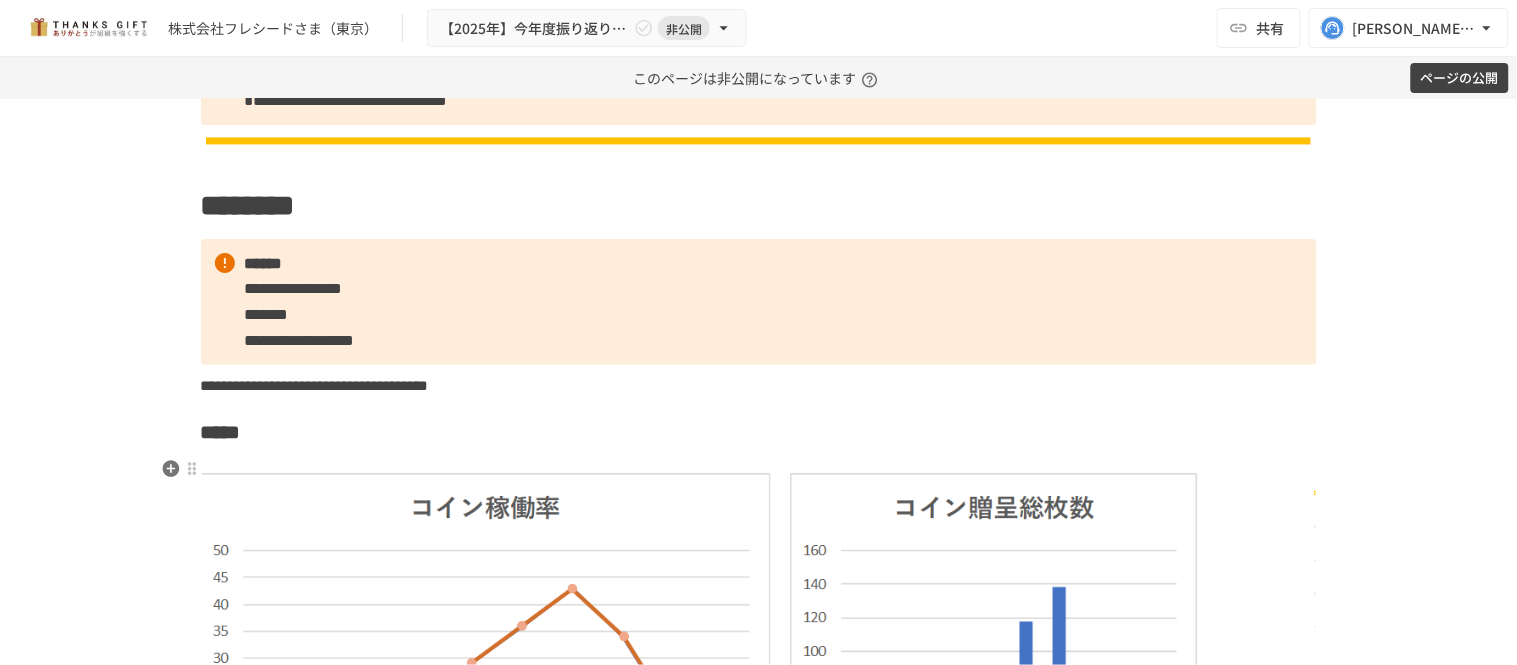 scroll, scrollTop: 1895, scrollLeft: 0, axis: vertical 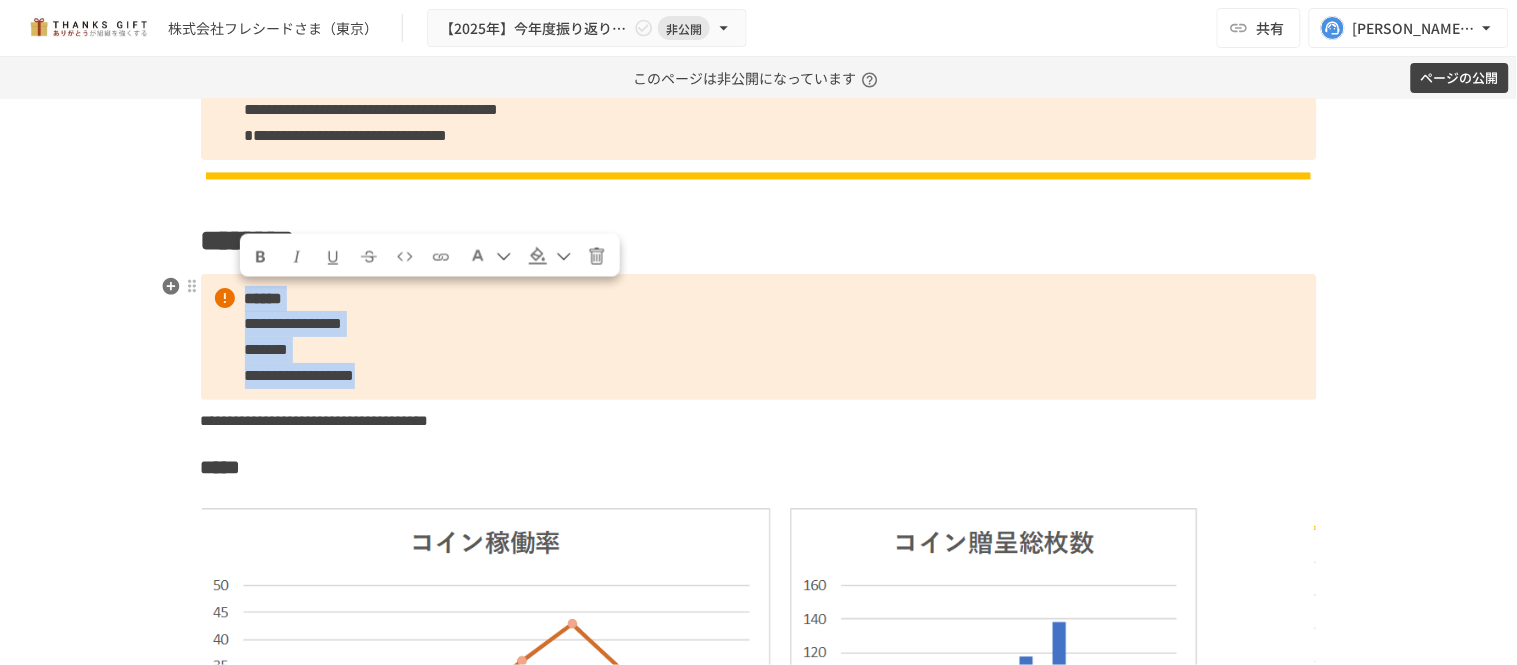 drag, startPoint x: 244, startPoint y: 296, endPoint x: 576, endPoint y: 383, distance: 343.20984 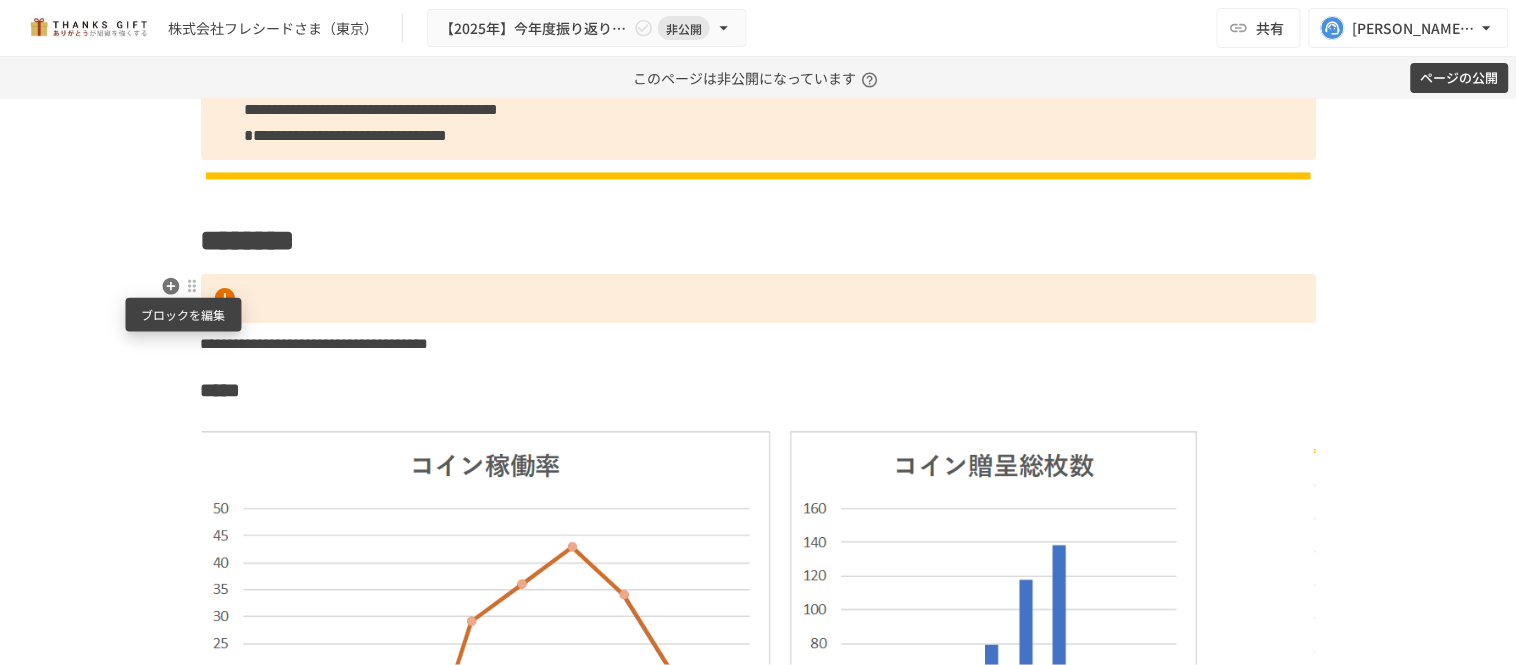 click at bounding box center (192, 286) 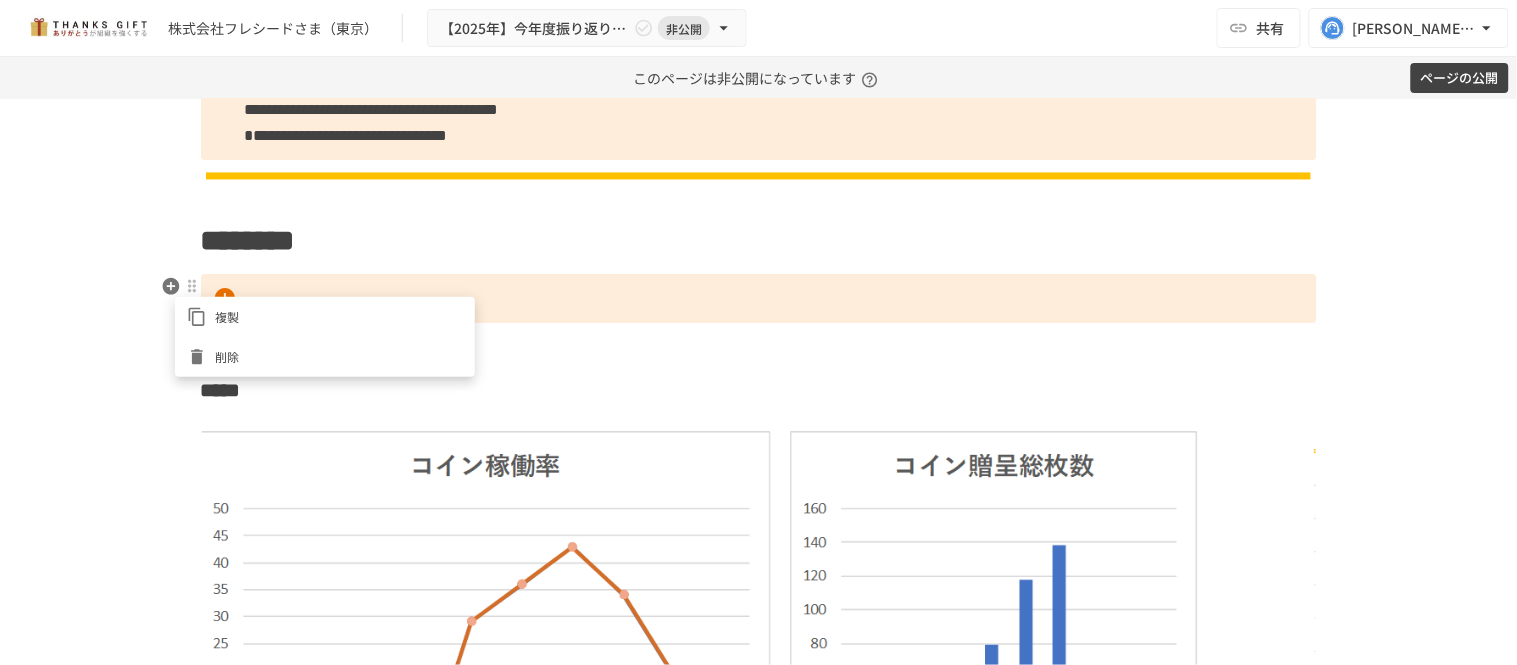 click on "削除" at bounding box center (339, 356) 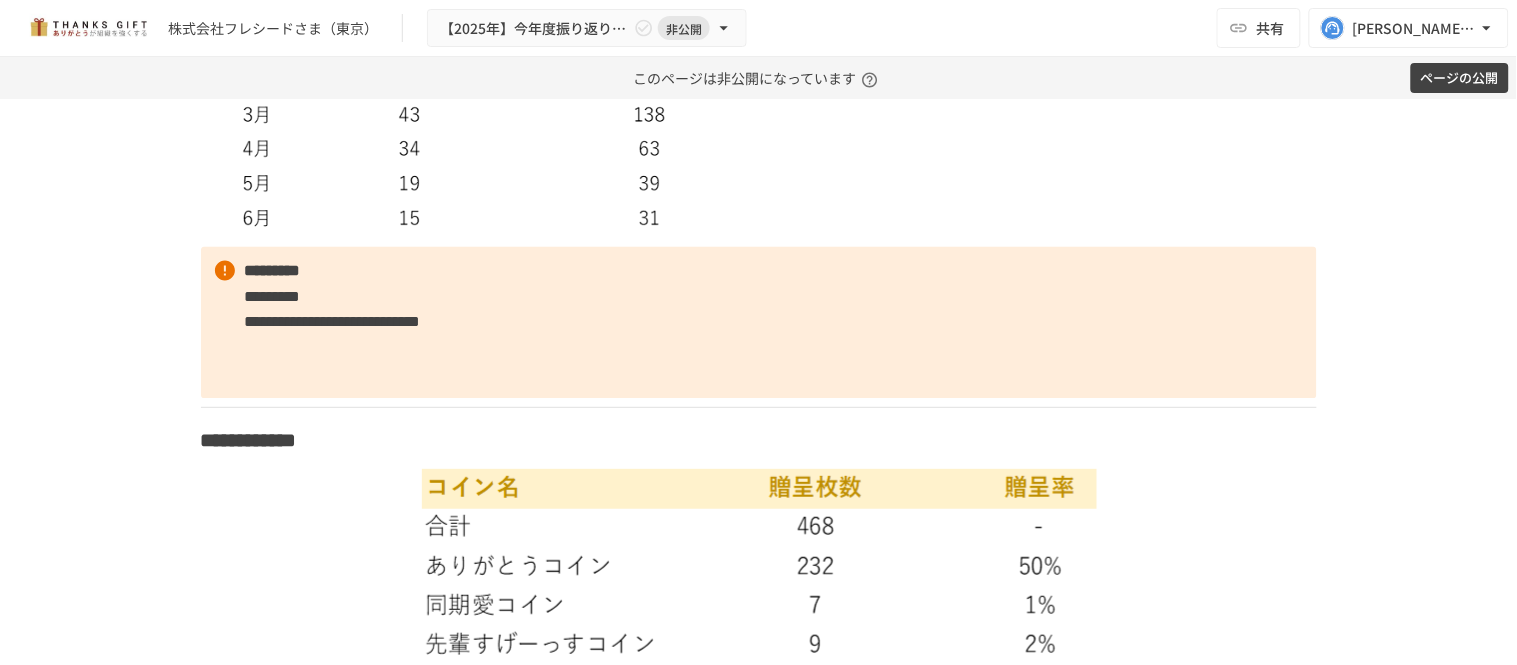 scroll, scrollTop: 2784, scrollLeft: 0, axis: vertical 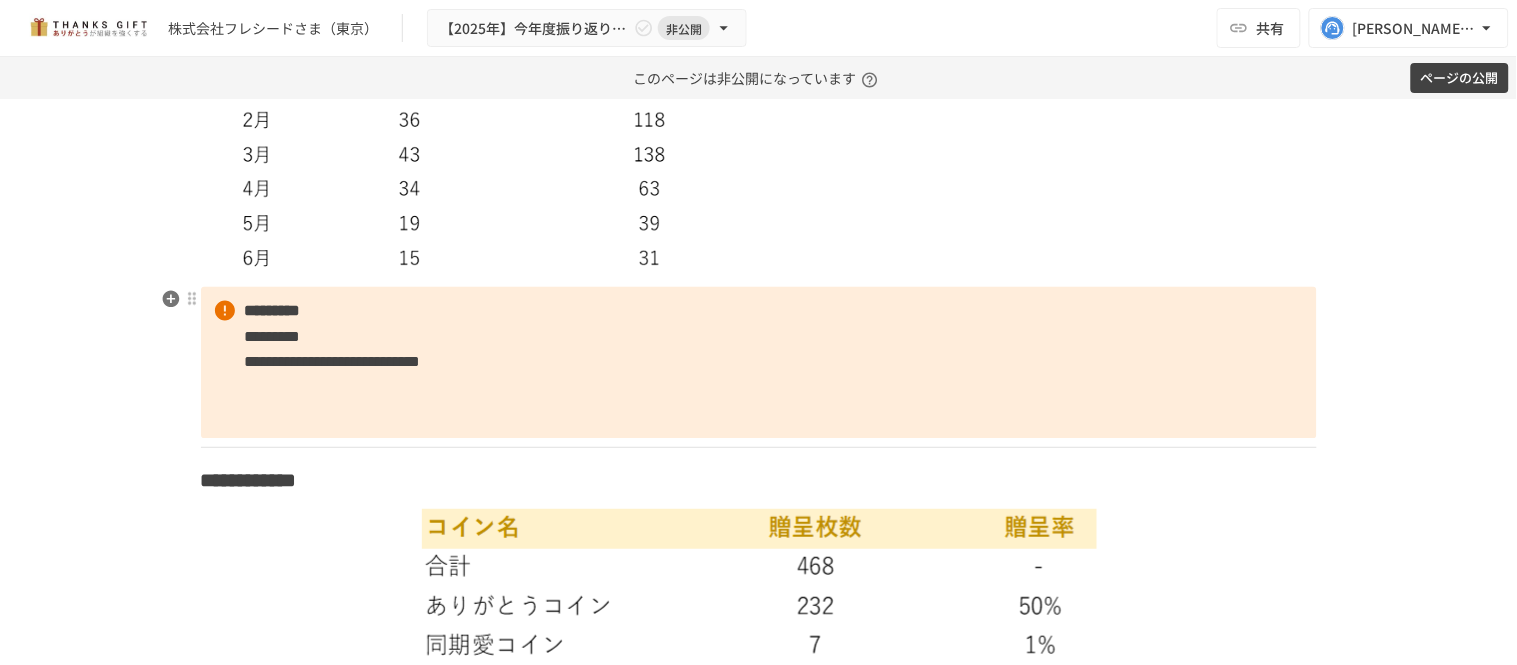 click on "**********" at bounding box center [759, 363] 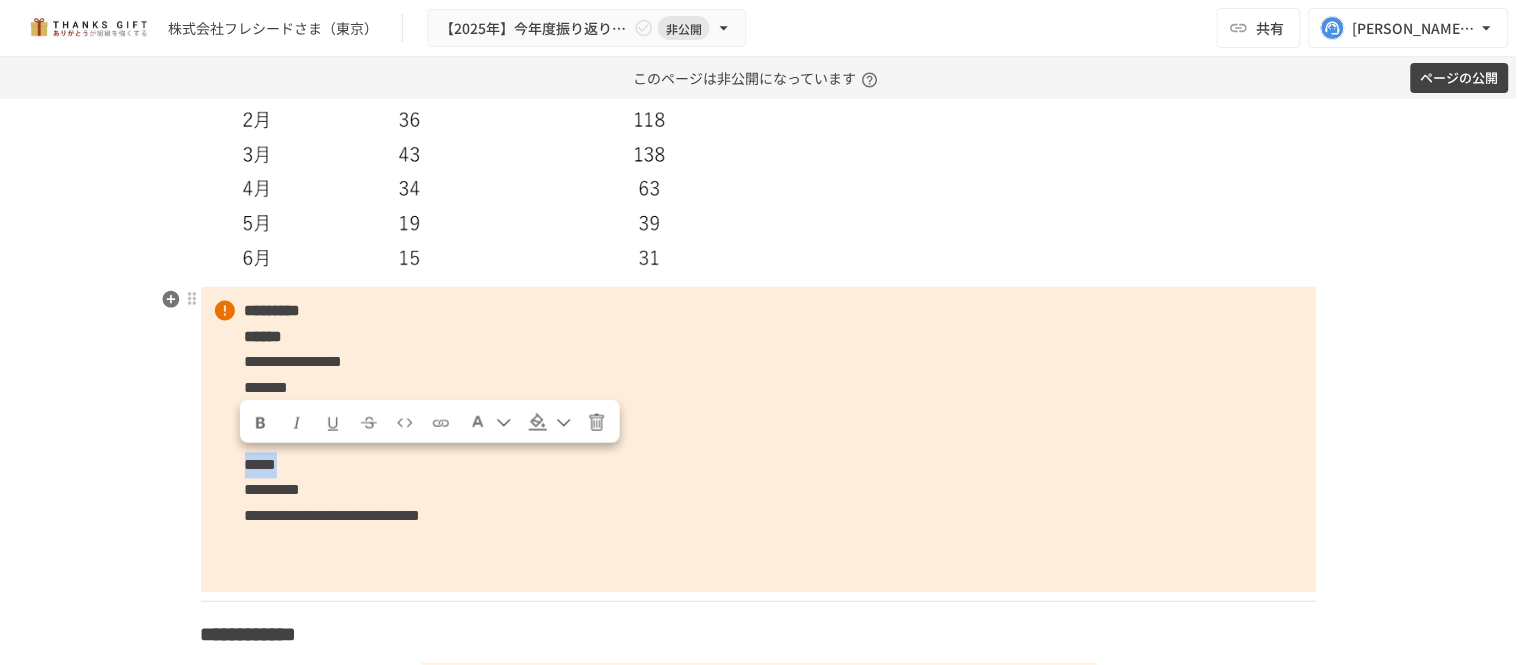 drag, startPoint x: 326, startPoint y: 462, endPoint x: 231, endPoint y: 466, distance: 95.084175 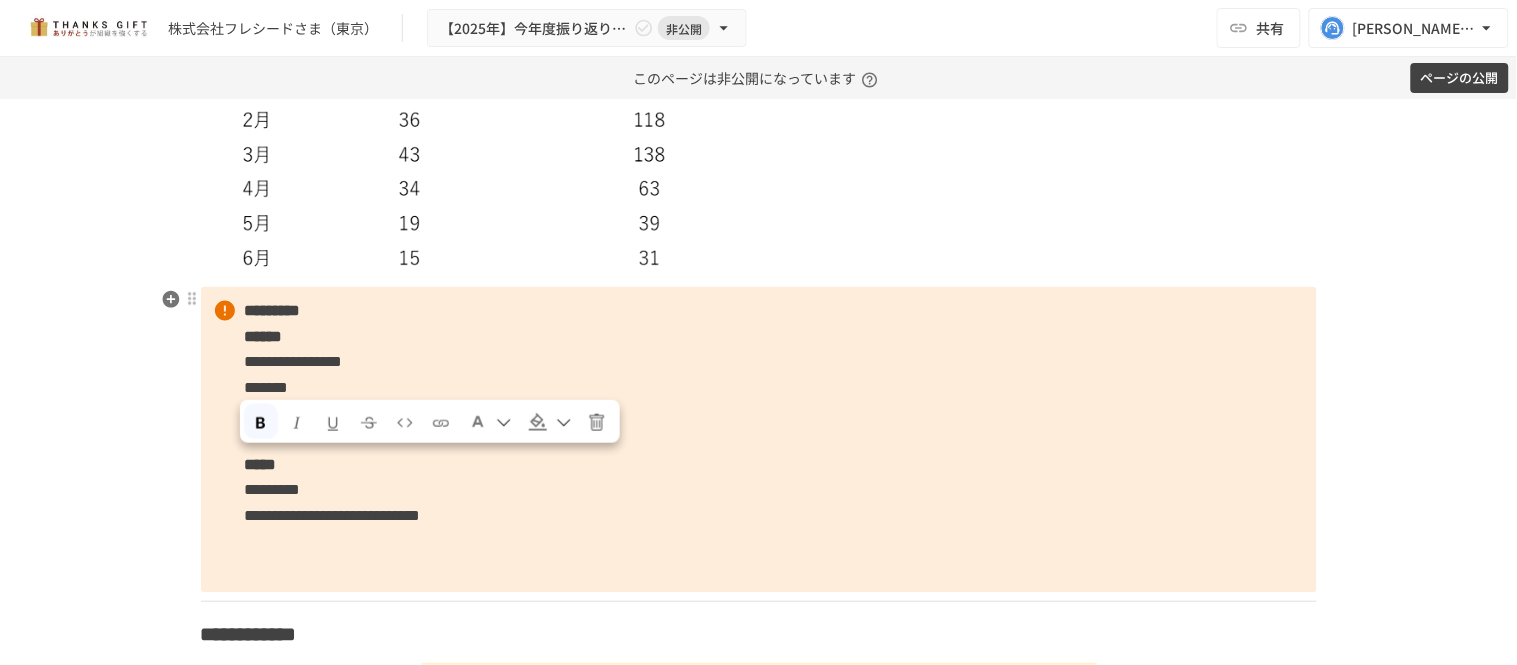 click on "*********" at bounding box center [273, 490] 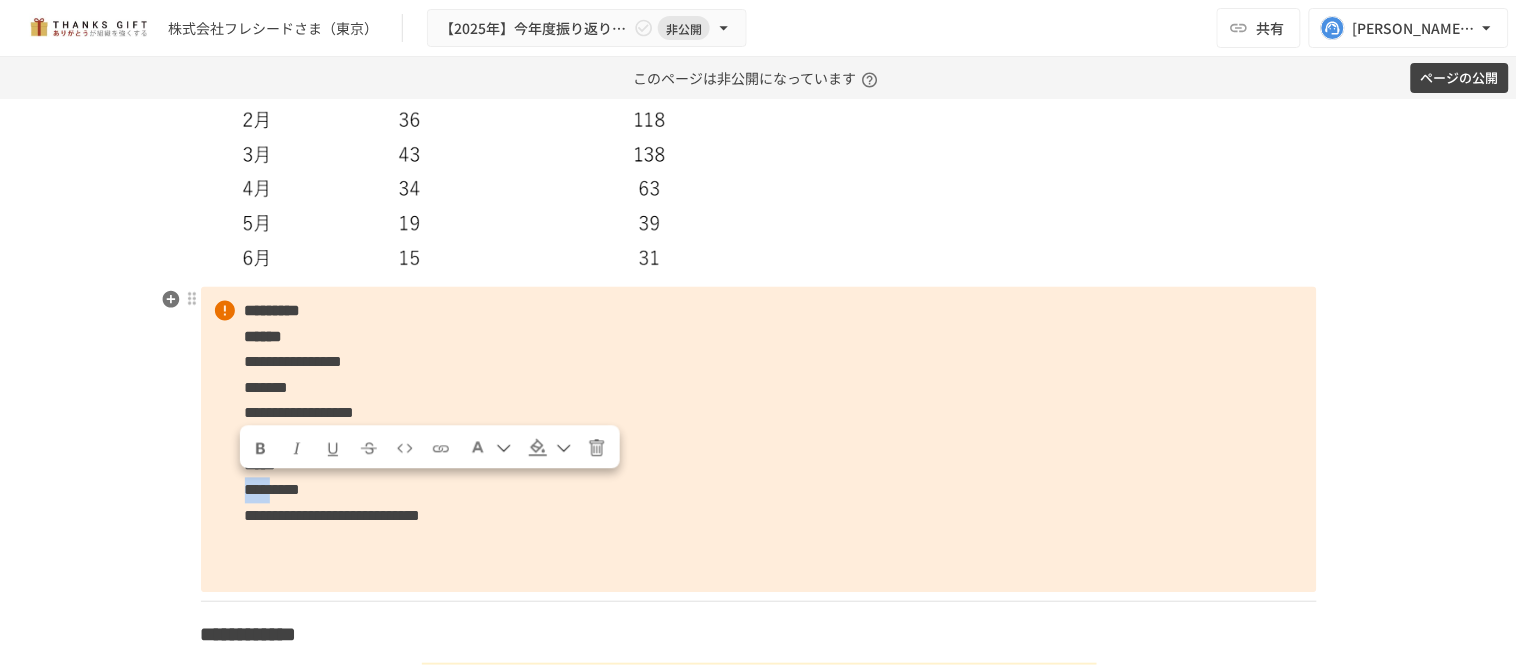 drag, startPoint x: 294, startPoint y: 490, endPoint x: 238, endPoint y: 480, distance: 56.88585 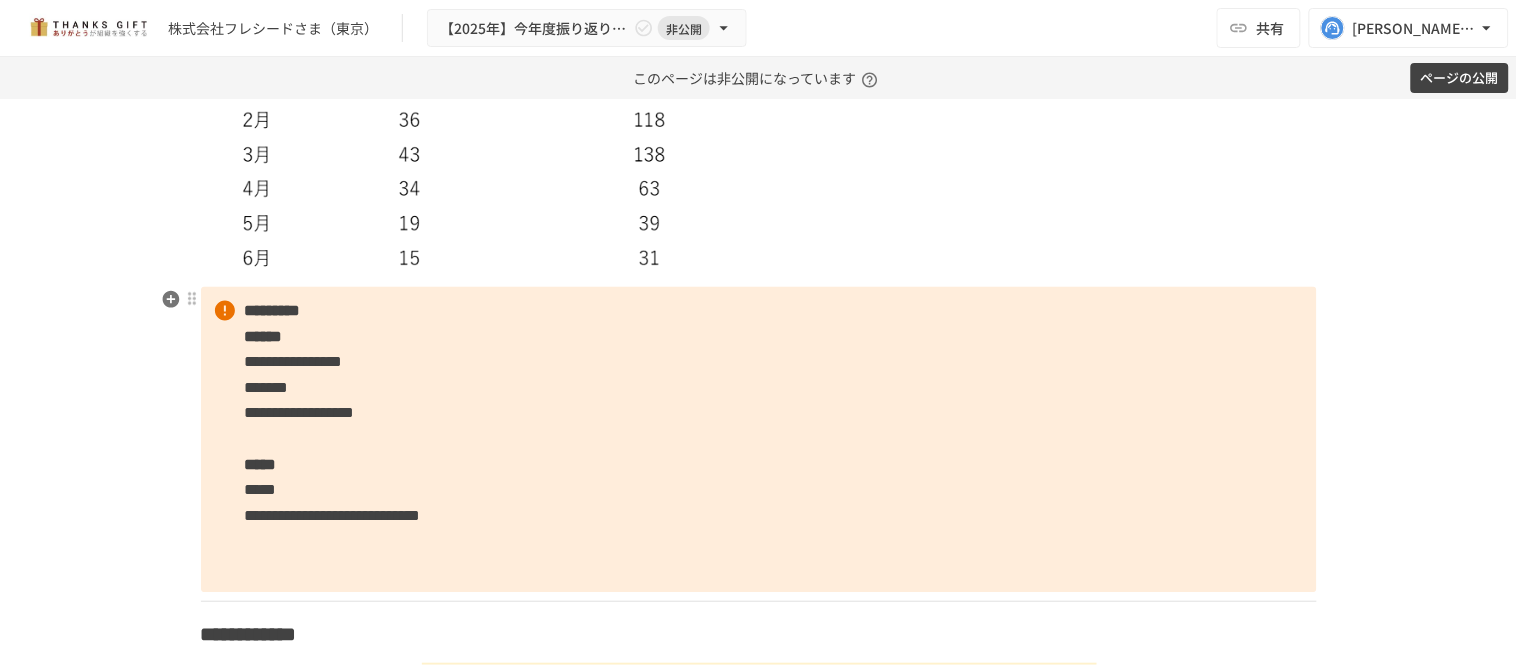 click on "**********" at bounding box center (759, 440) 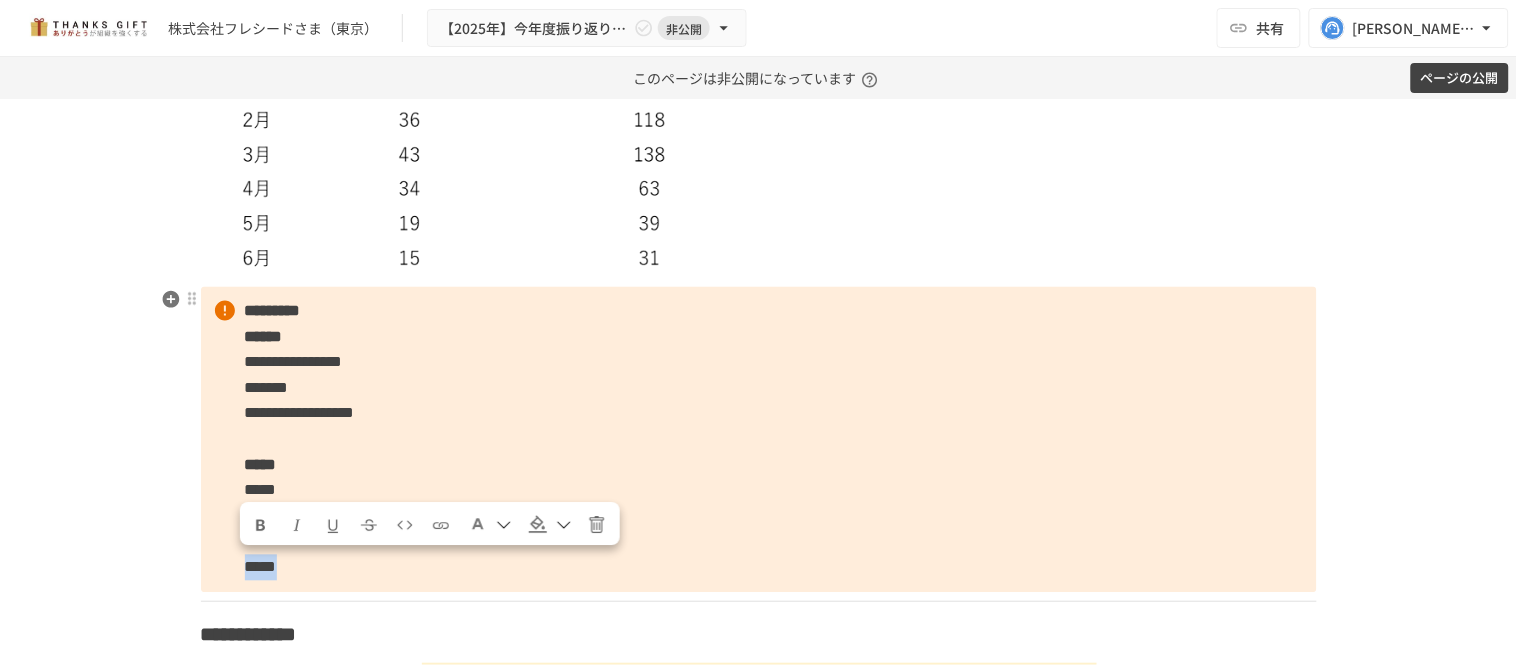 drag, startPoint x: 263, startPoint y: 583, endPoint x: 223, endPoint y: 583, distance: 40 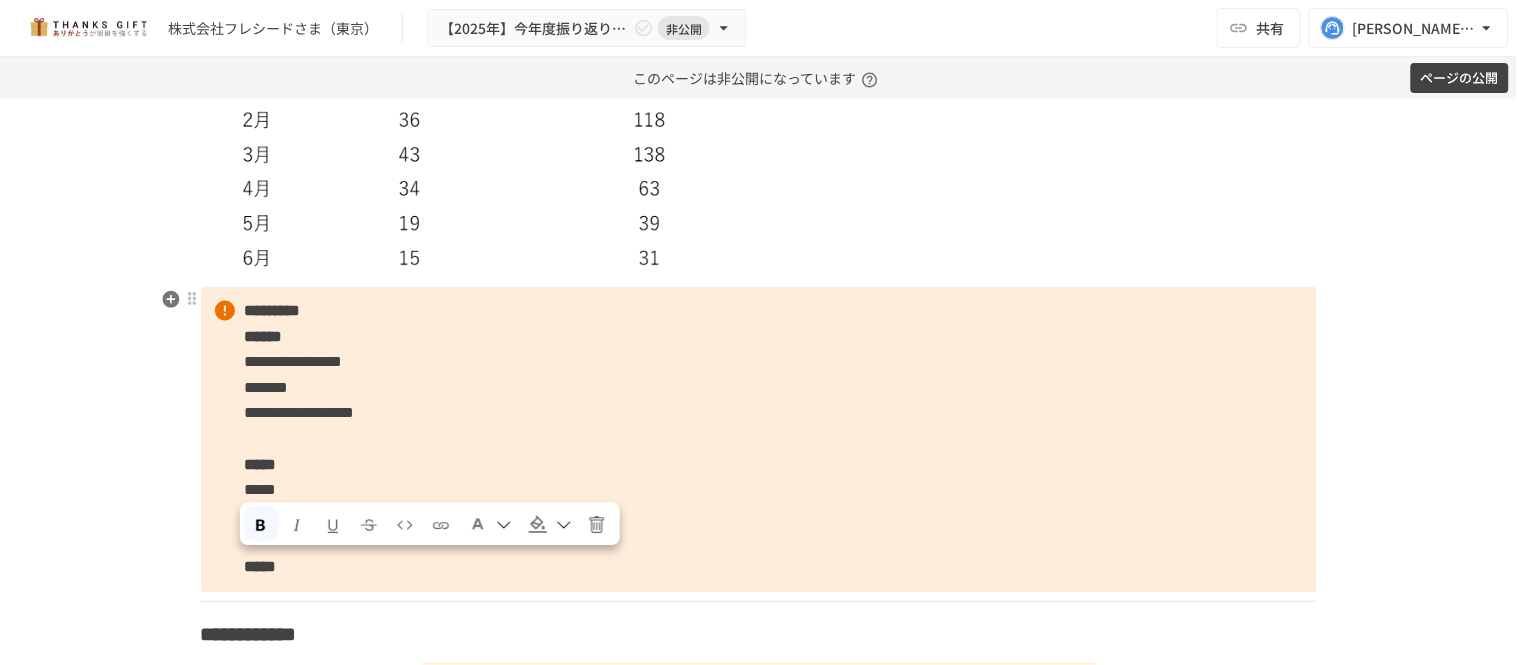 click on "*****" at bounding box center [261, 567] 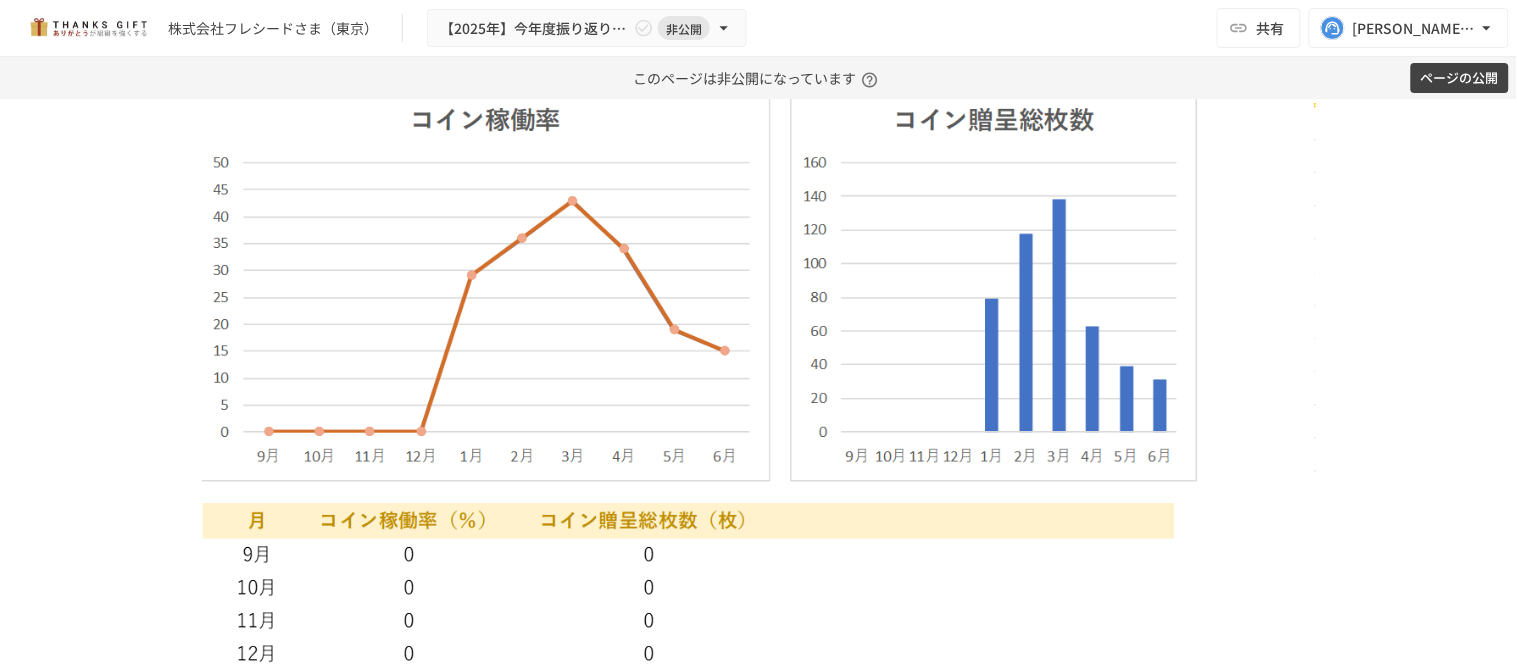 scroll, scrollTop: 2228, scrollLeft: 0, axis: vertical 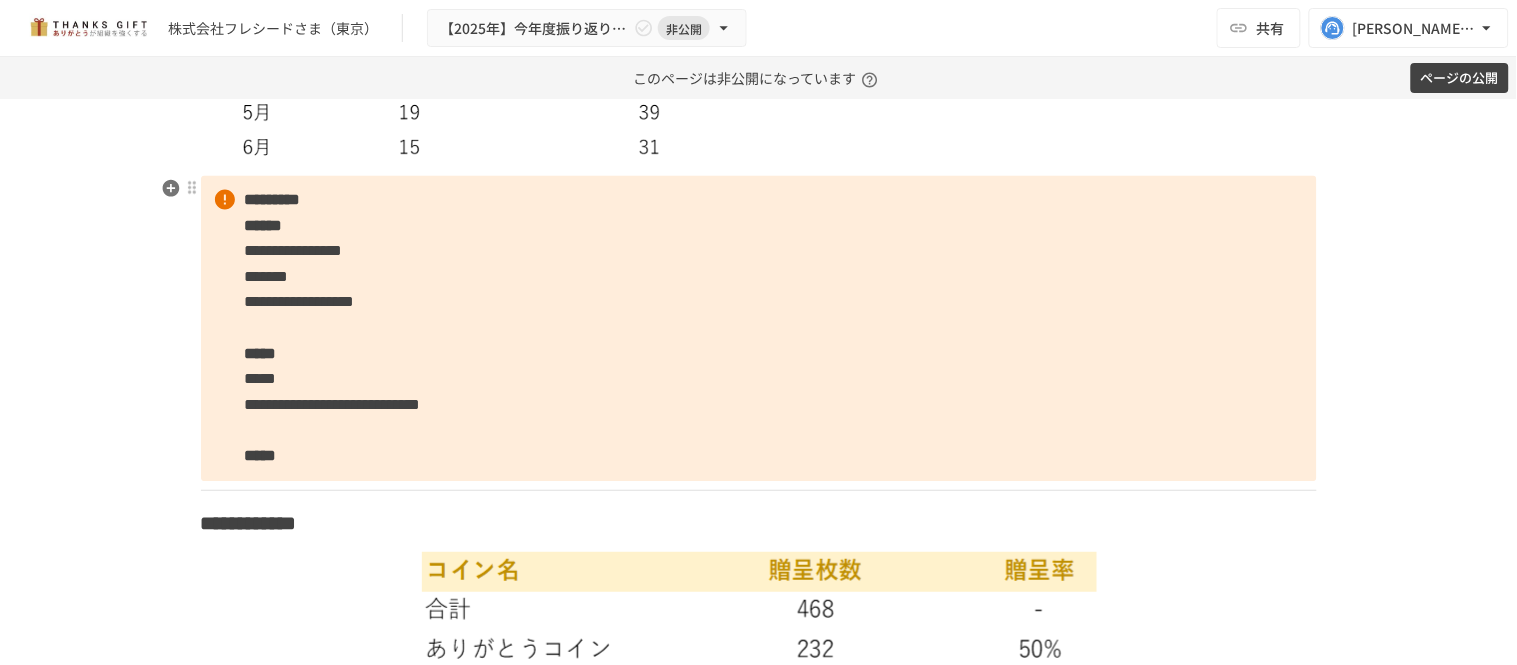 click on "**********" at bounding box center (759, 329) 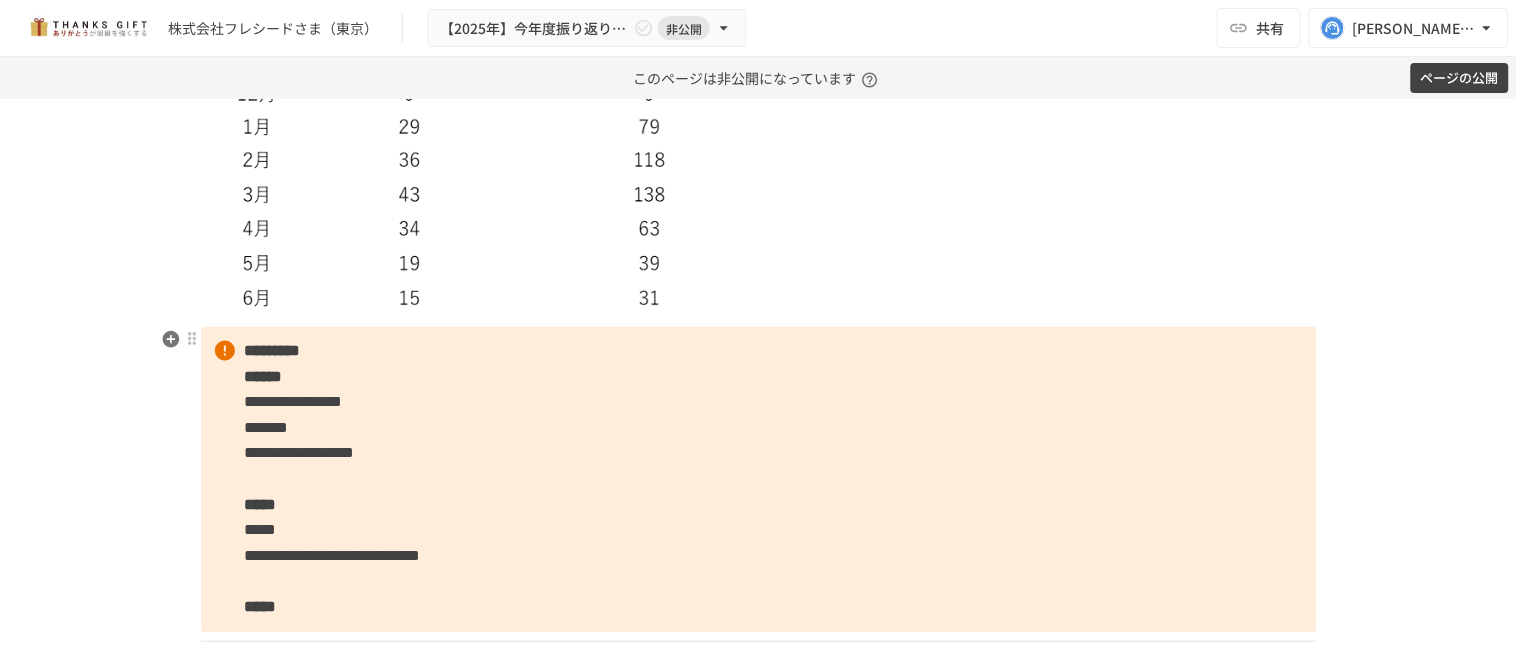 scroll, scrollTop: 2784, scrollLeft: 0, axis: vertical 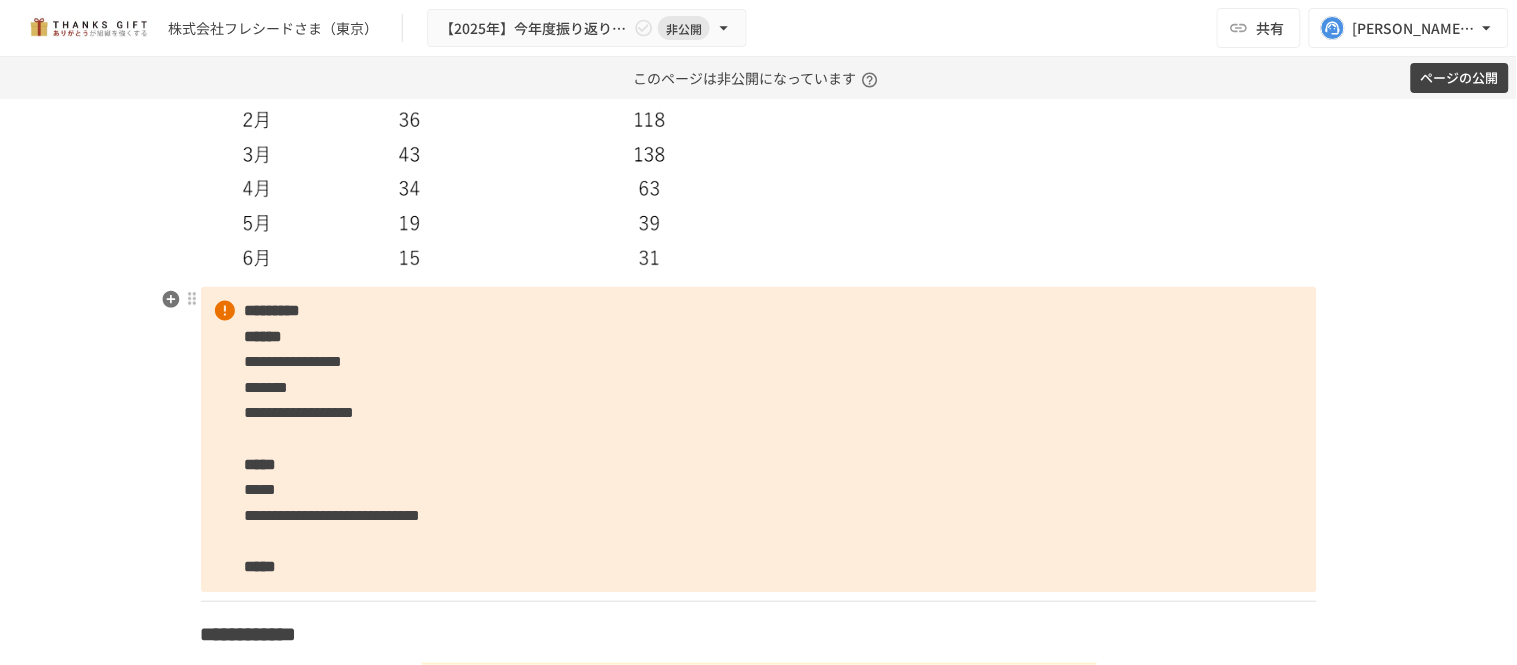 click on "**********" at bounding box center [759, 440] 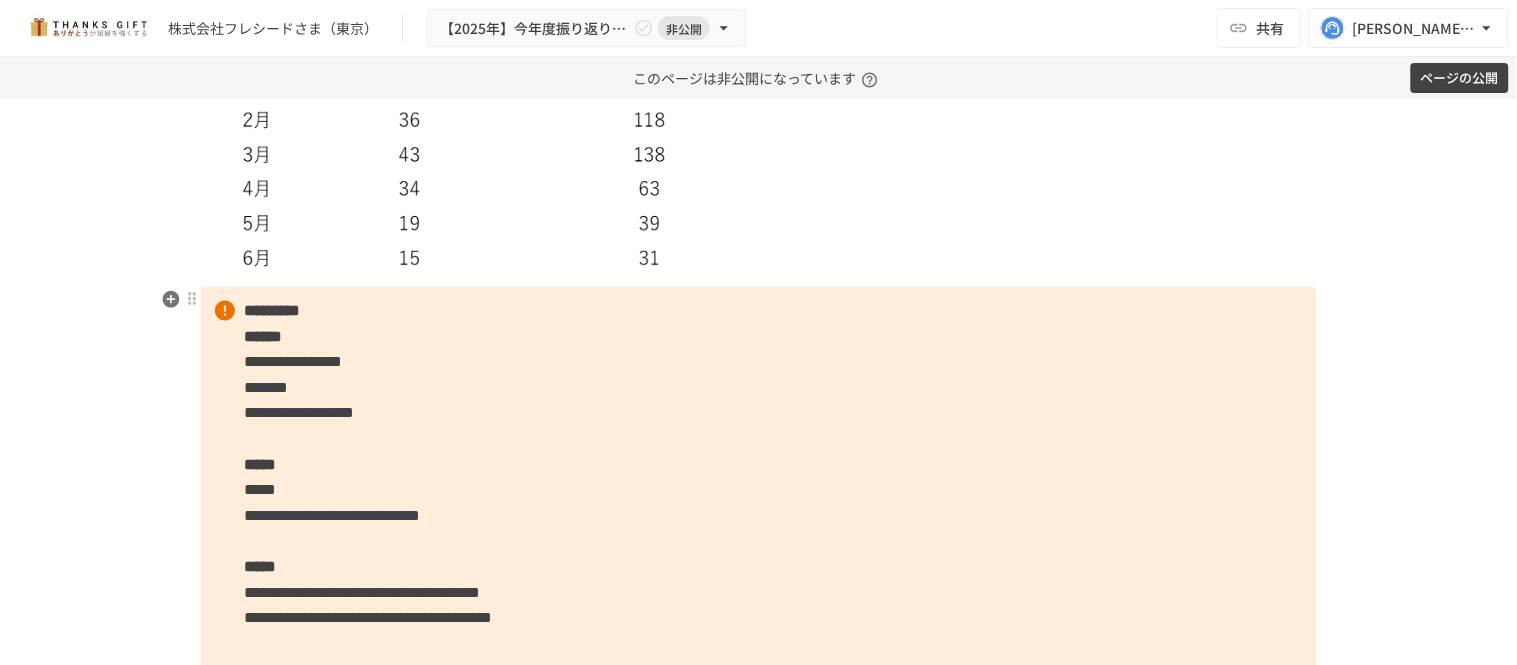scroll, scrollTop: 2895, scrollLeft: 0, axis: vertical 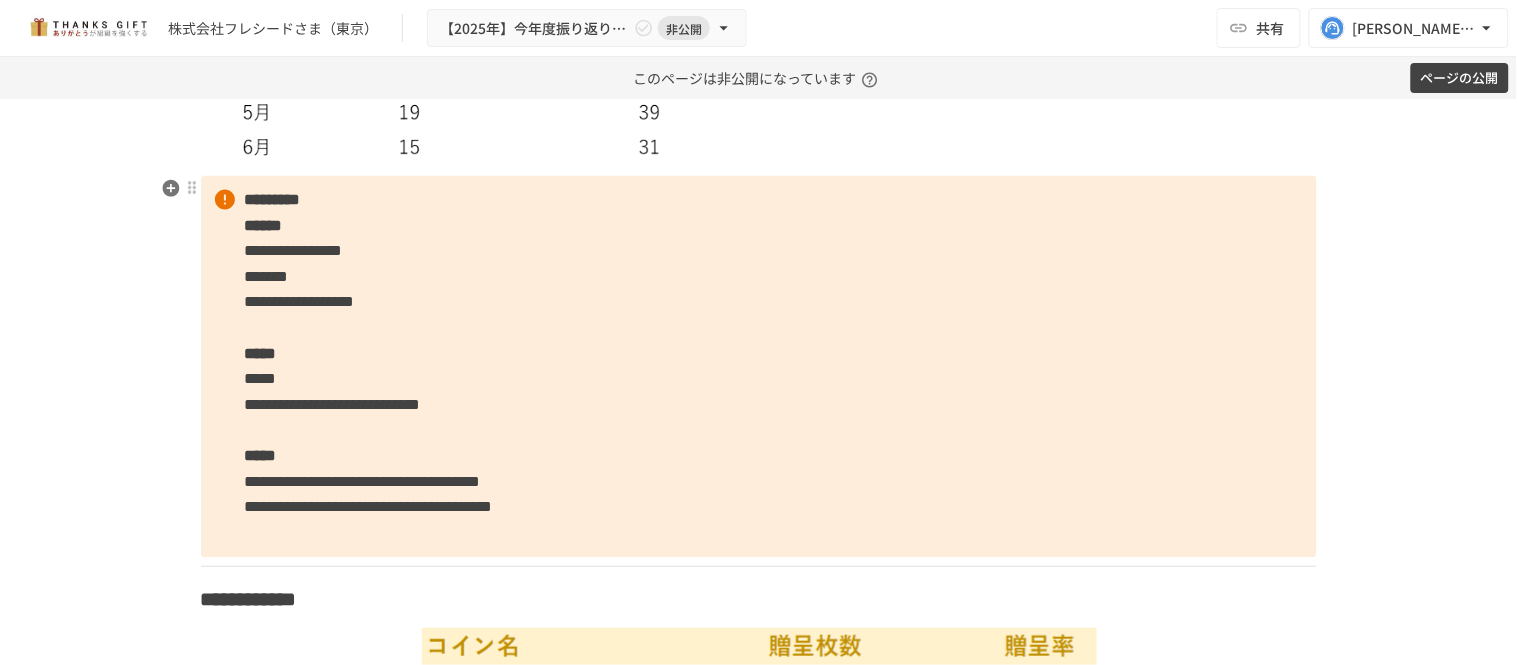 click on "**********" at bounding box center (759, 367) 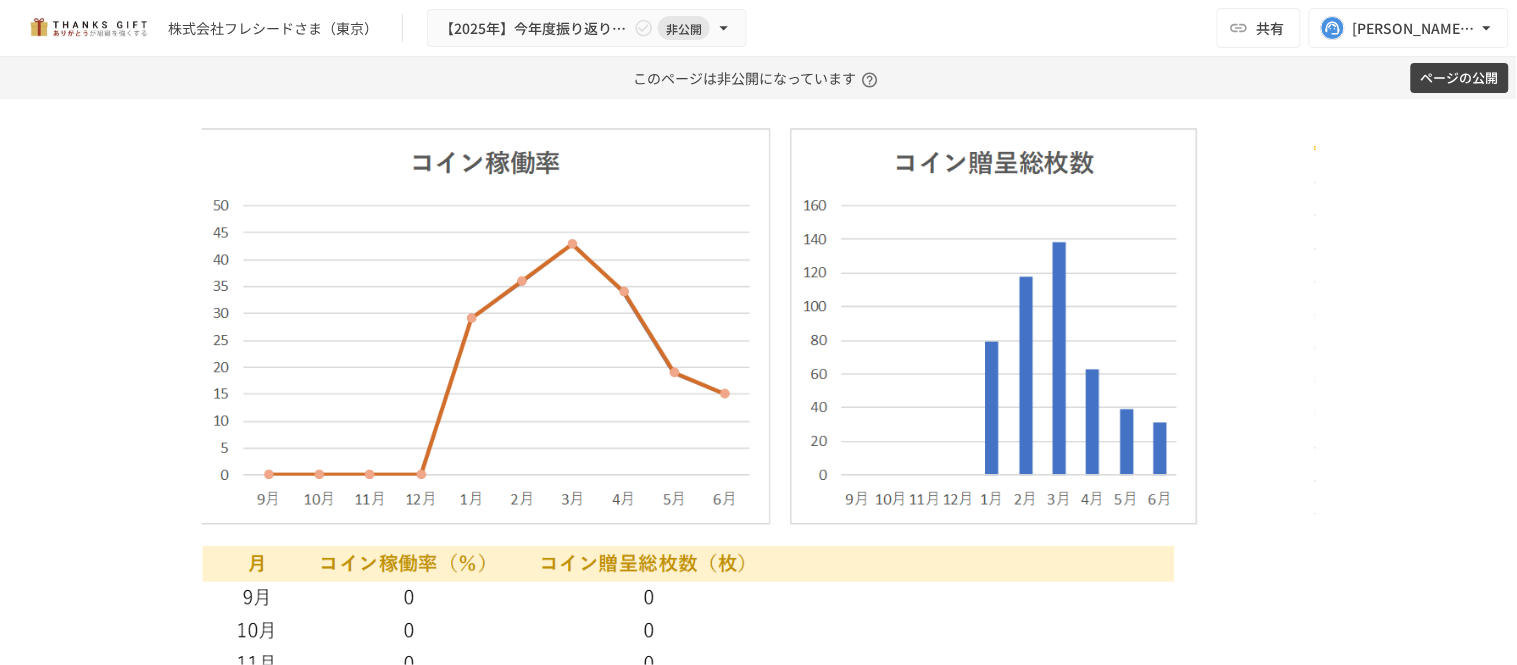 scroll, scrollTop: 2117, scrollLeft: 0, axis: vertical 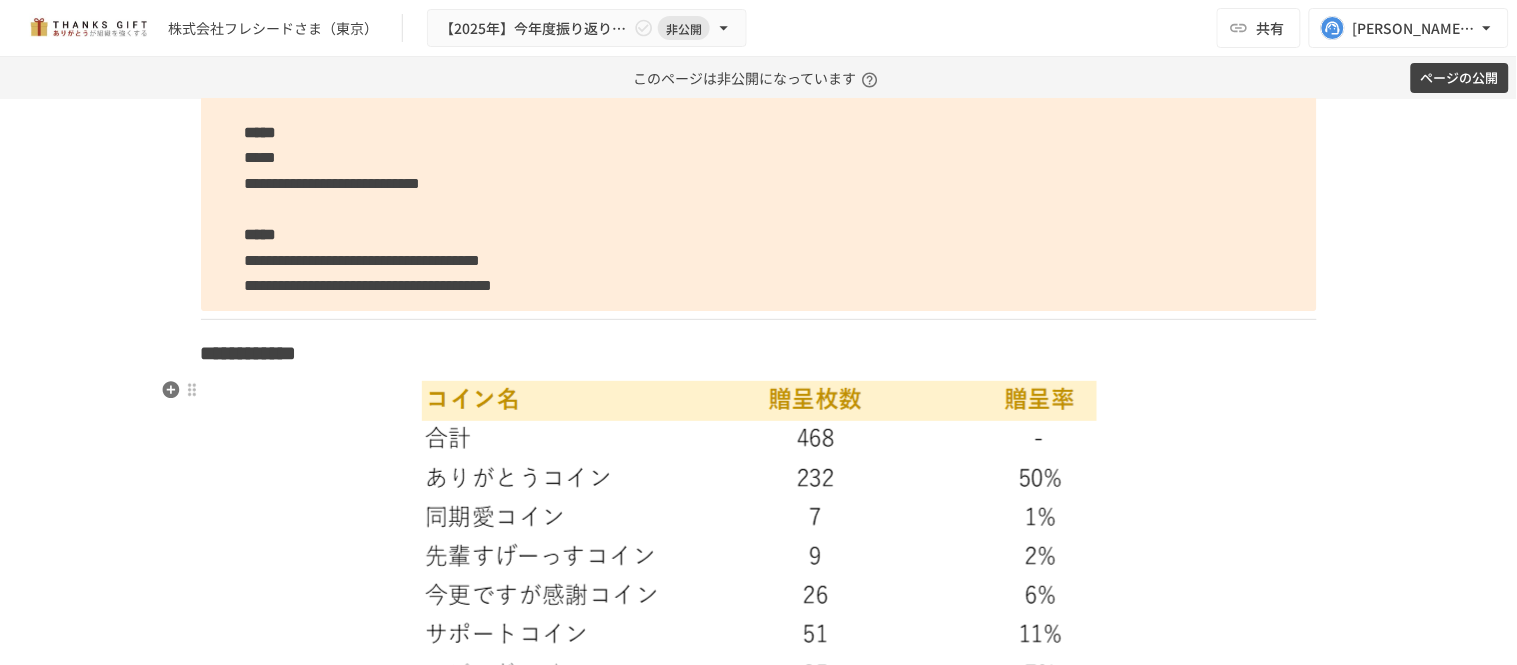click 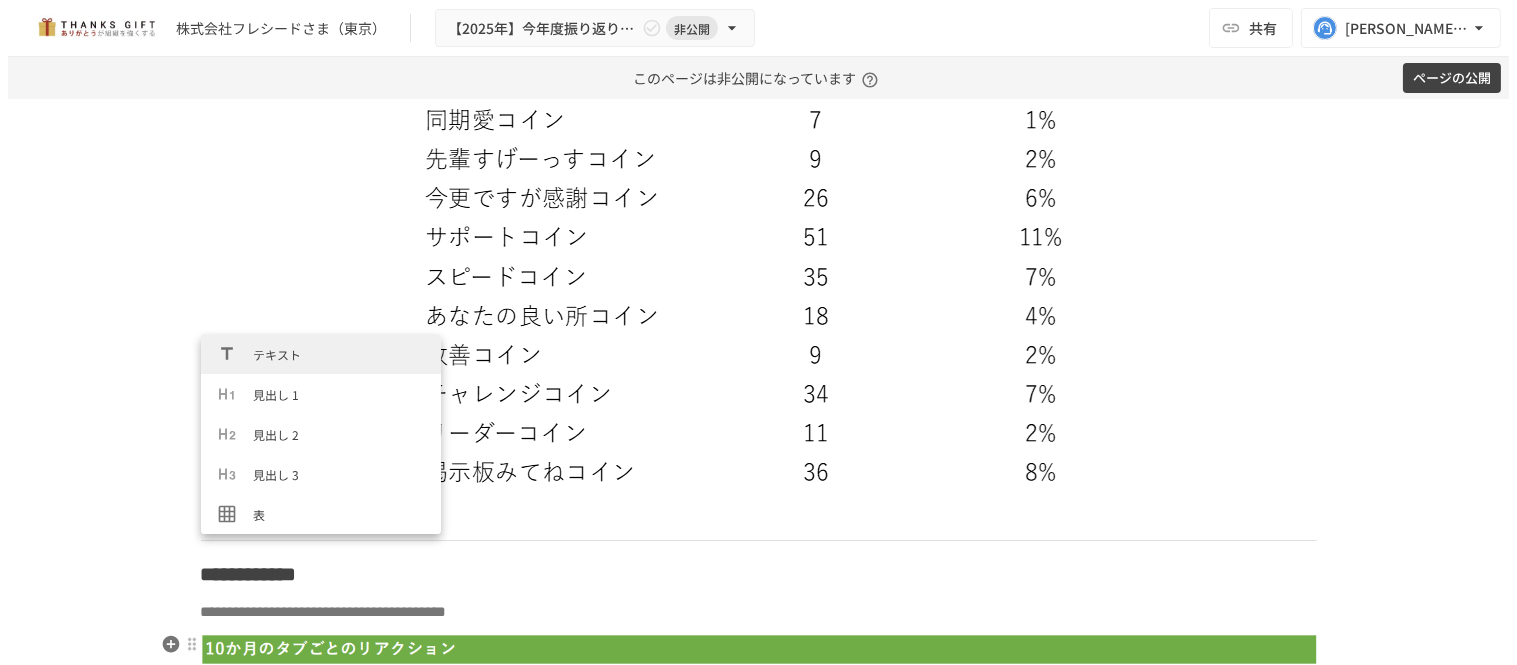scroll, scrollTop: 3710, scrollLeft: 0, axis: vertical 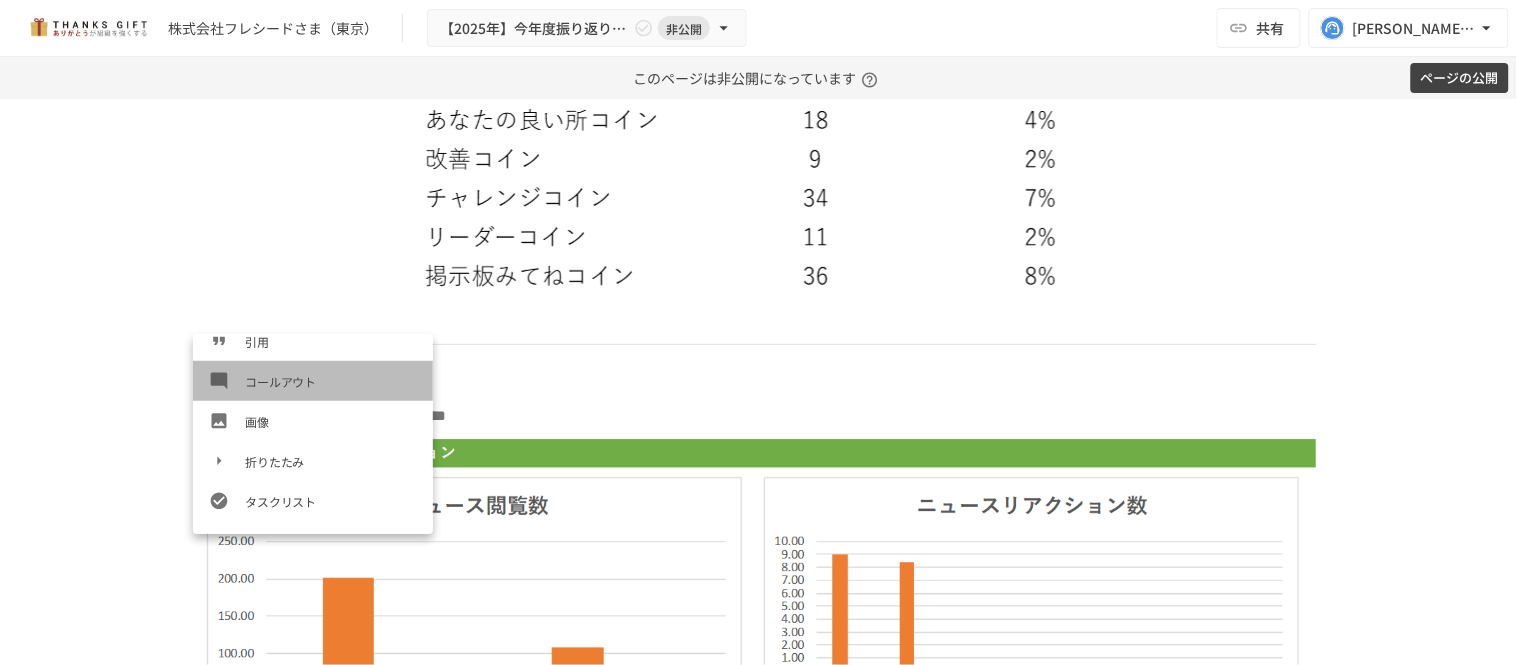 click on "コールアウト" at bounding box center (331, 381) 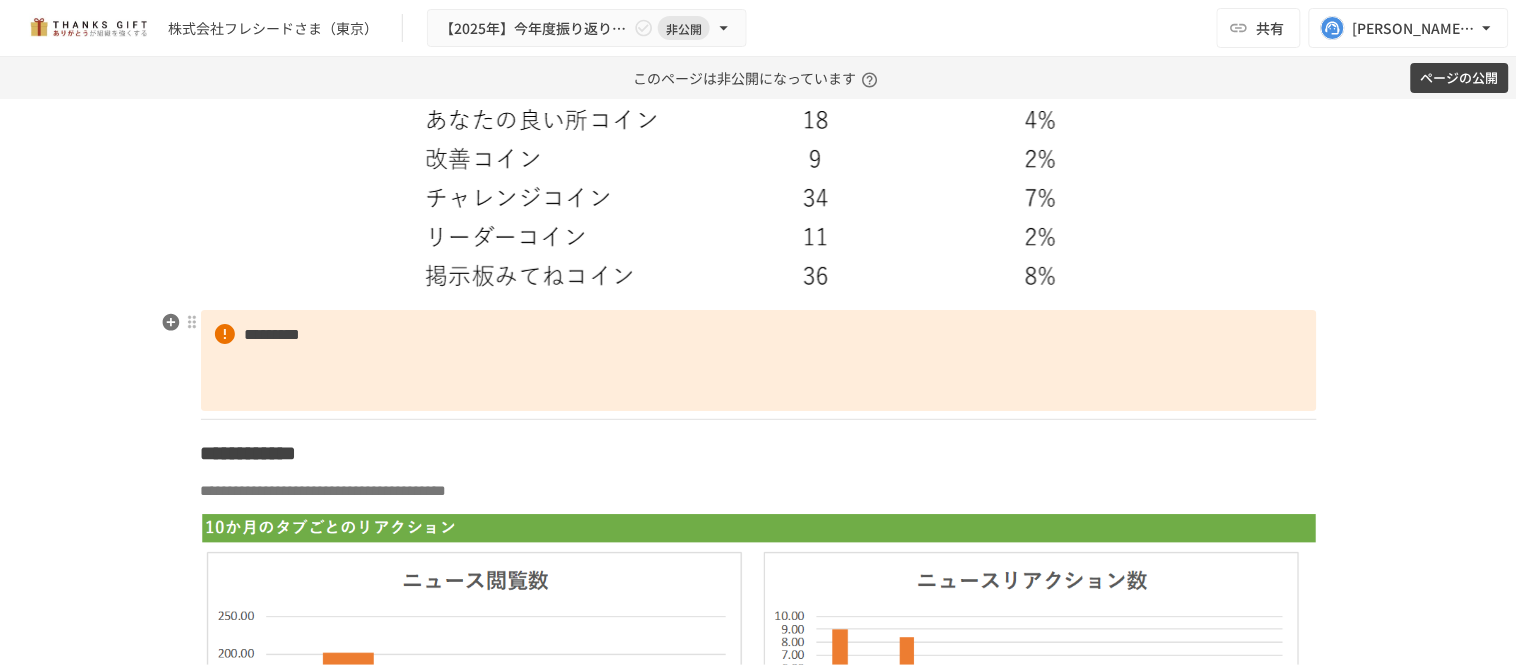click on "*********" at bounding box center [759, 360] 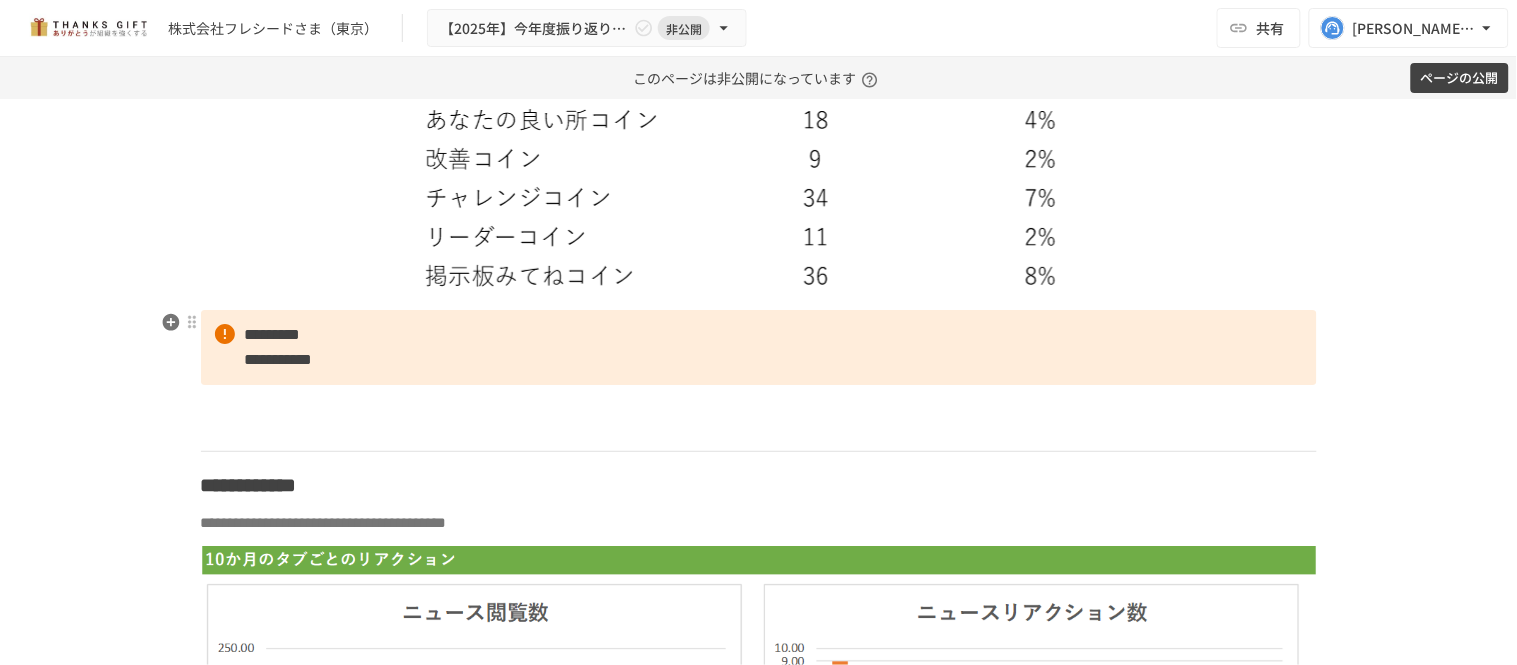 click on "**********" at bounding box center [759, 347] 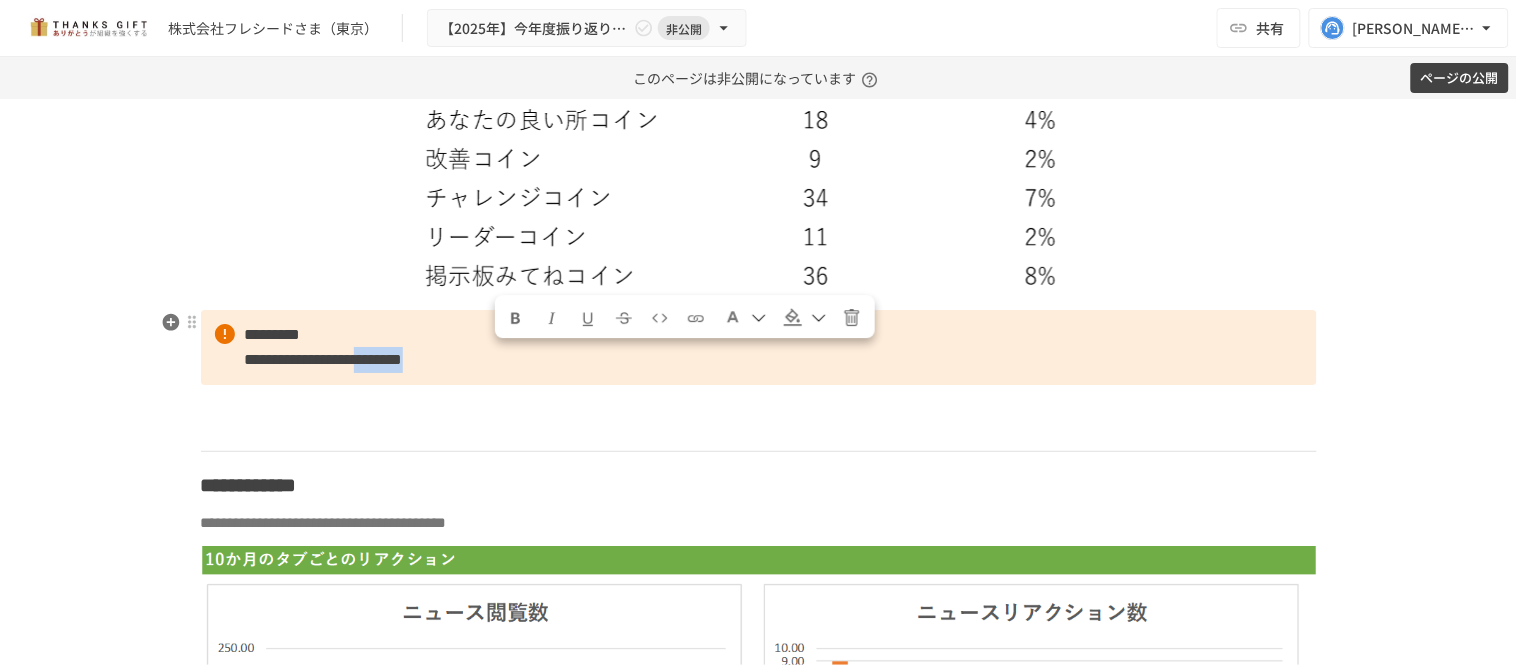 drag, startPoint x: 560, startPoint y: 366, endPoint x: 493, endPoint y: 354, distance: 68.06615 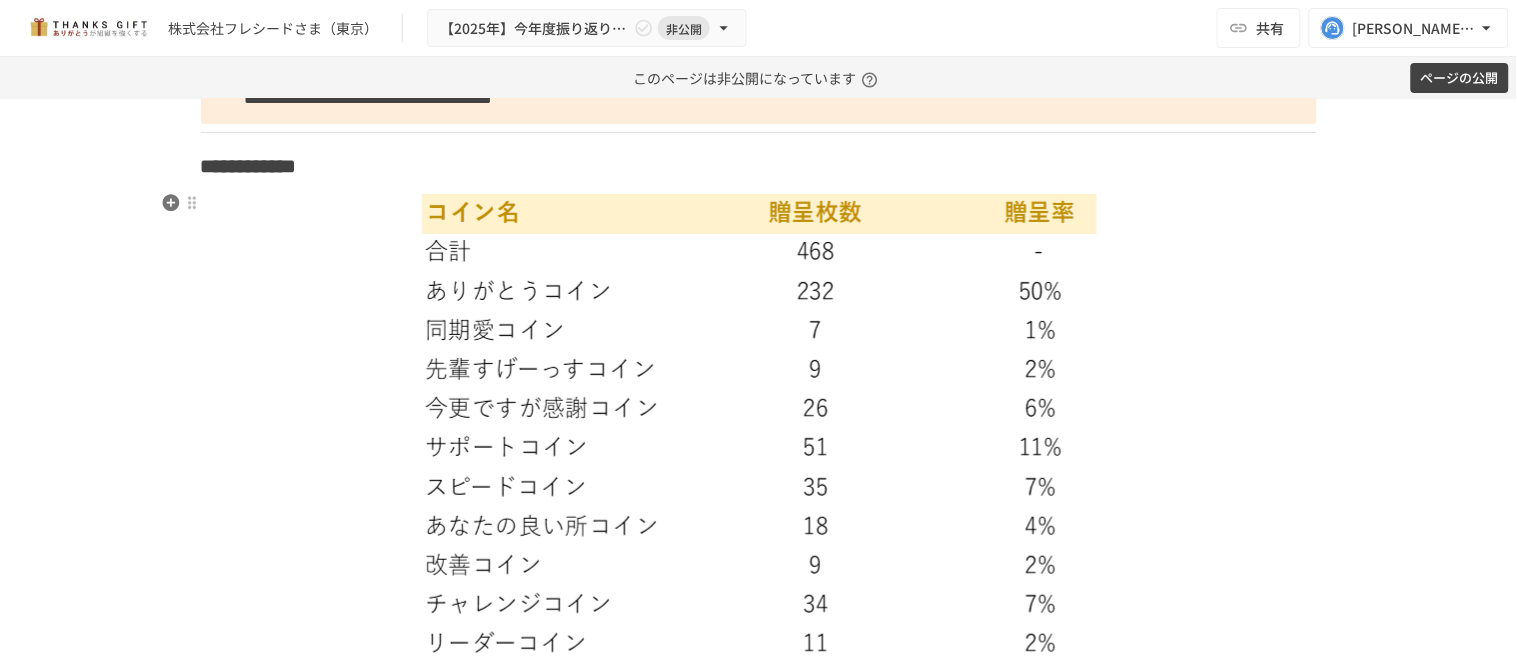 scroll, scrollTop: 3265, scrollLeft: 0, axis: vertical 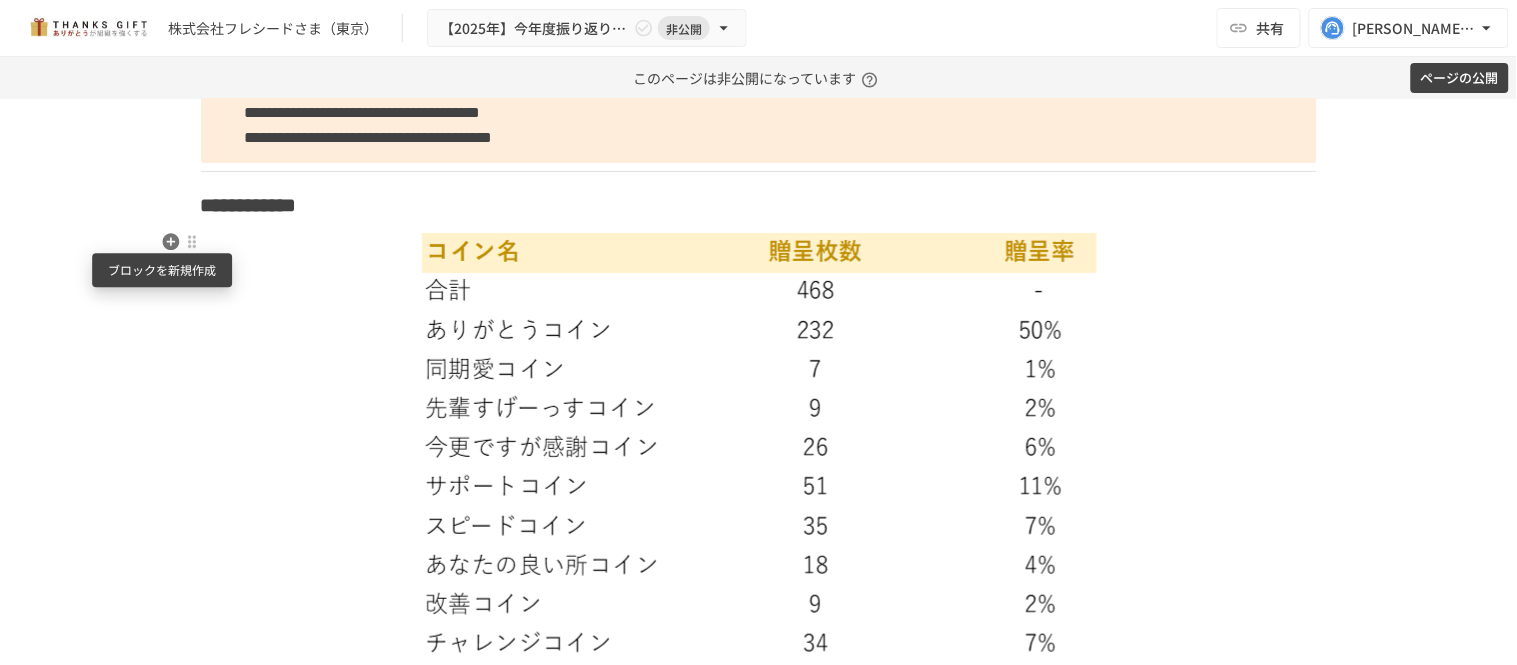 click 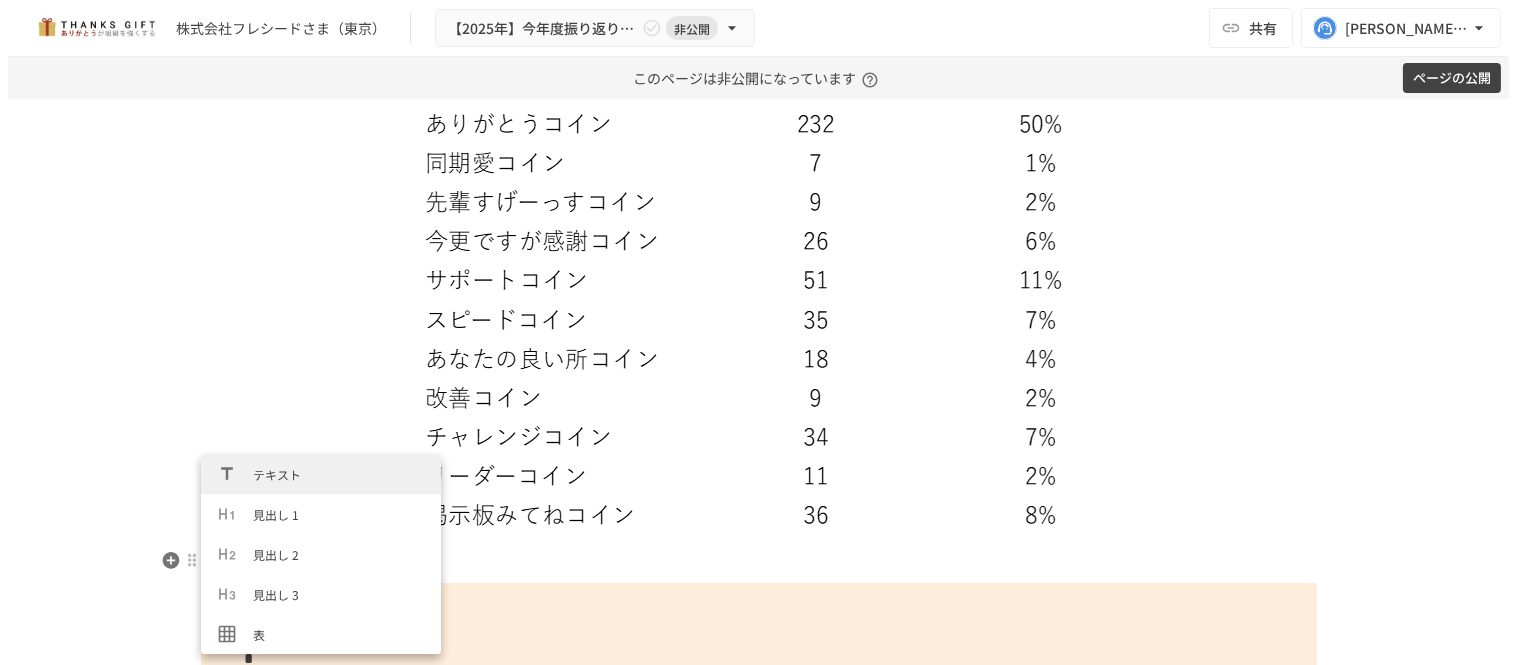 scroll, scrollTop: 3598, scrollLeft: 0, axis: vertical 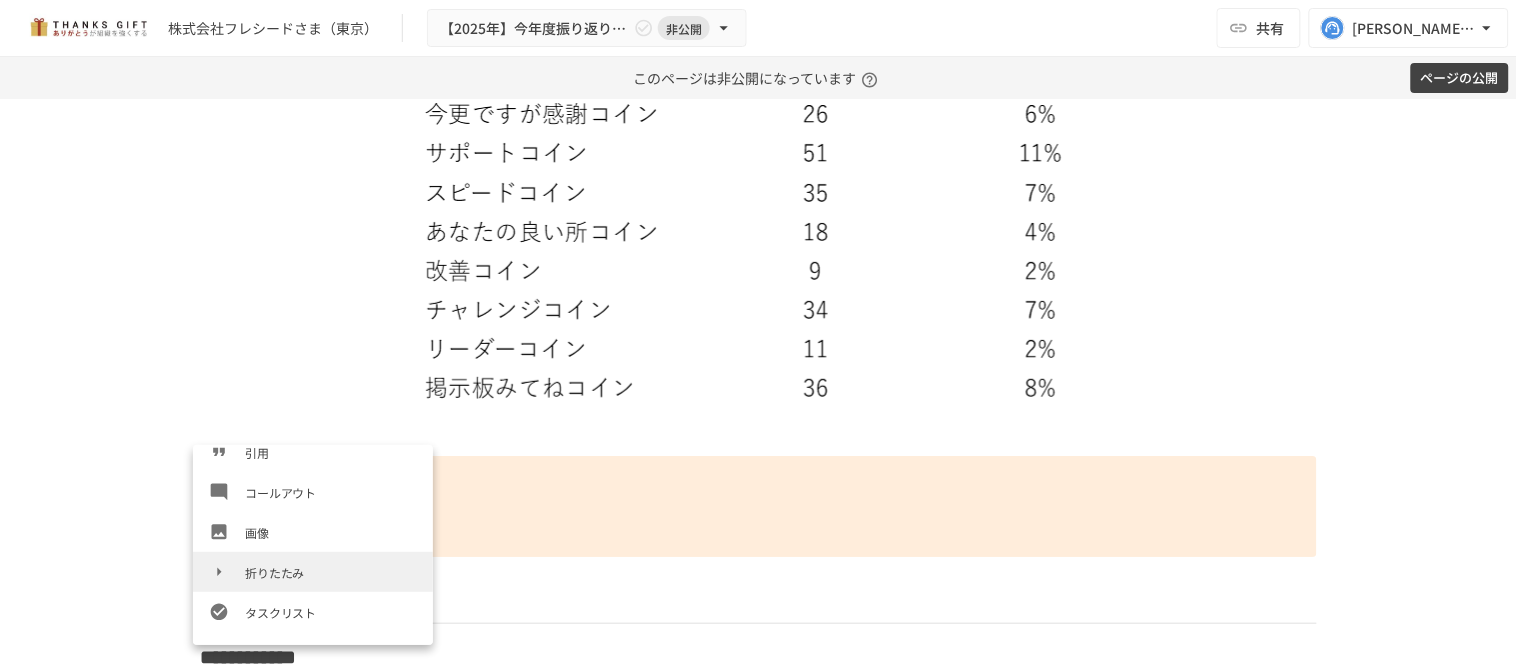 click on "折りたたみ" at bounding box center [313, 572] 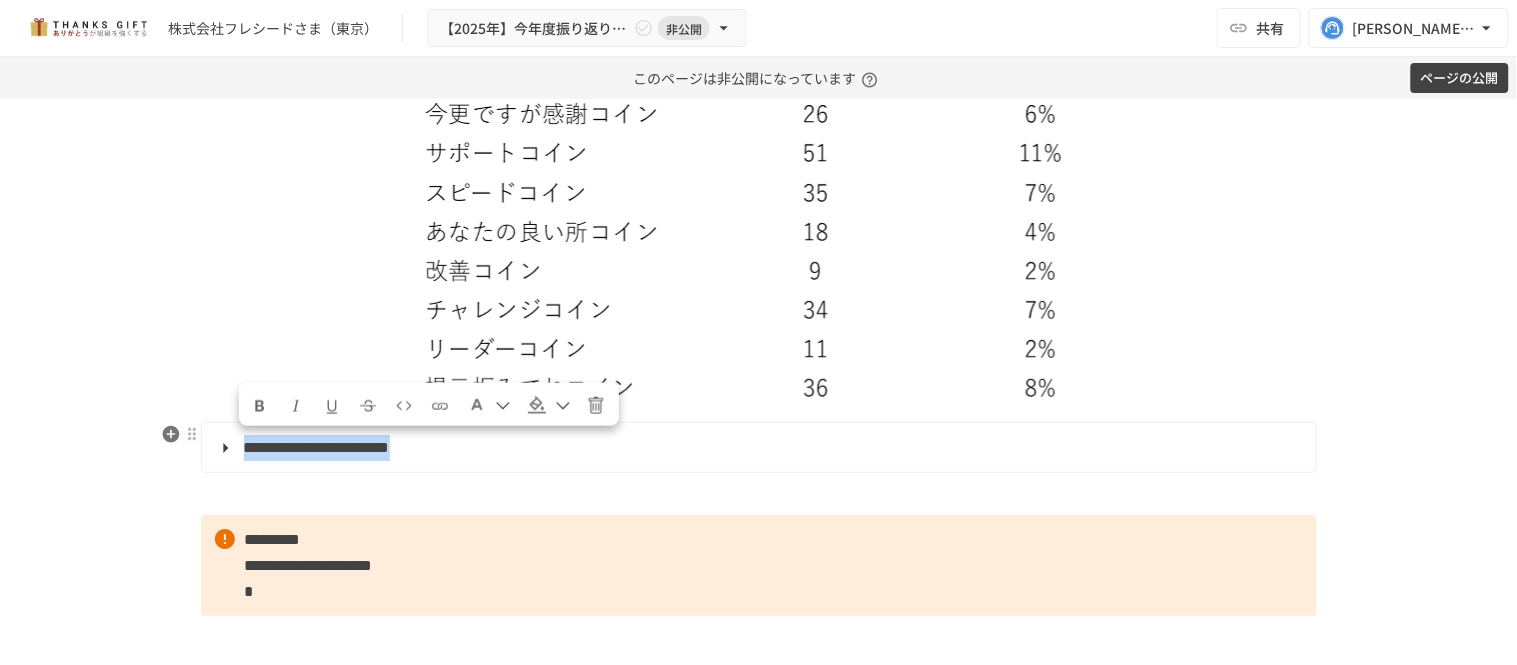 drag, startPoint x: 610, startPoint y: 446, endPoint x: 216, endPoint y: 458, distance: 394.1827 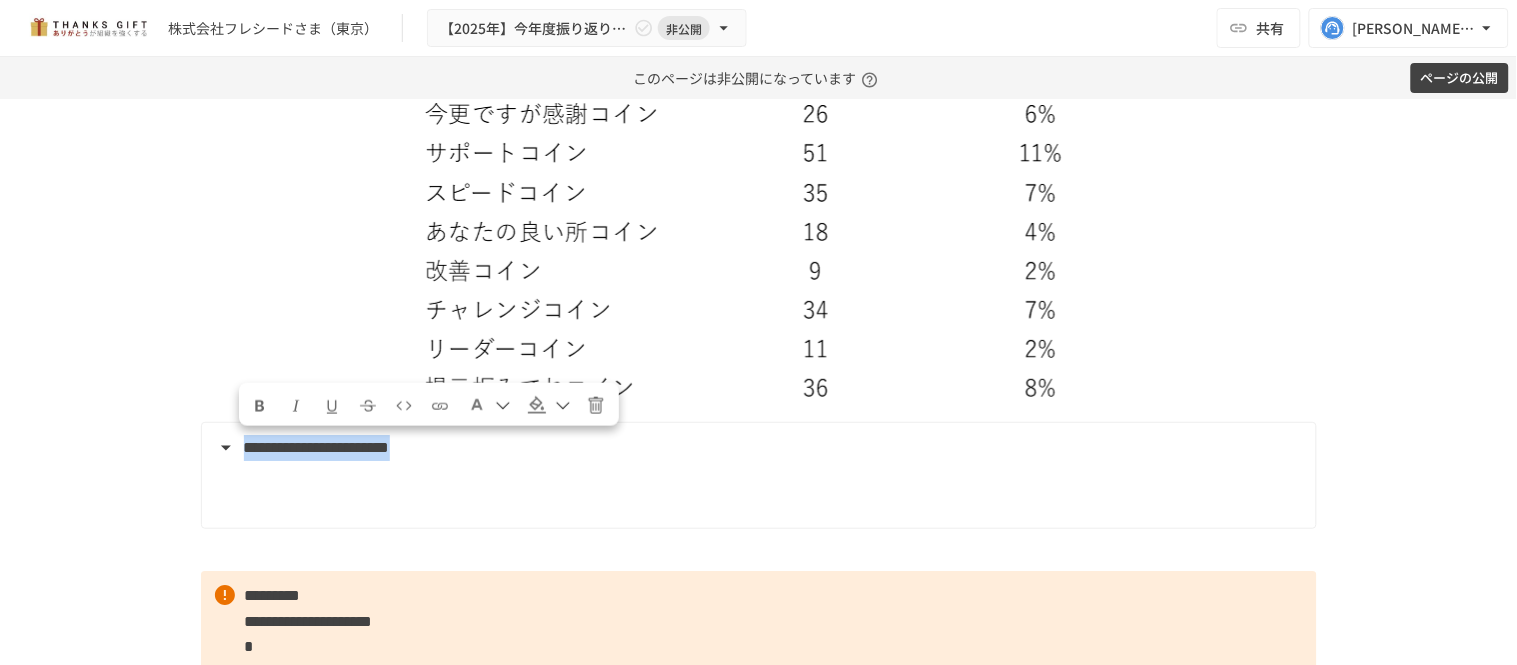 click at bounding box center [260, 406] 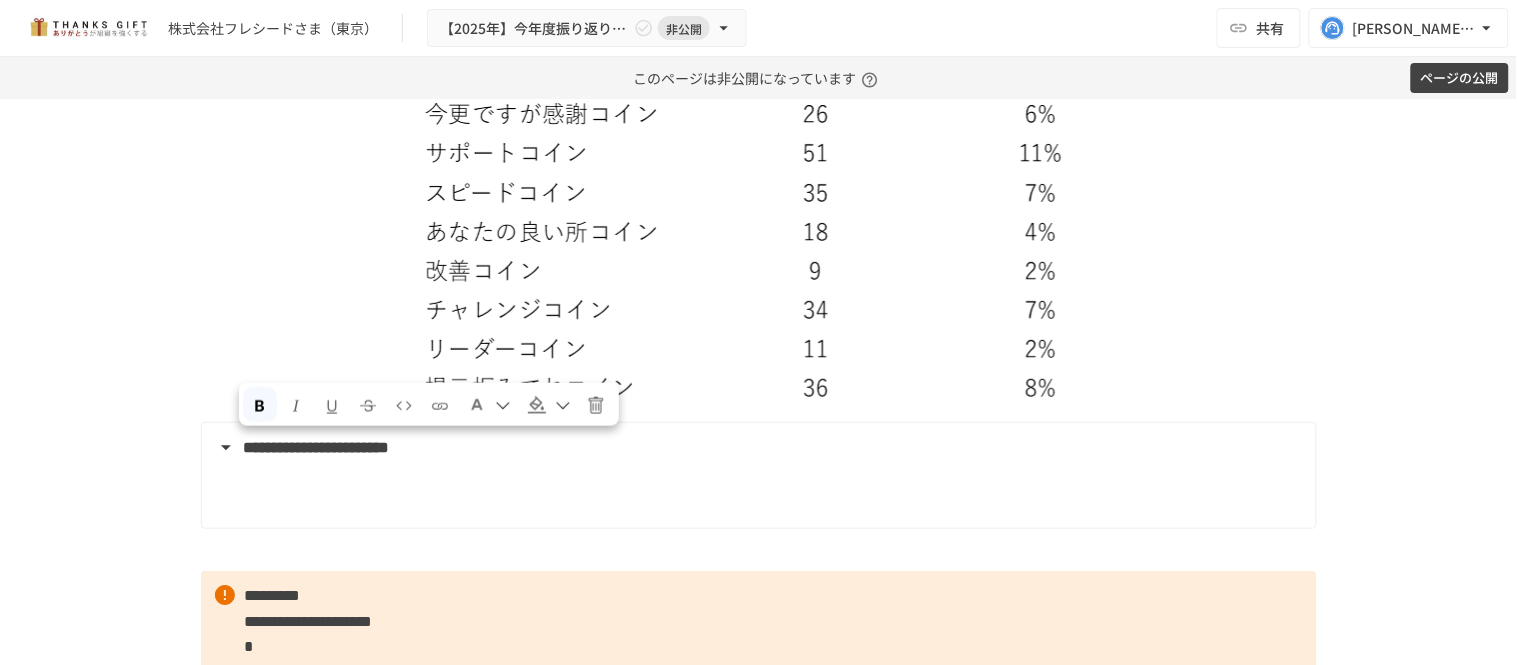 click at bounding box center (477, 405) 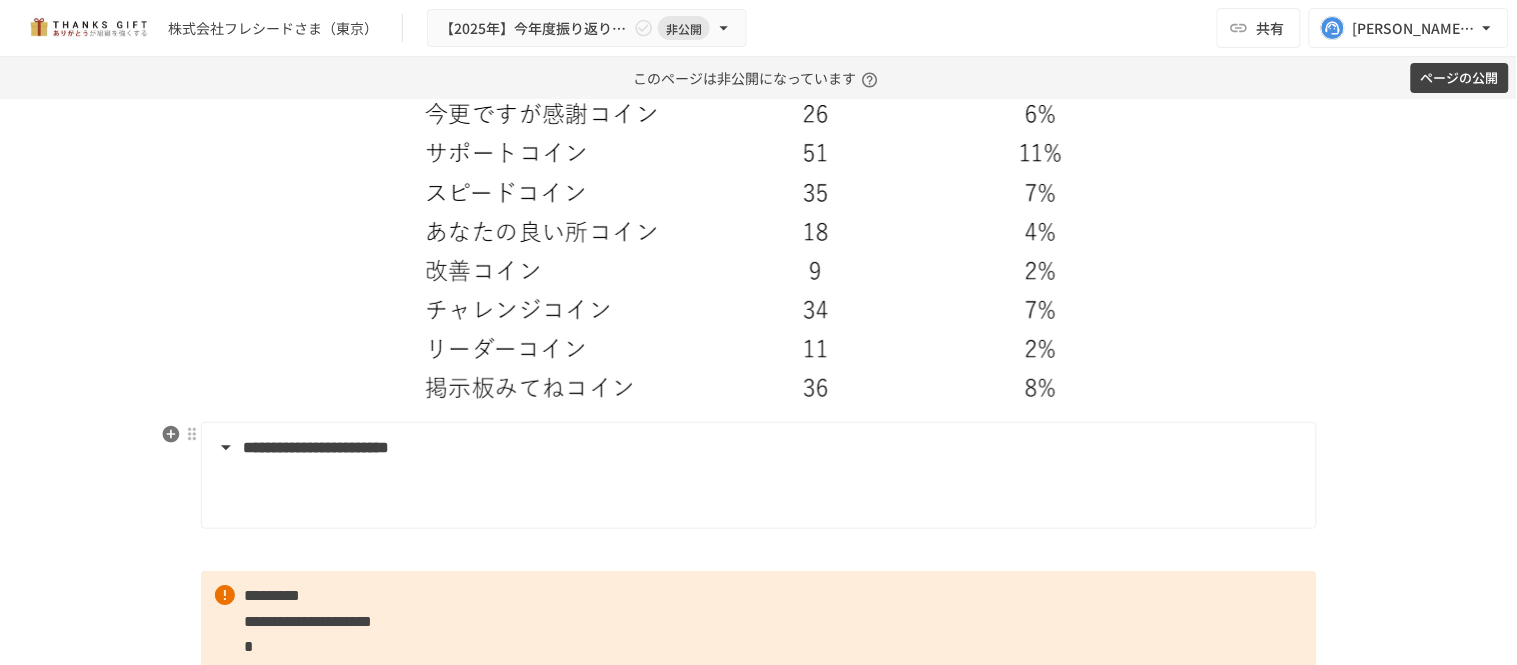 click on "**********" at bounding box center (317, 447) 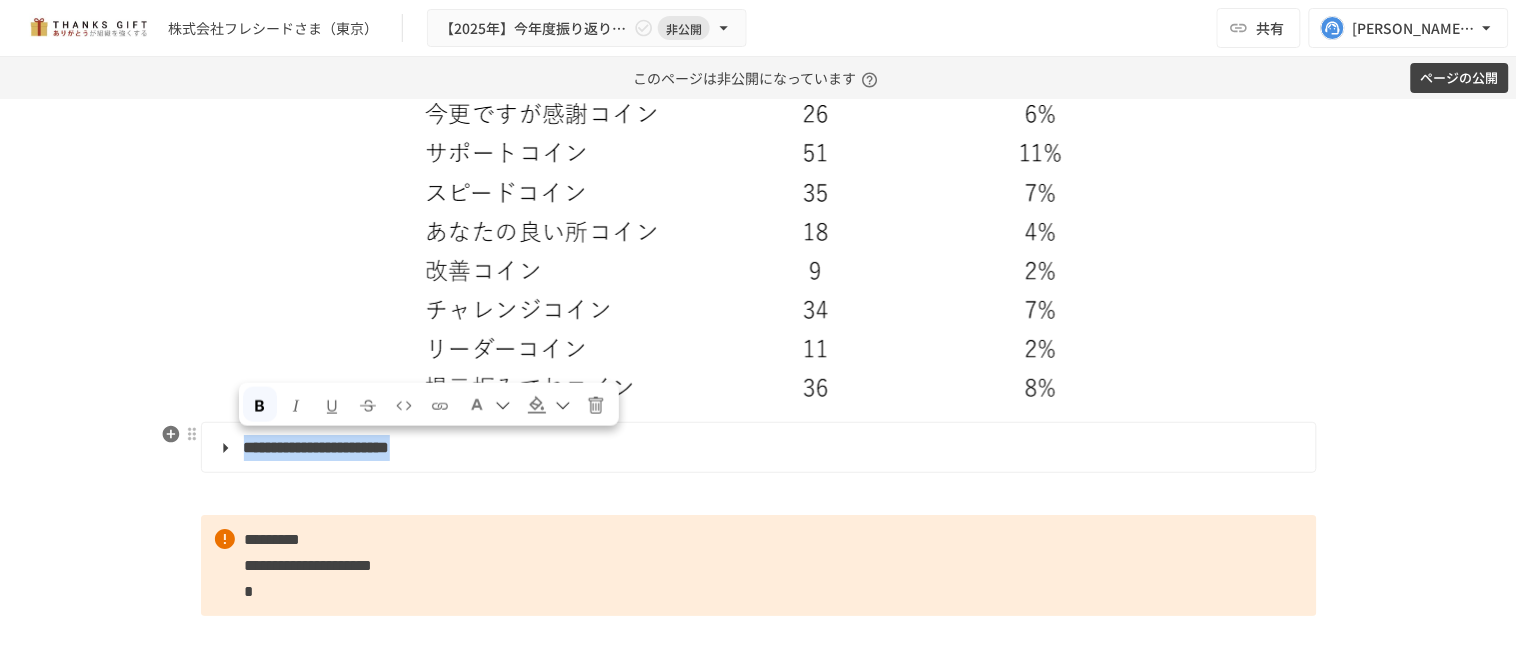 drag, startPoint x: 606, startPoint y: 443, endPoint x: 206, endPoint y: 442, distance: 400.00125 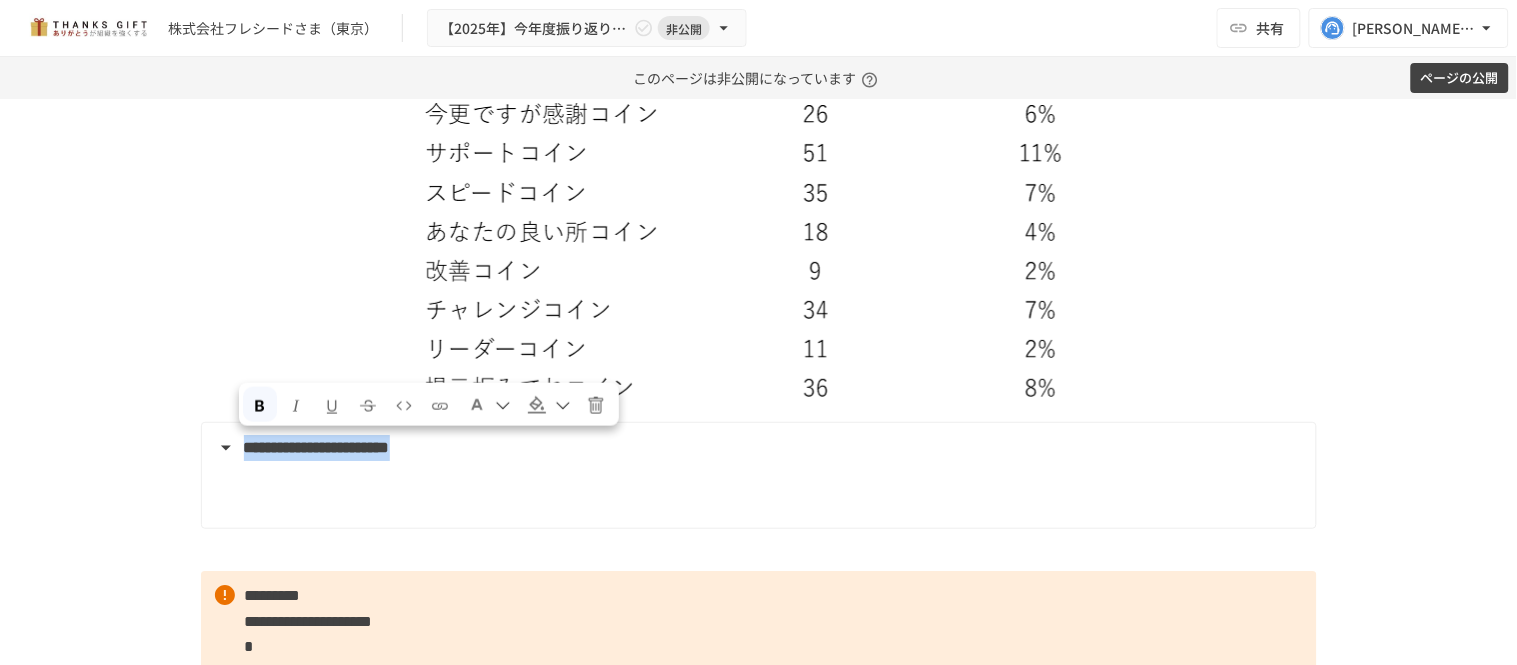 click at bounding box center [477, 405] 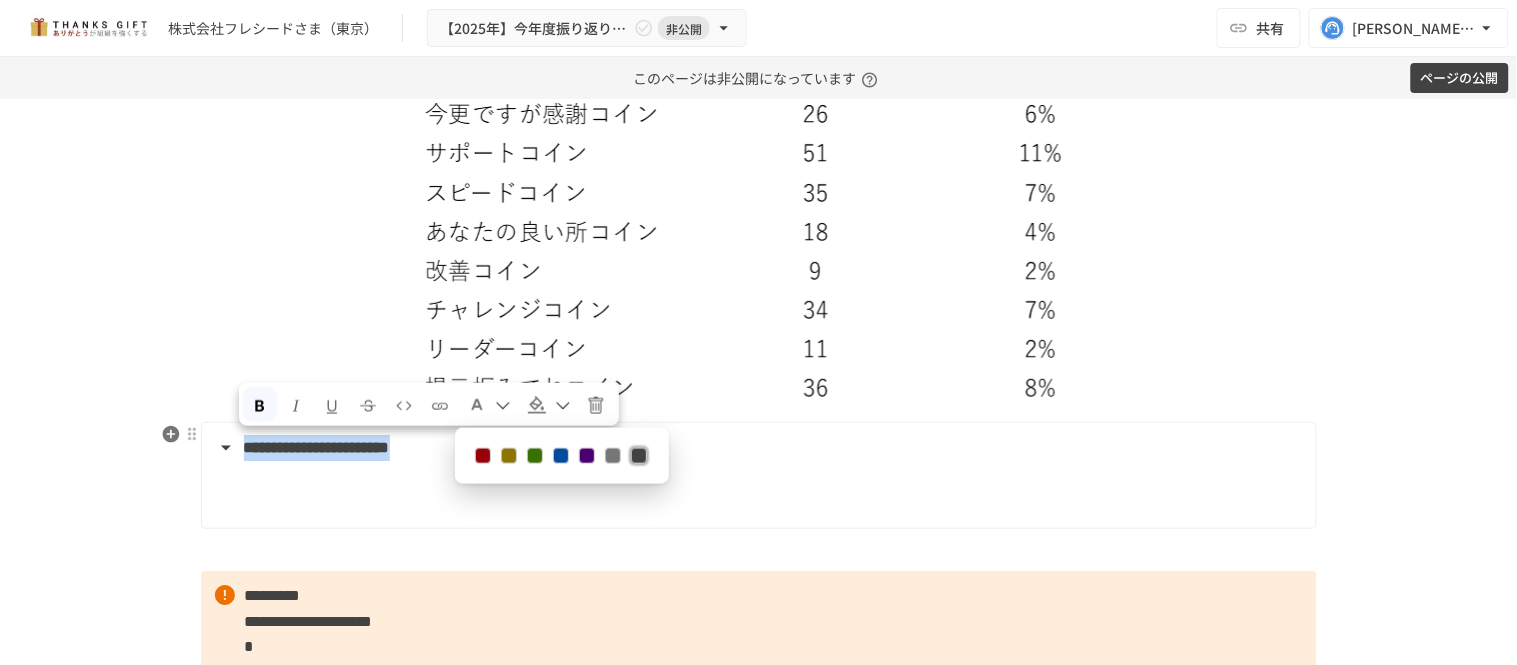 click at bounding box center (482, 456) 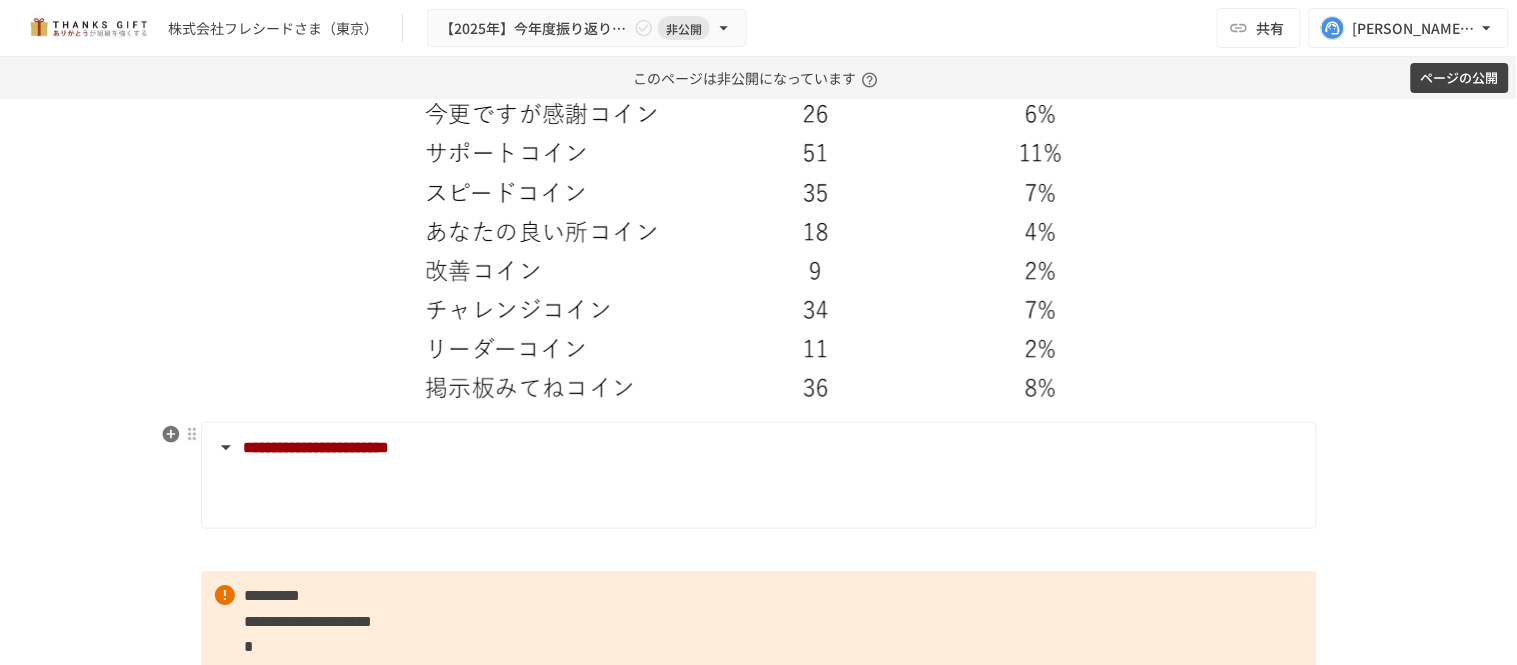 click on "**********" at bounding box center (759, 475) 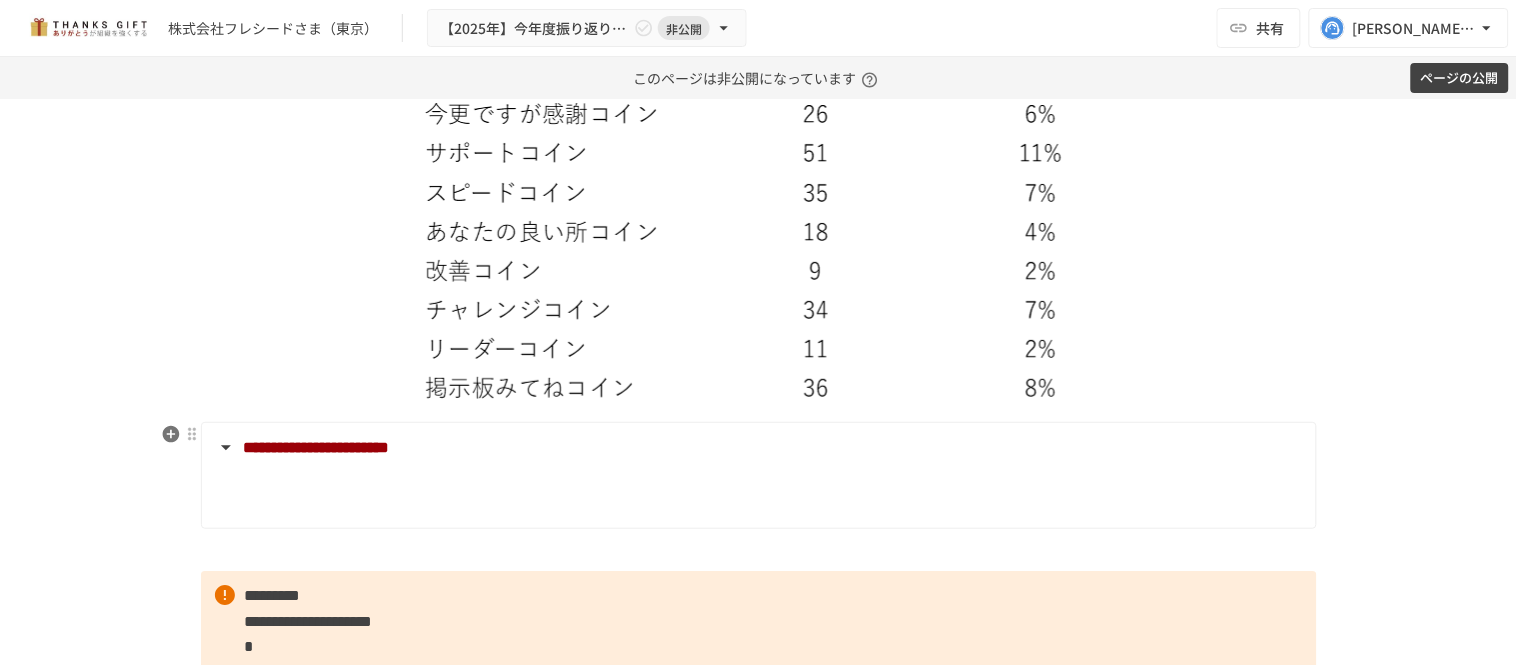 click at bounding box center (757, 484) 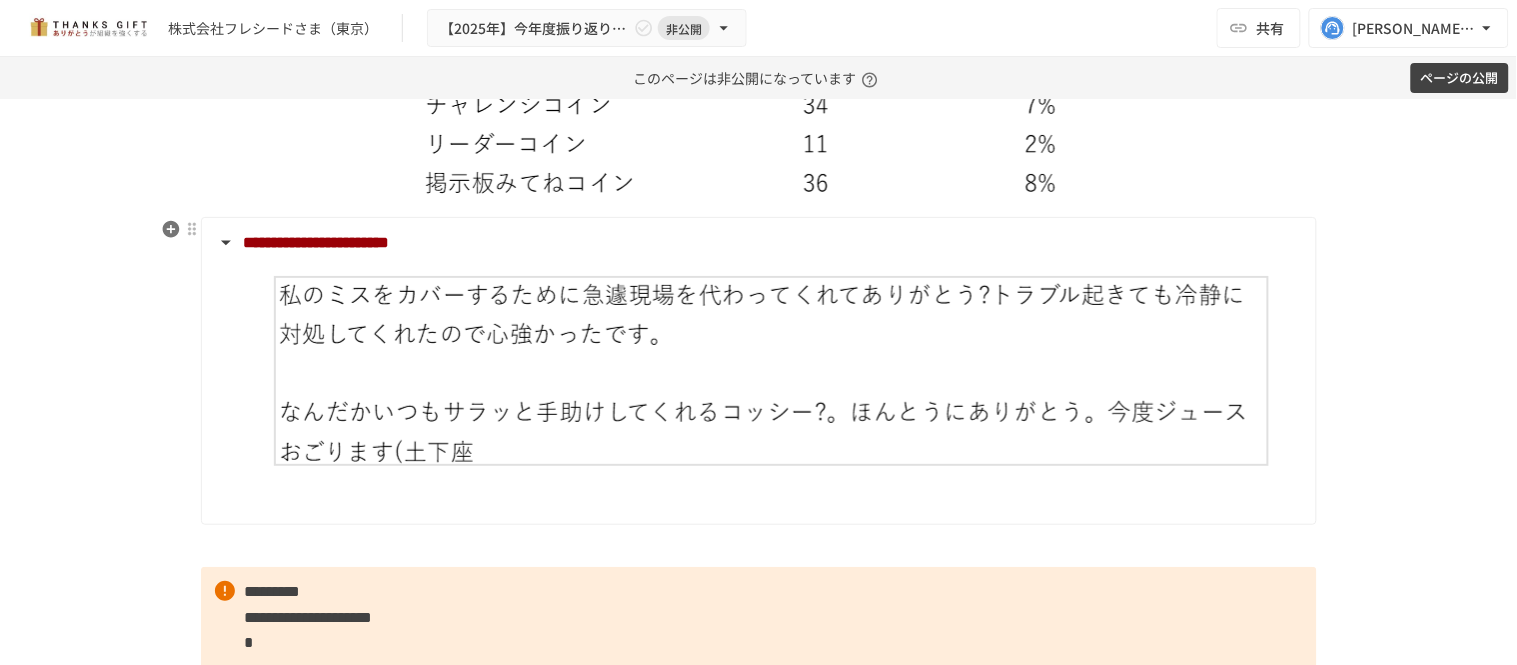 scroll, scrollTop: 3821, scrollLeft: 0, axis: vertical 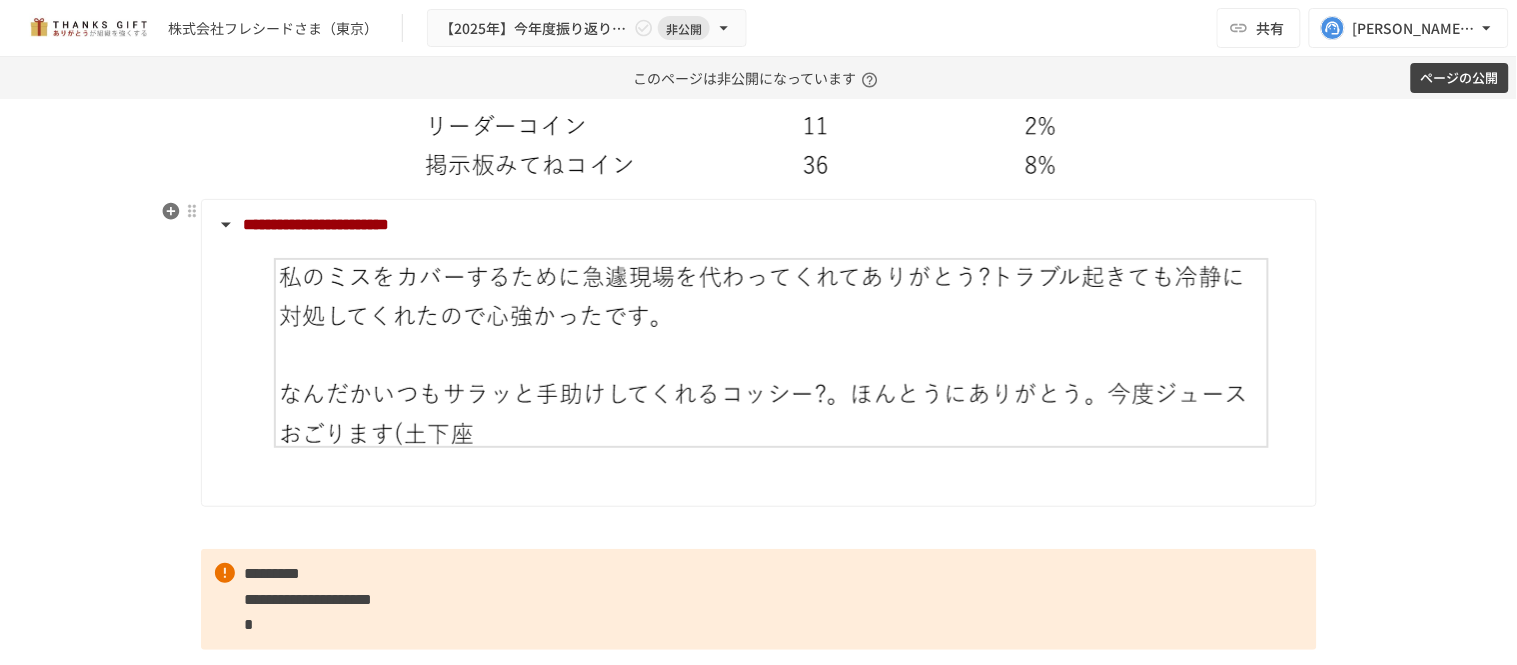 click on "**********" at bounding box center (759, 353) 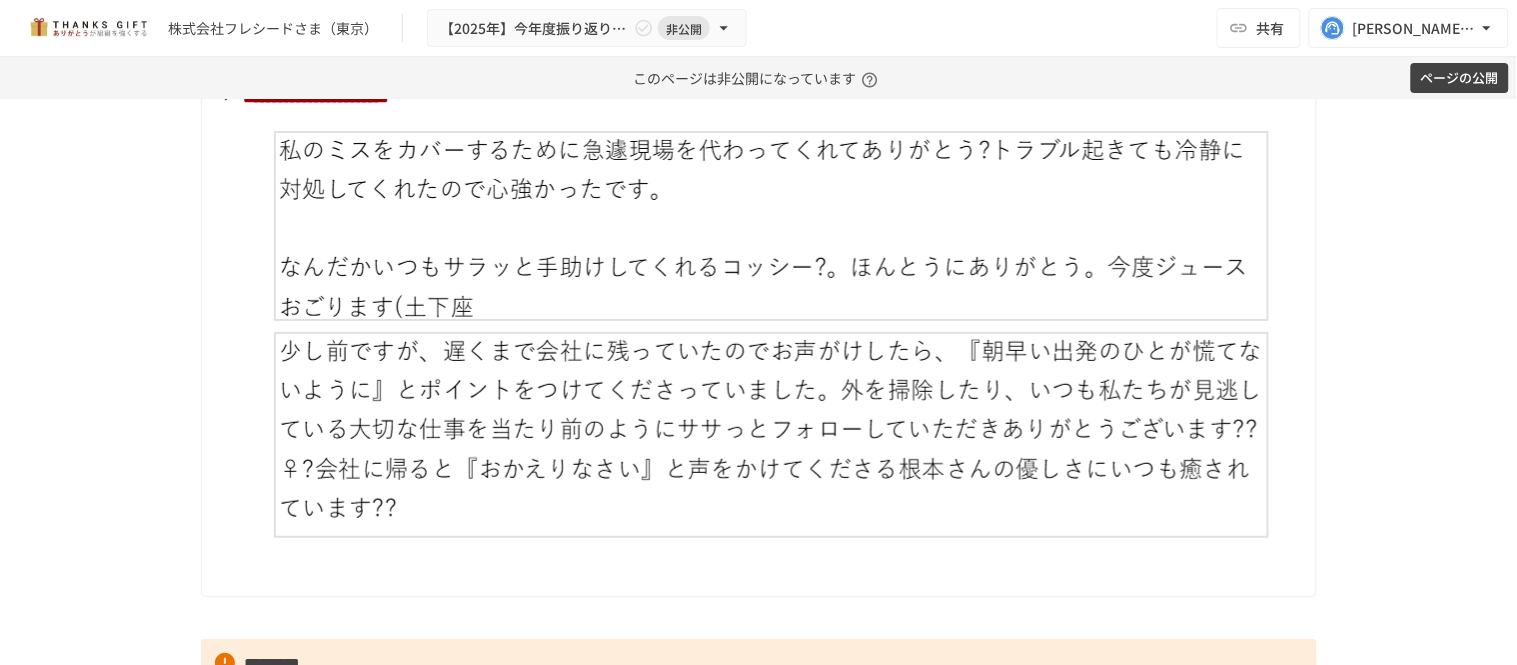 scroll, scrollTop: 4043, scrollLeft: 0, axis: vertical 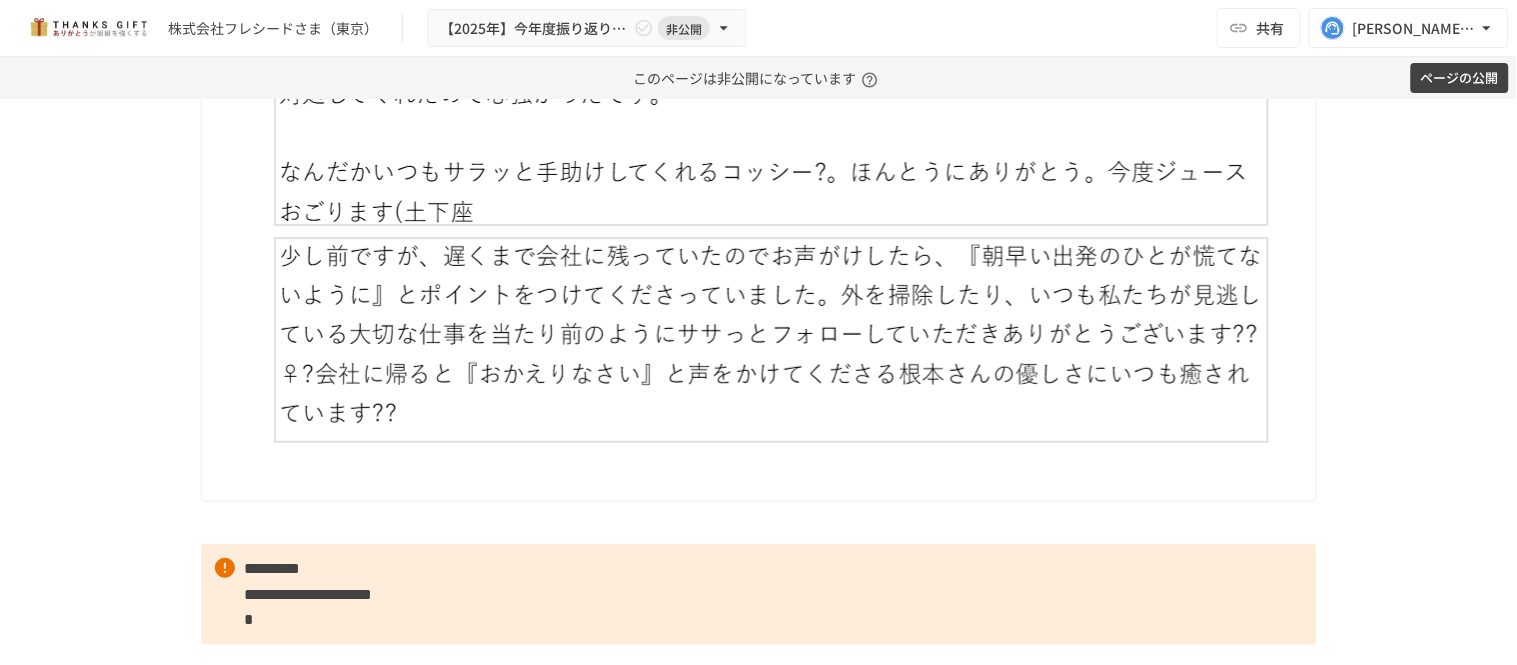 click at bounding box center (772, 467) 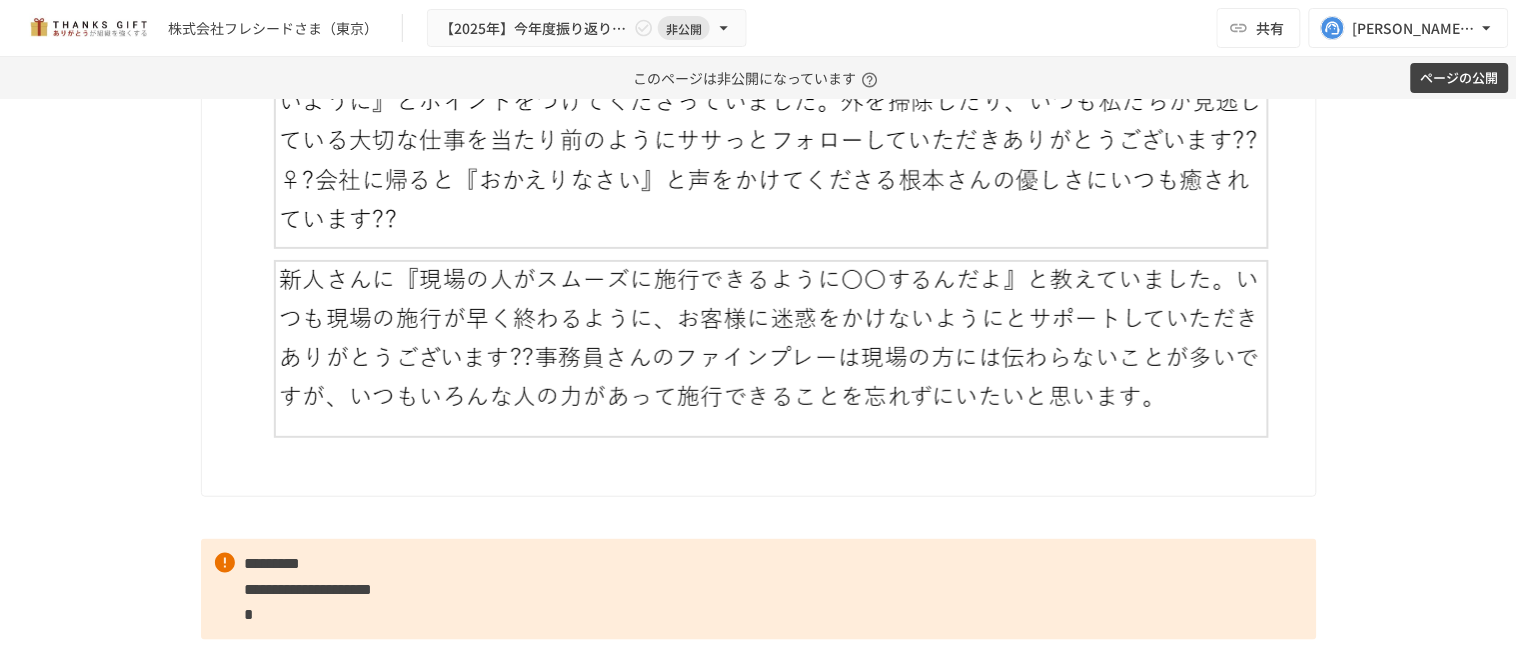 scroll, scrollTop: 4265, scrollLeft: 0, axis: vertical 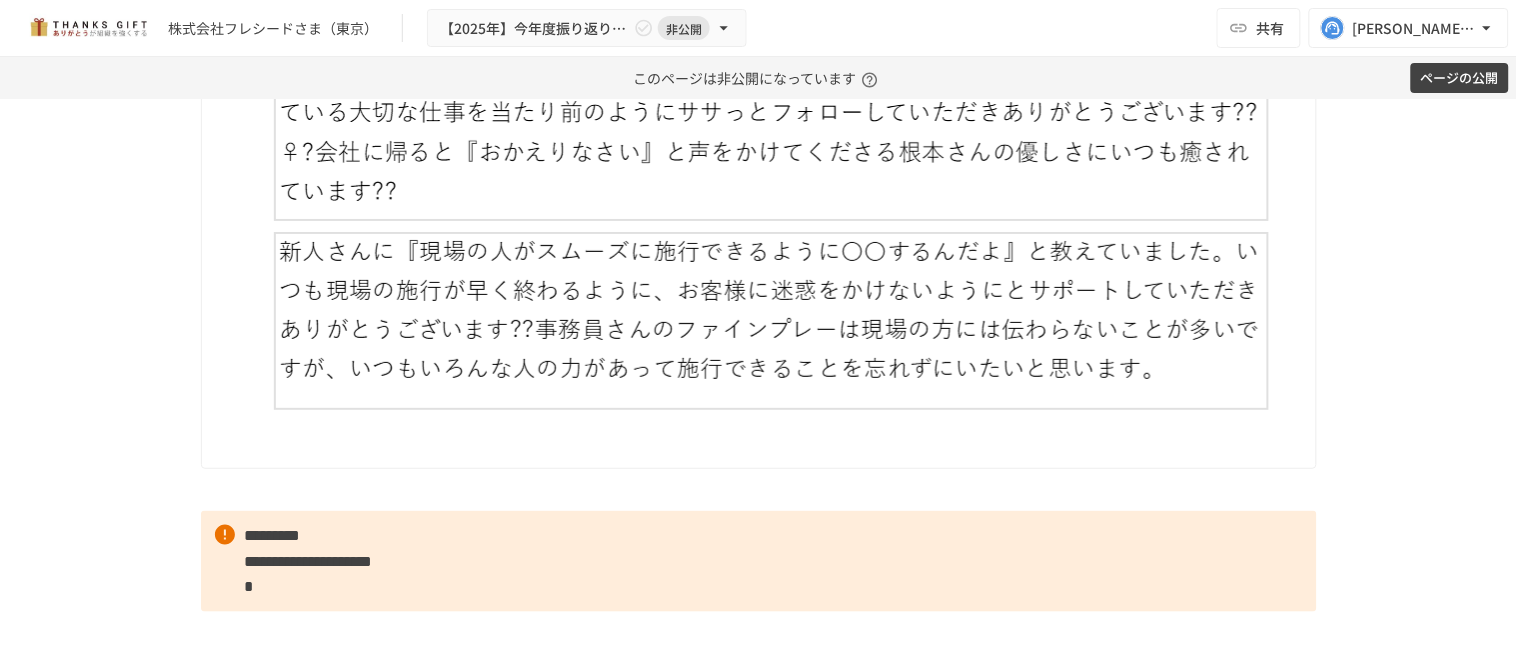 click at bounding box center [772, 321] 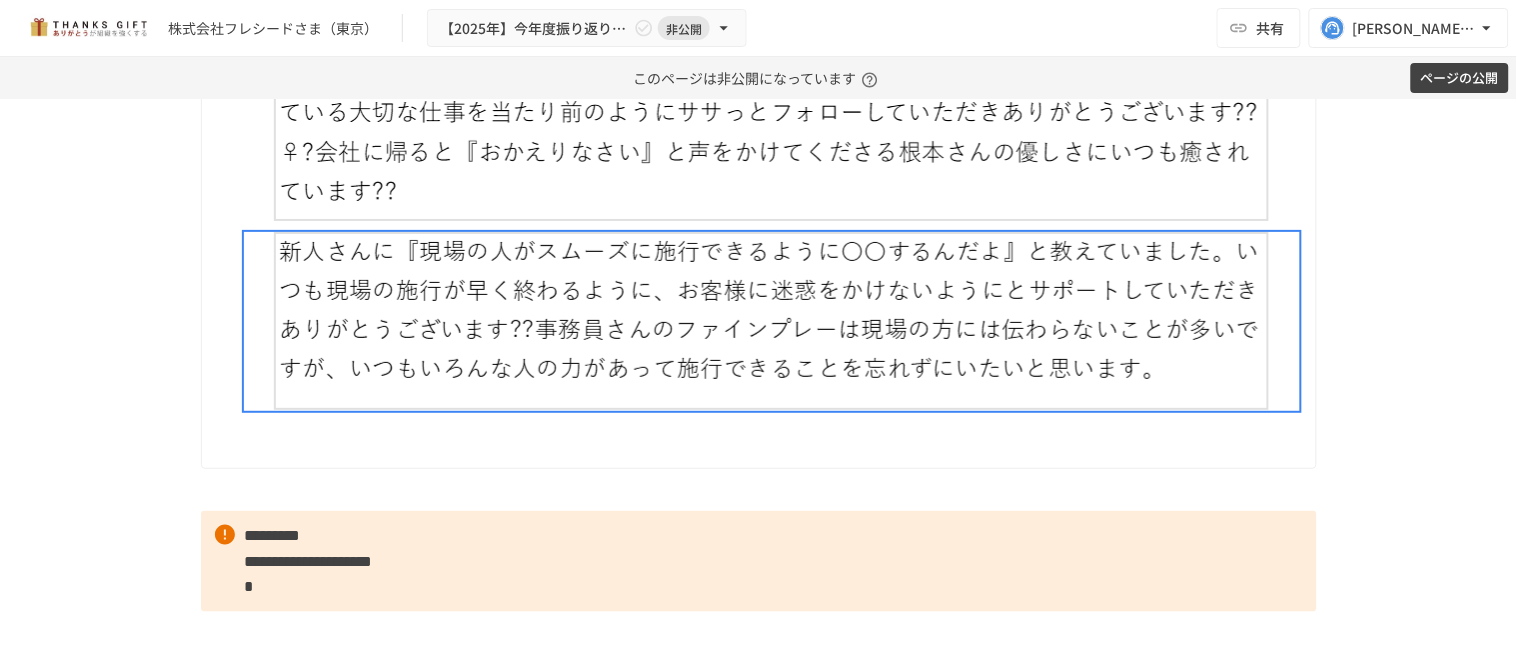 click at bounding box center [757, 120] 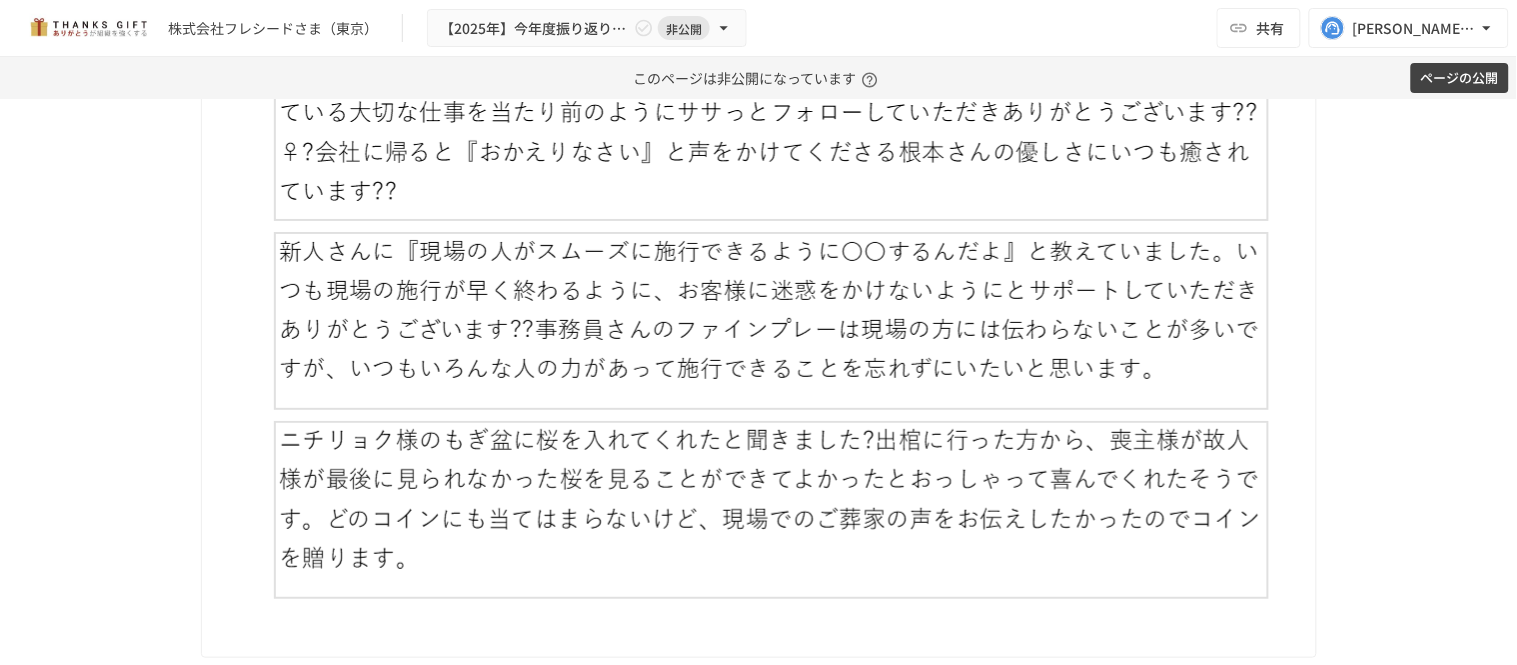 click at bounding box center [772, 623] 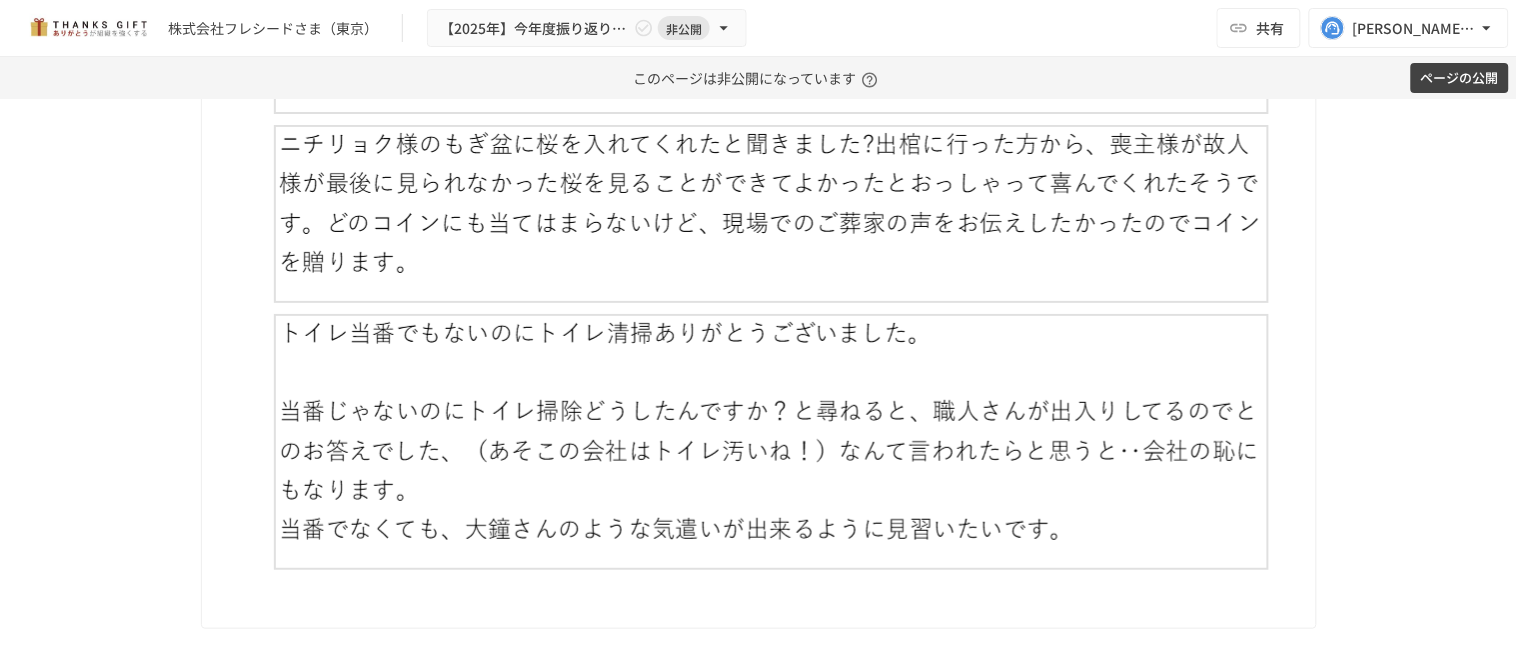 scroll, scrollTop: 4598, scrollLeft: 0, axis: vertical 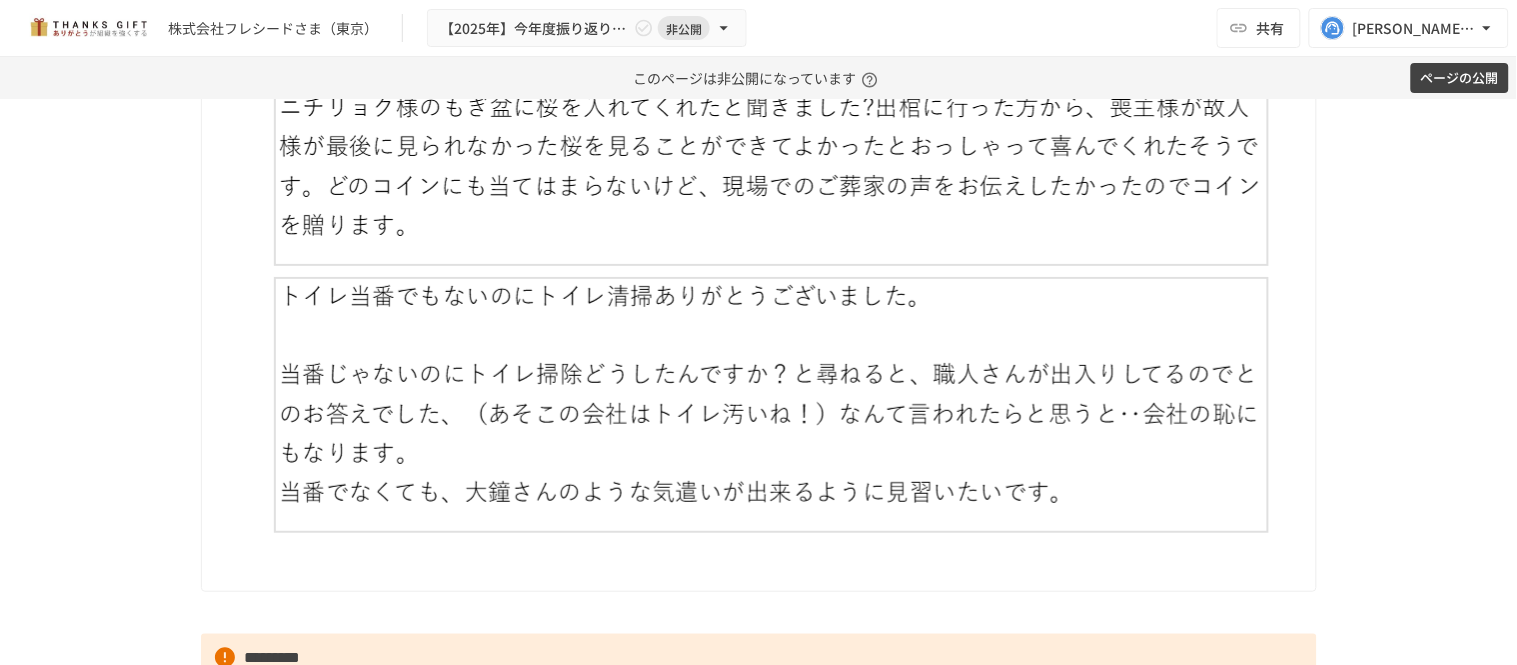 click at bounding box center (772, 557) 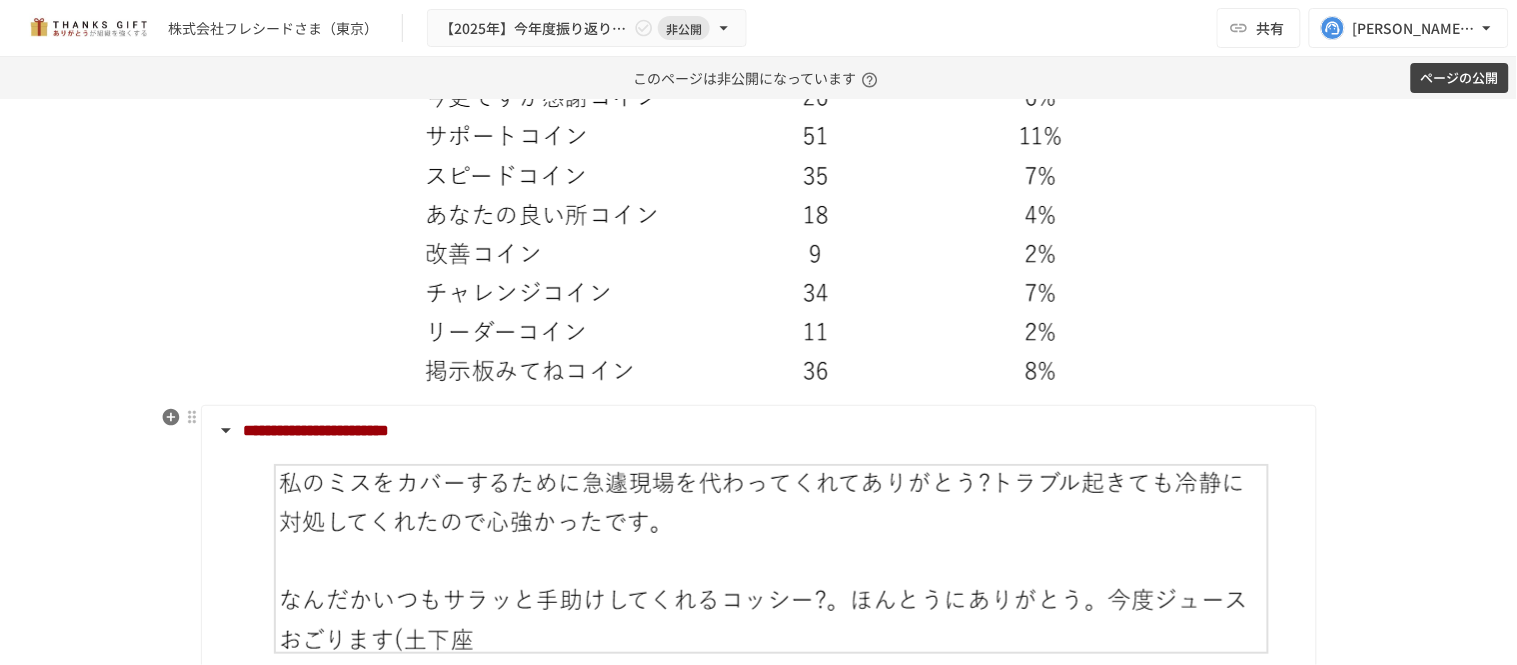 scroll, scrollTop: 3598, scrollLeft: 0, axis: vertical 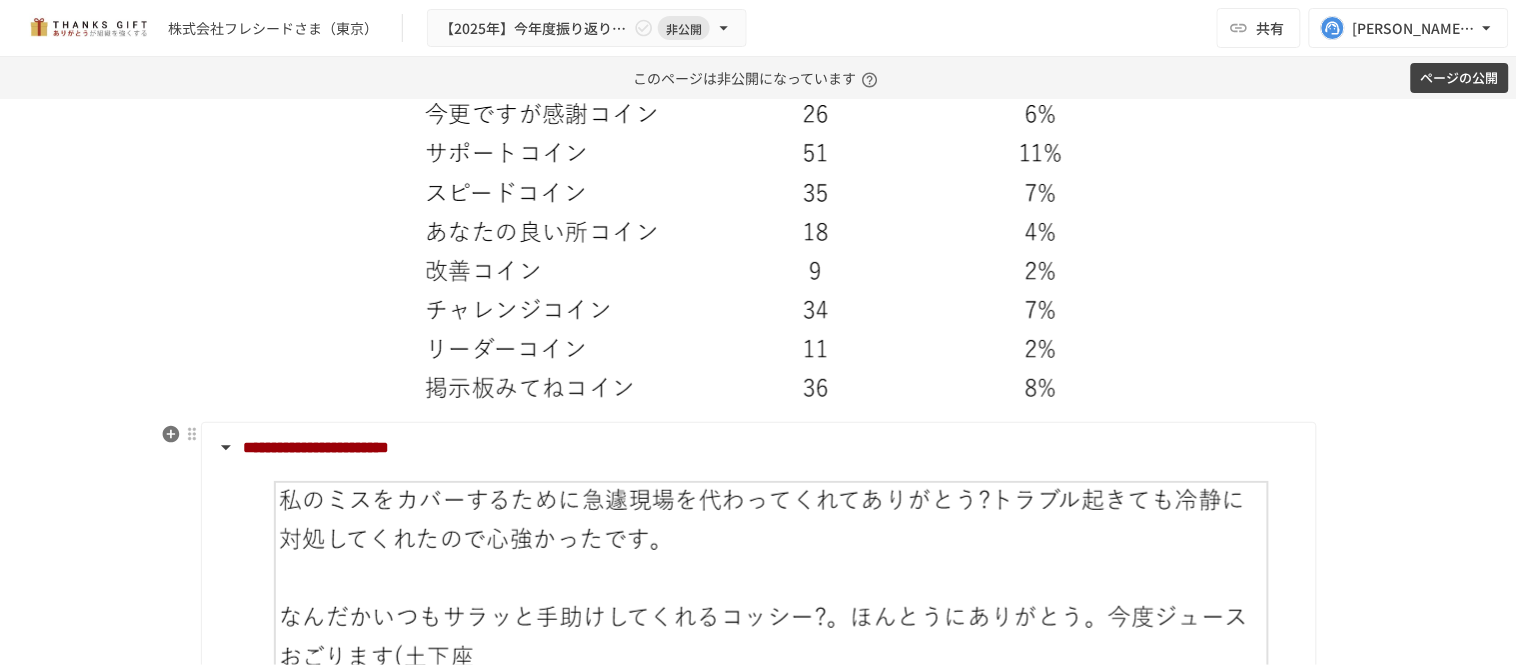 click on "**********" at bounding box center [757, 448] 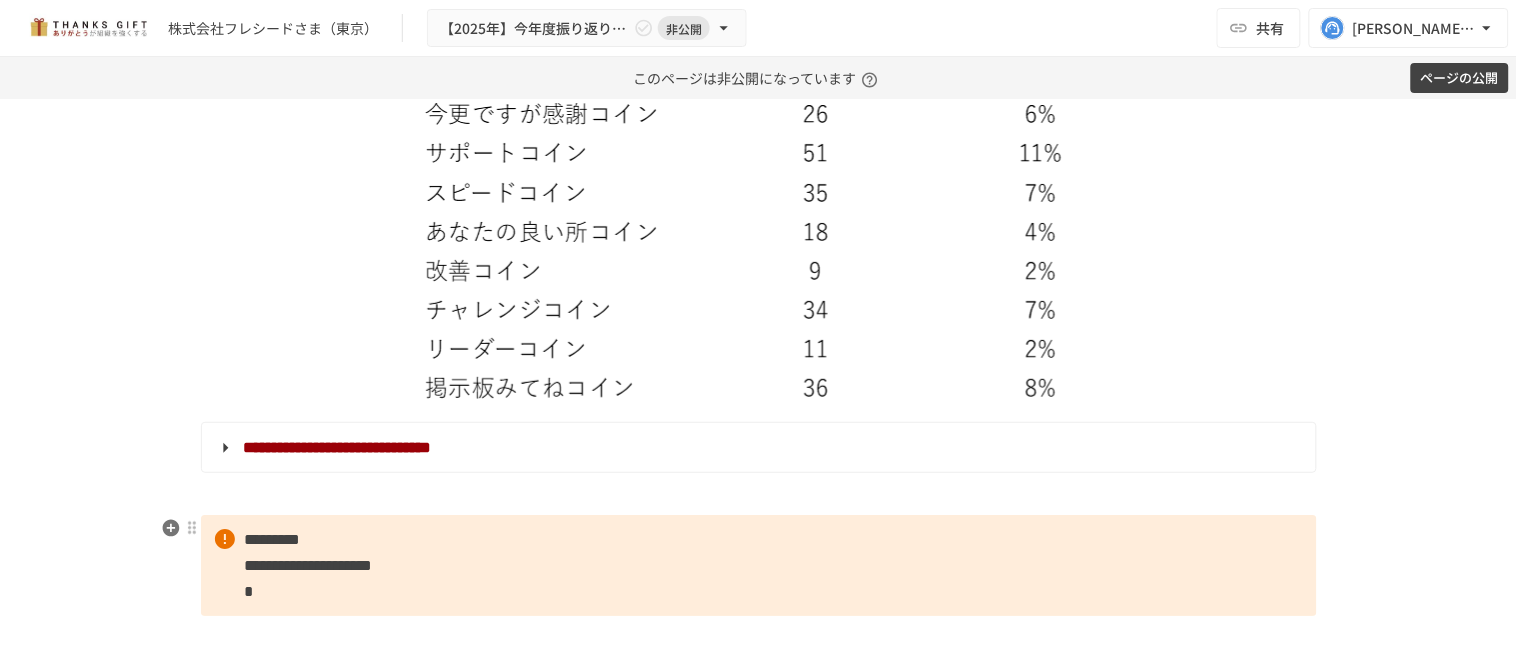 click on "**********" at bounding box center (759, 565) 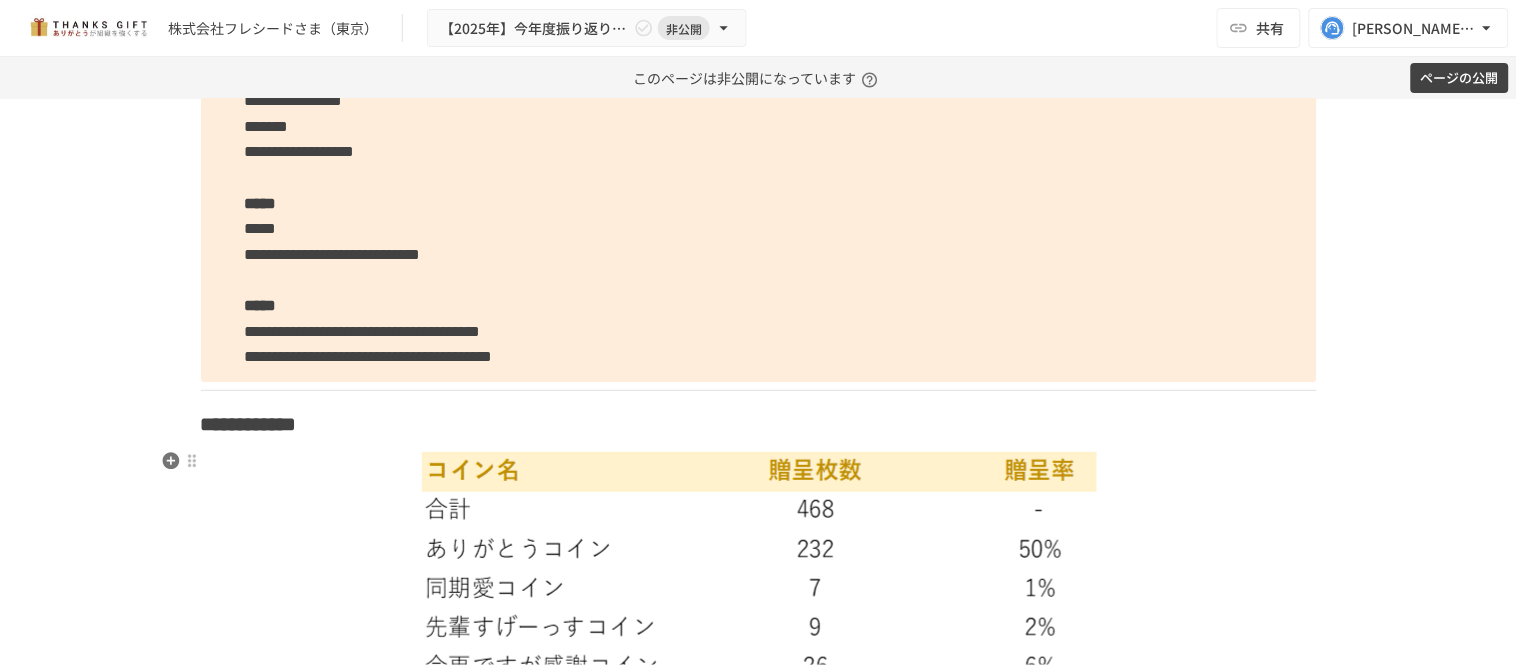 scroll, scrollTop: 2932, scrollLeft: 0, axis: vertical 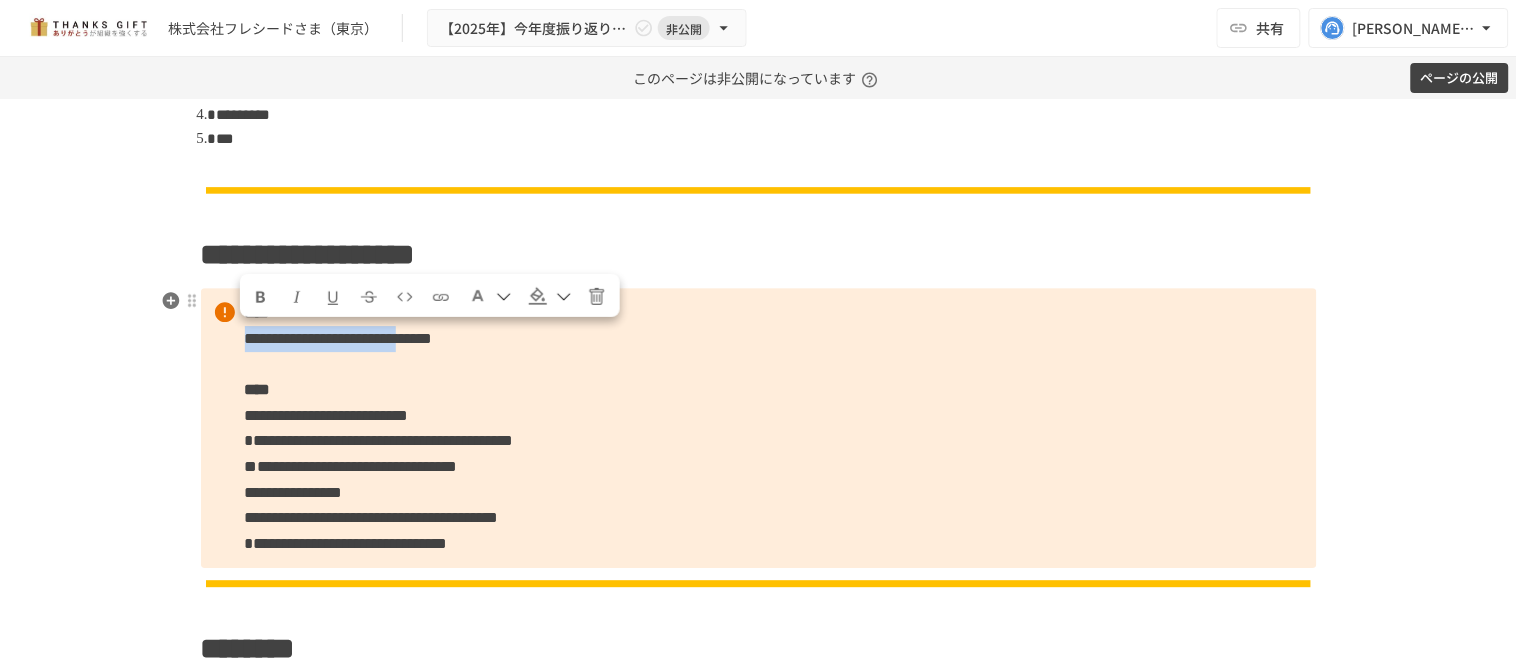 drag, startPoint x: 238, startPoint y: 327, endPoint x: 637, endPoint y: 330, distance: 399.0113 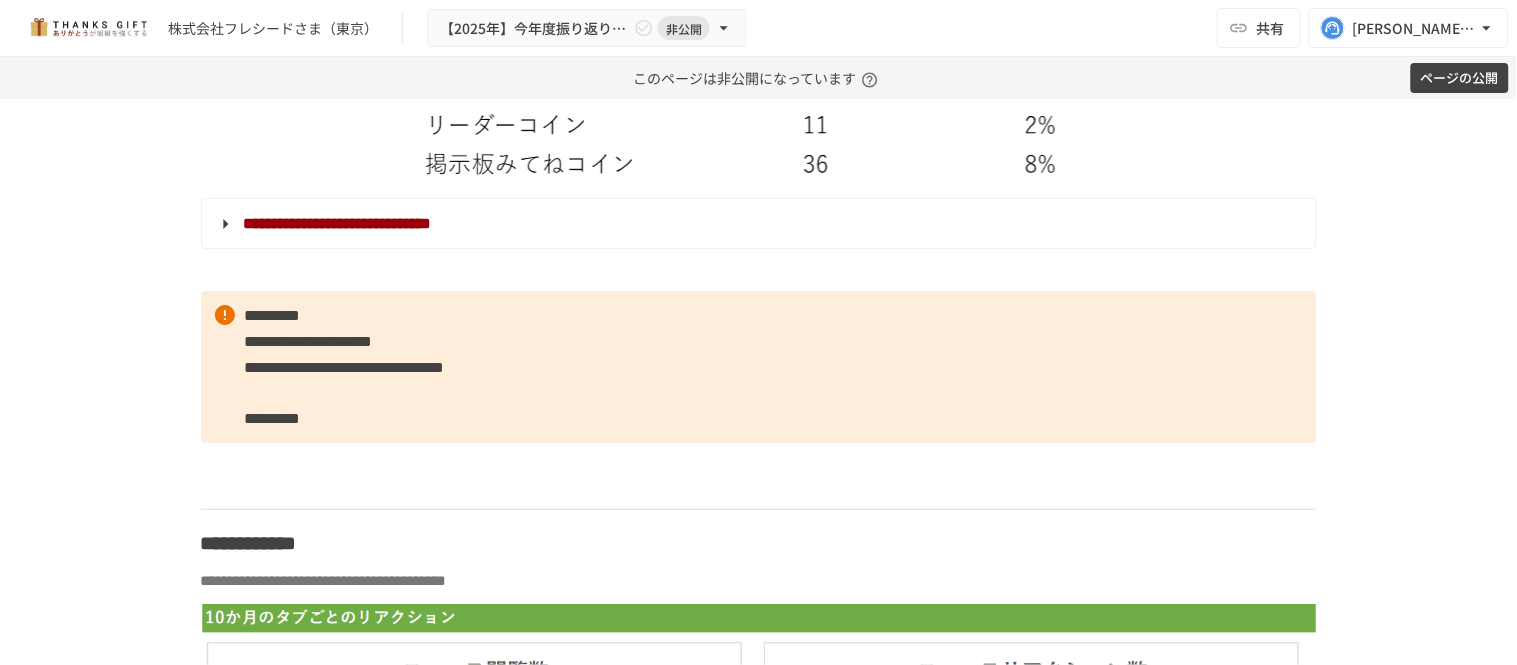 scroll, scrollTop: 3821, scrollLeft: 0, axis: vertical 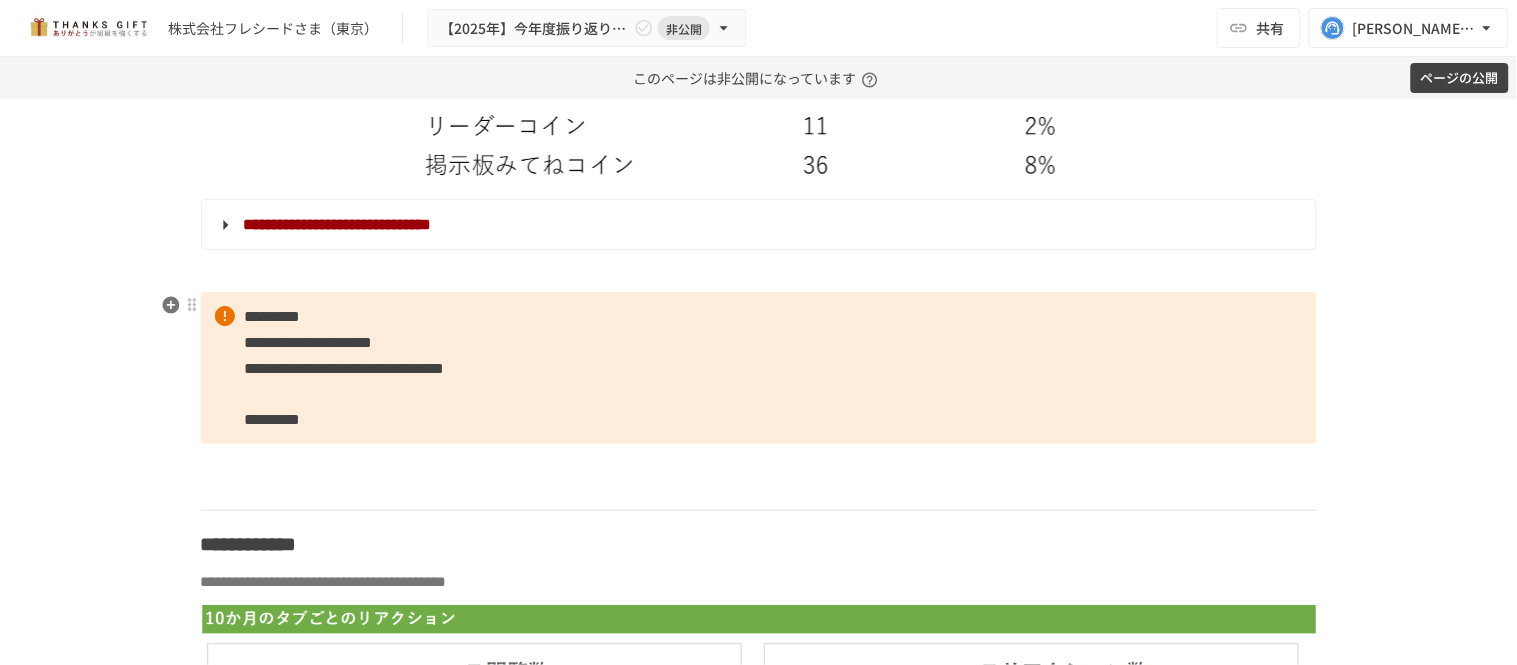 click on "*********" at bounding box center [273, 419] 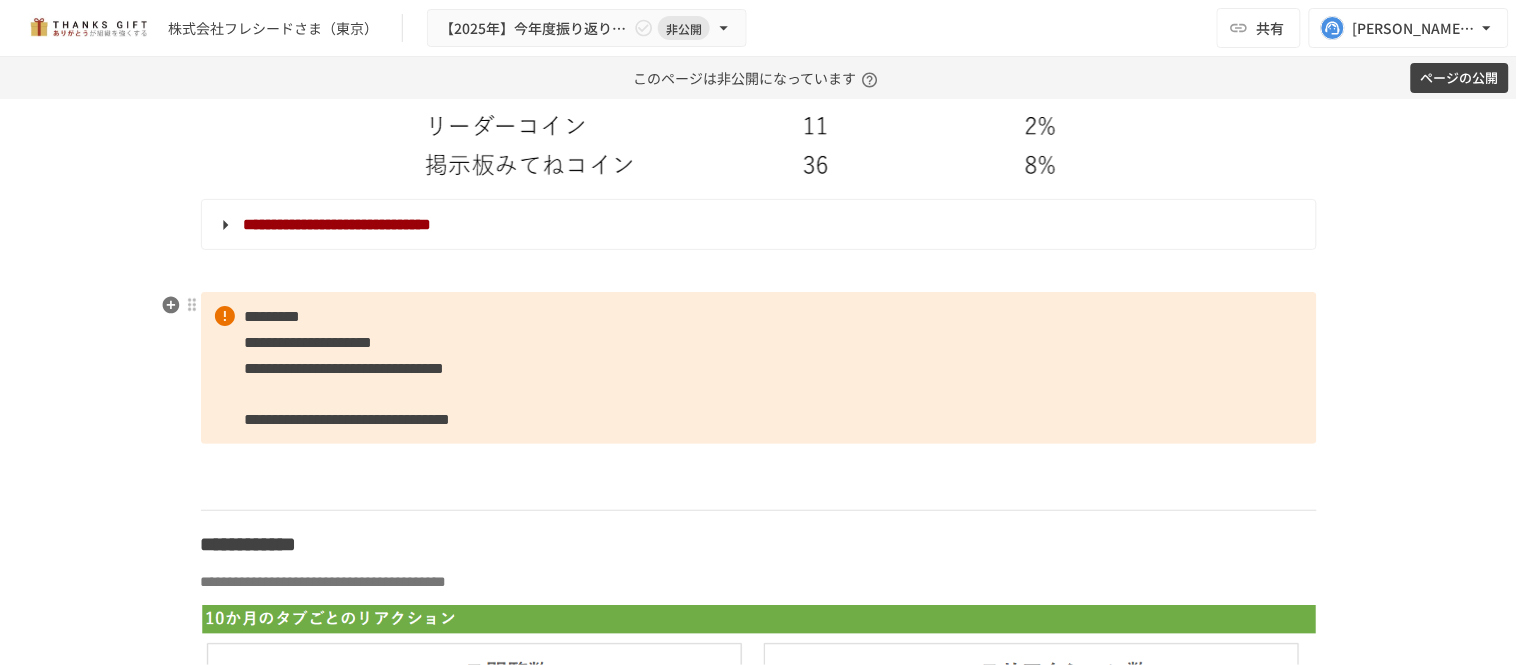 click on "**********" at bounding box center (759, 368) 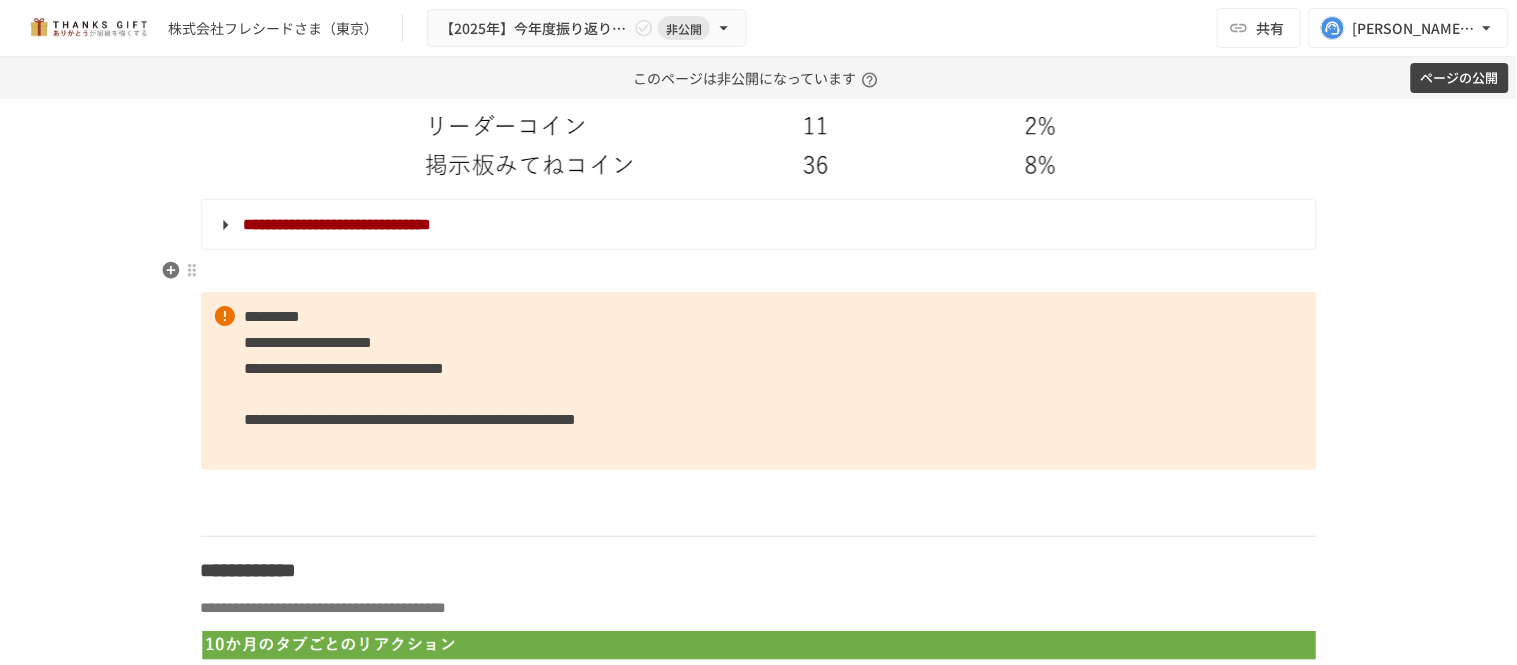 drag, startPoint x: 308, startPoint y: 271, endPoint x: 305, endPoint y: 282, distance: 11.401754 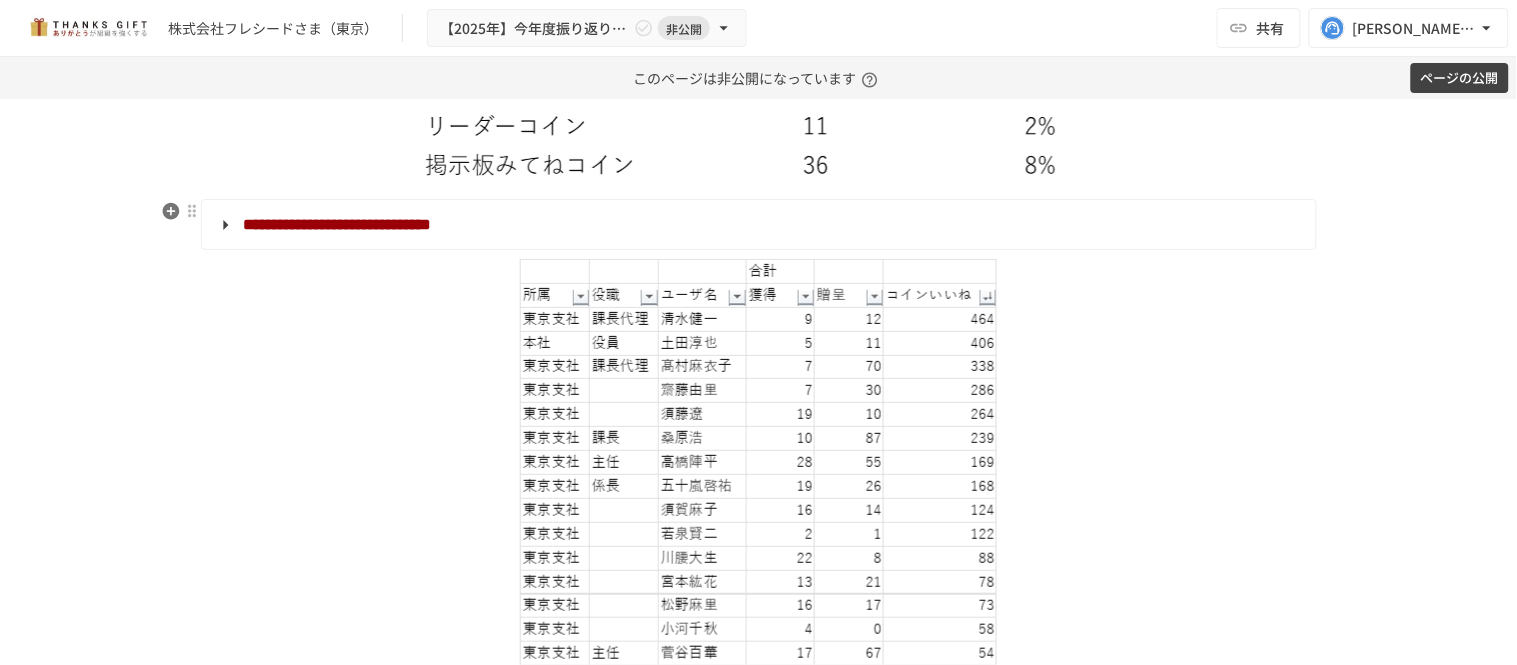 click on "**********" at bounding box center [757, 225] 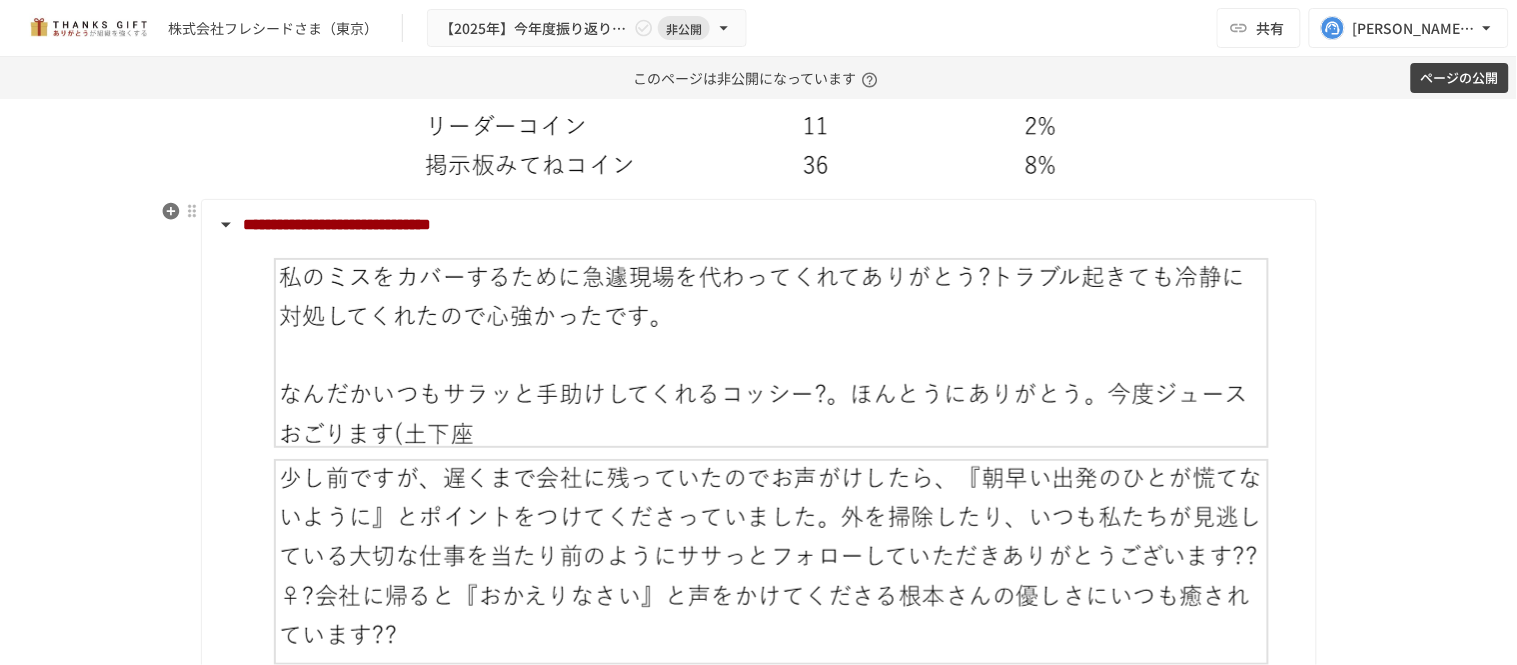 click on "**********" at bounding box center [757, 225] 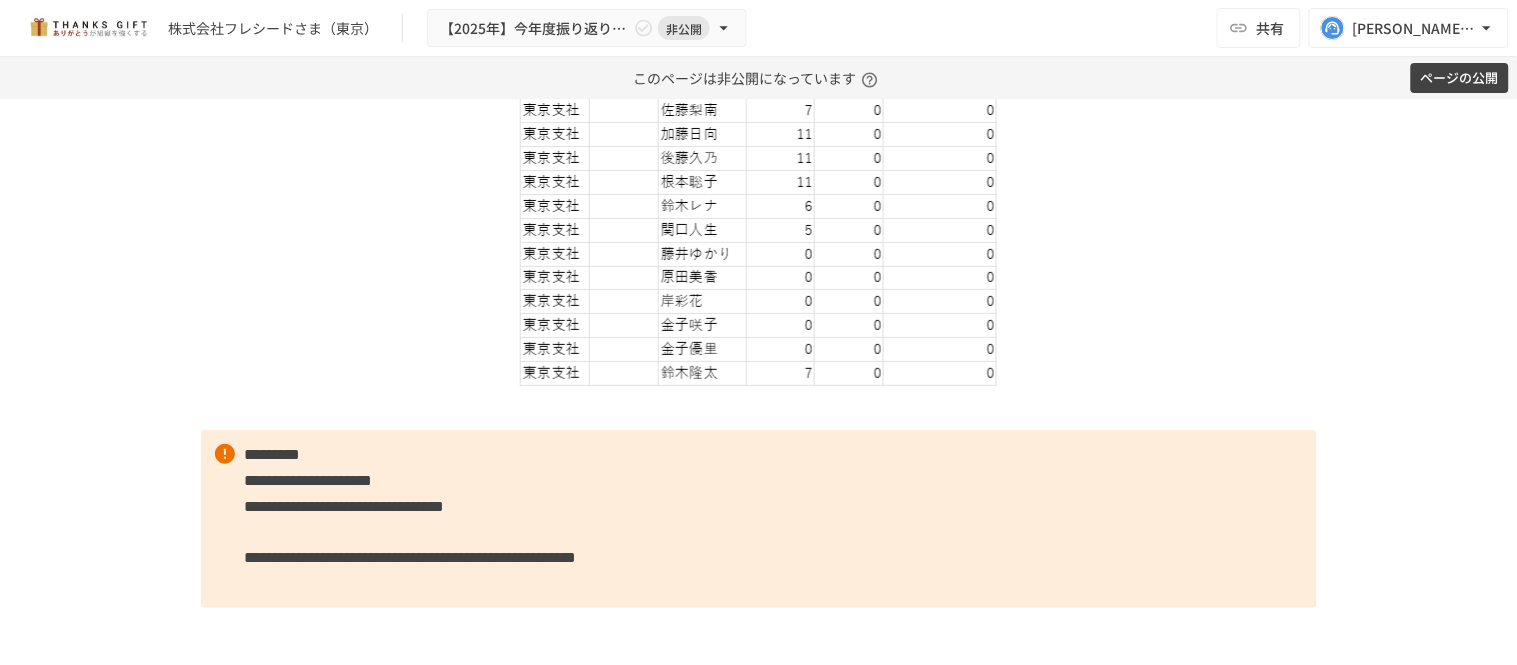 scroll, scrollTop: 4821, scrollLeft: 0, axis: vertical 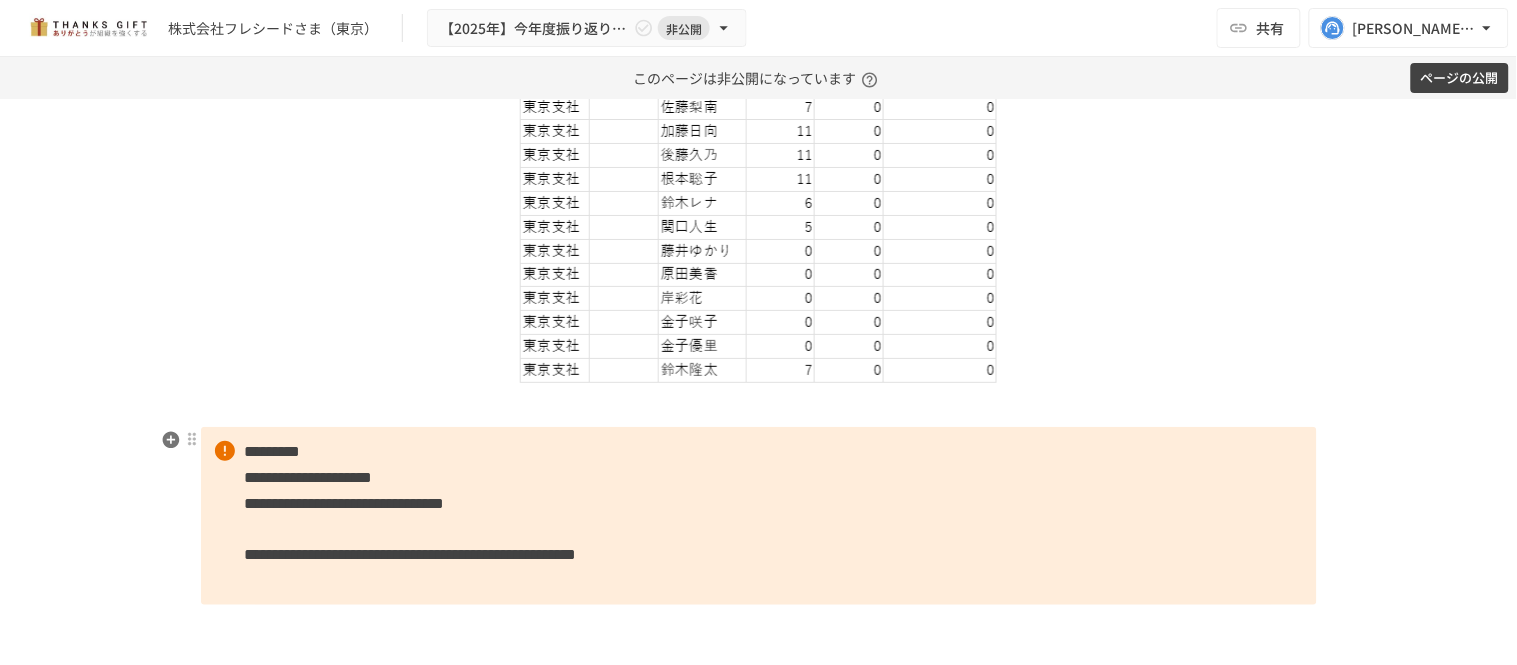 click on "**********" at bounding box center [759, 516] 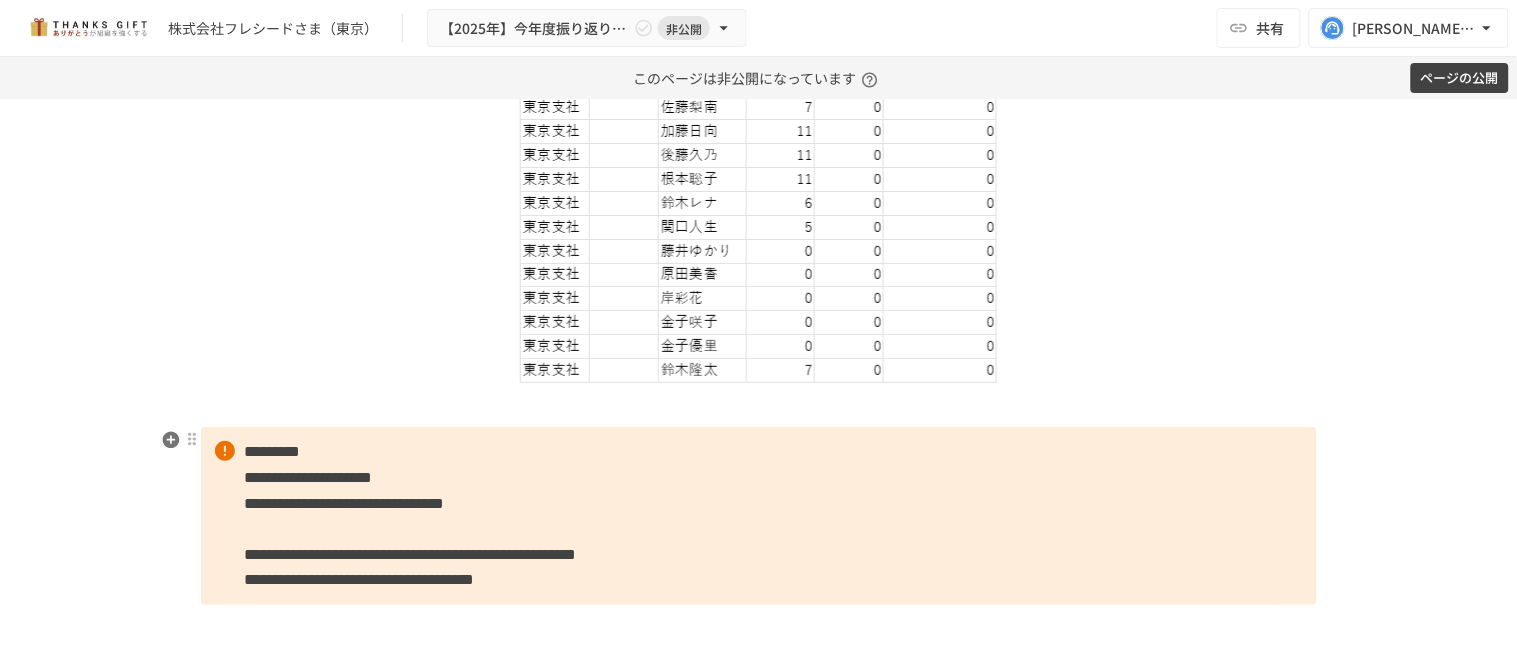 click on "**********" at bounding box center (759, 516) 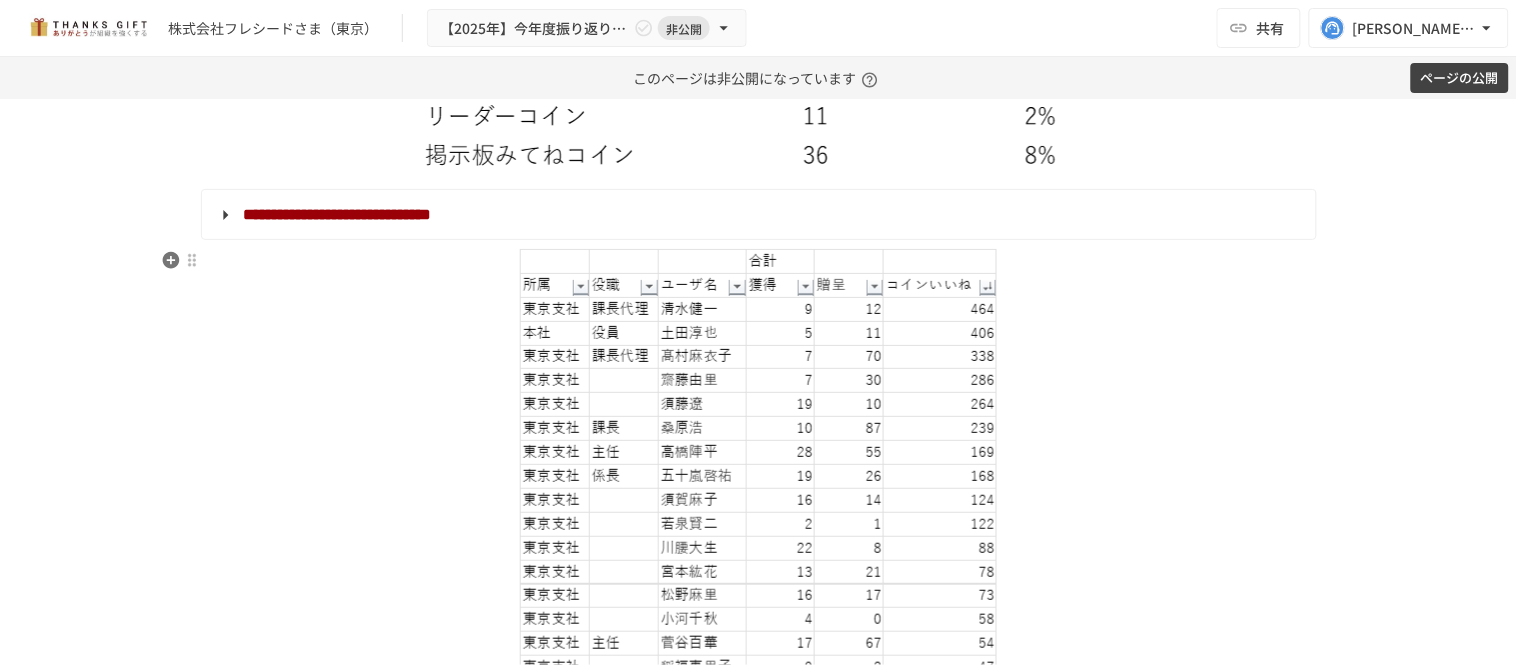scroll, scrollTop: 3821, scrollLeft: 0, axis: vertical 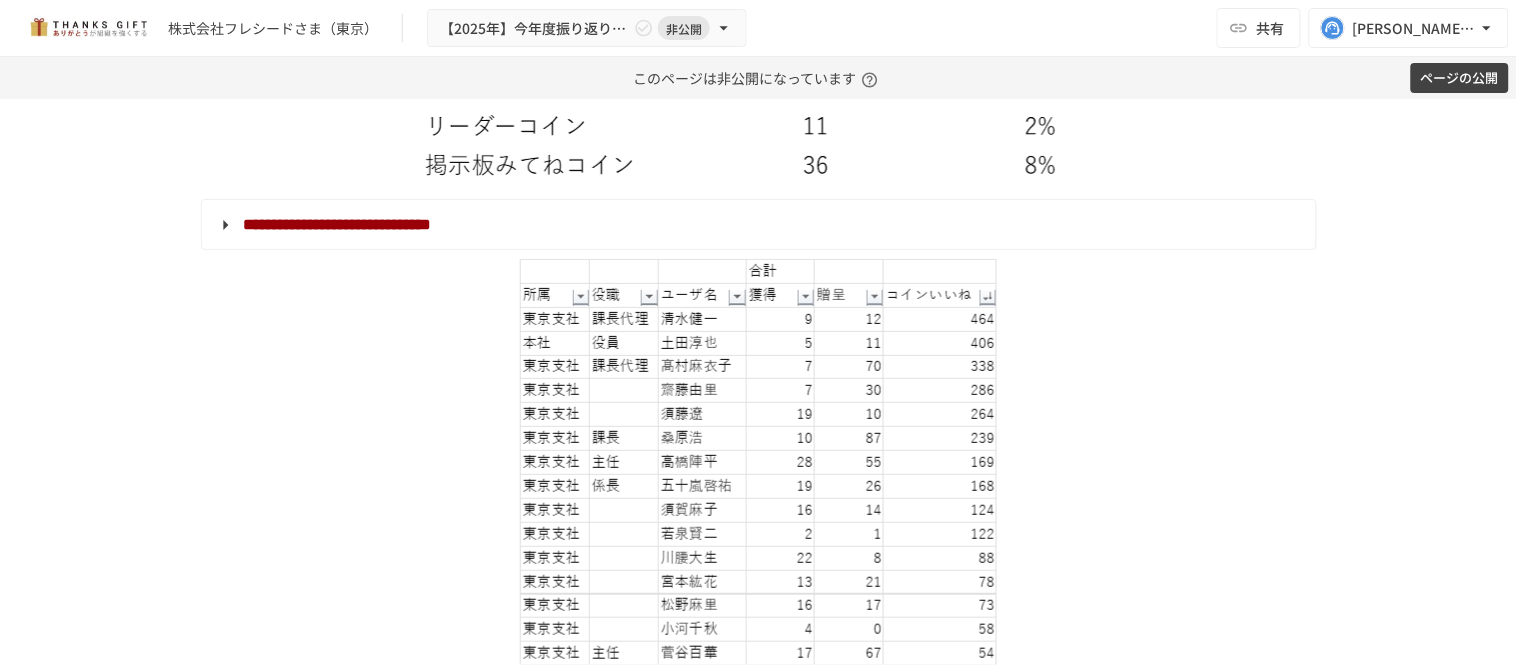 click on "株式会社フレシードさま（東京） 【2025年】今年度振り返り/次年度提案 非公開 共有 k.yamada@take-action.jp" at bounding box center [758, 28] 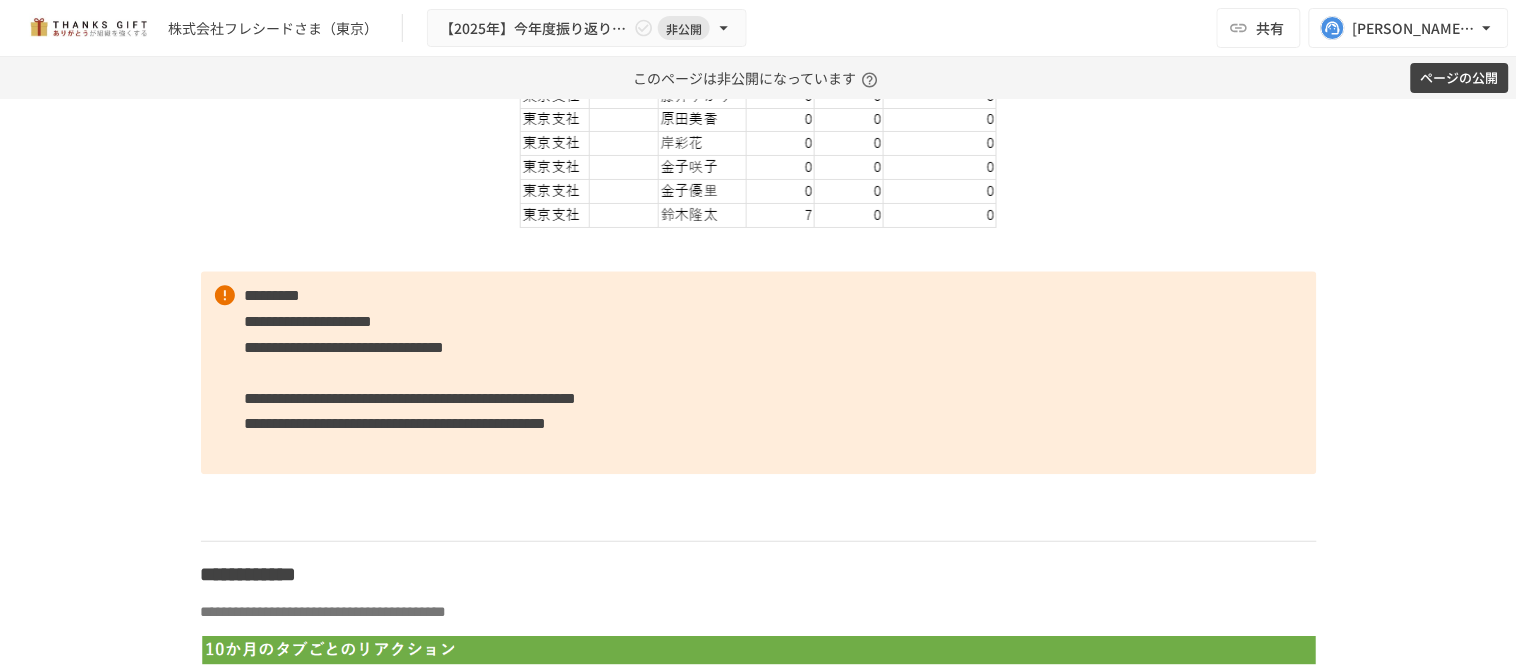 scroll, scrollTop: 5043, scrollLeft: 0, axis: vertical 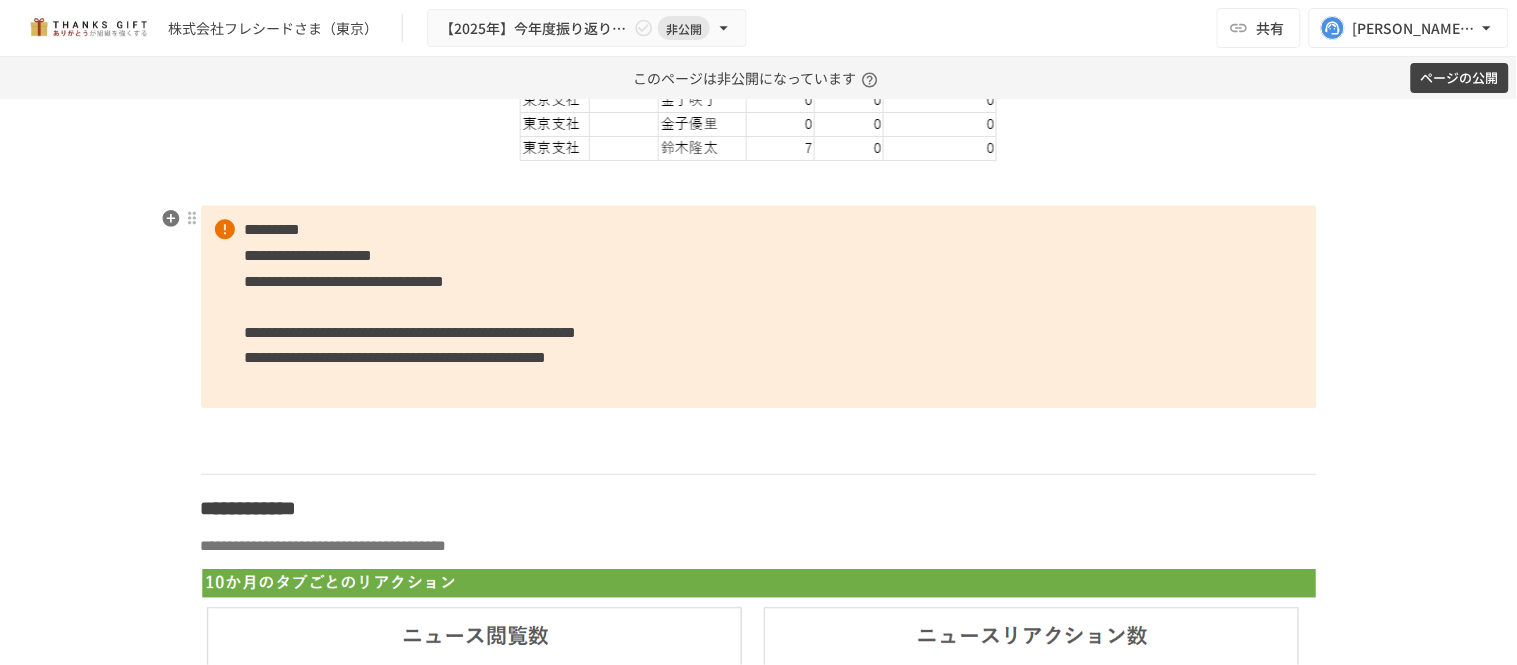 click on "**********" at bounding box center [759, 306] 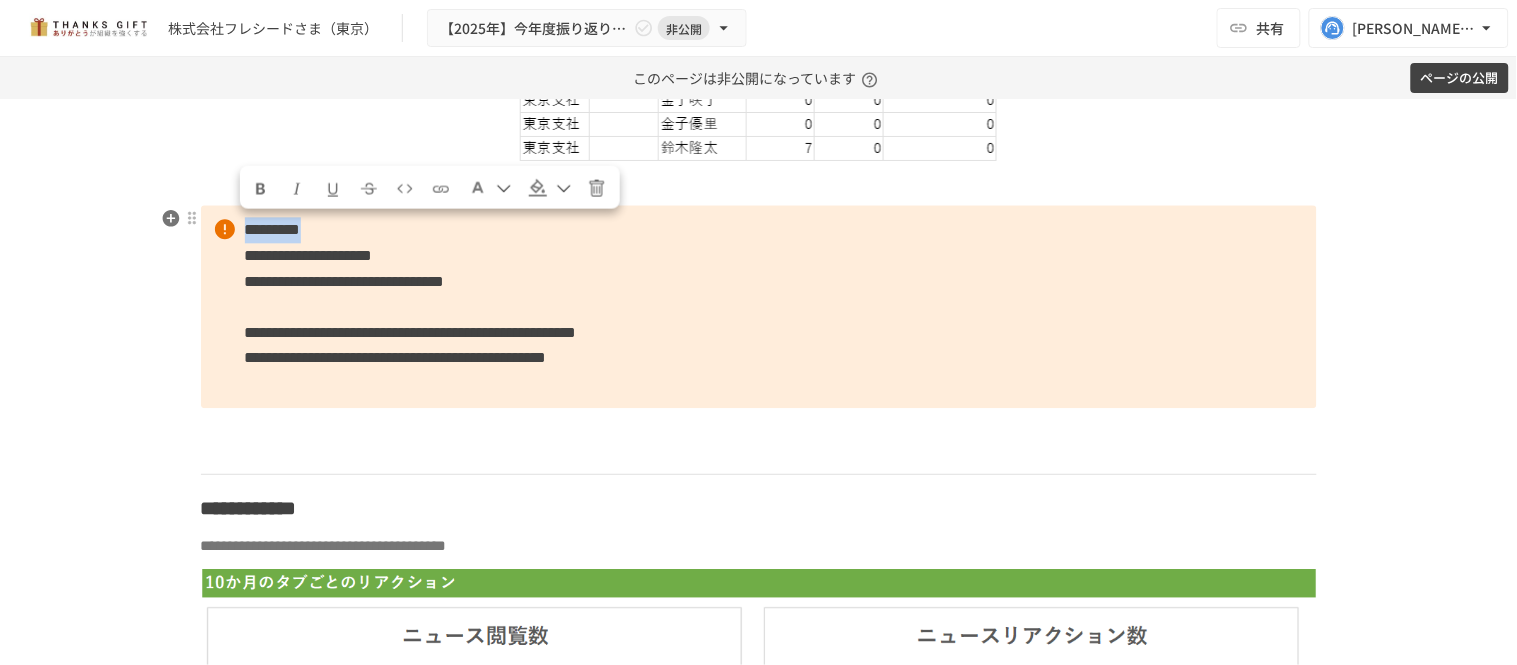 drag, startPoint x: 230, startPoint y: 236, endPoint x: 401, endPoint y: 216, distance: 172.16562 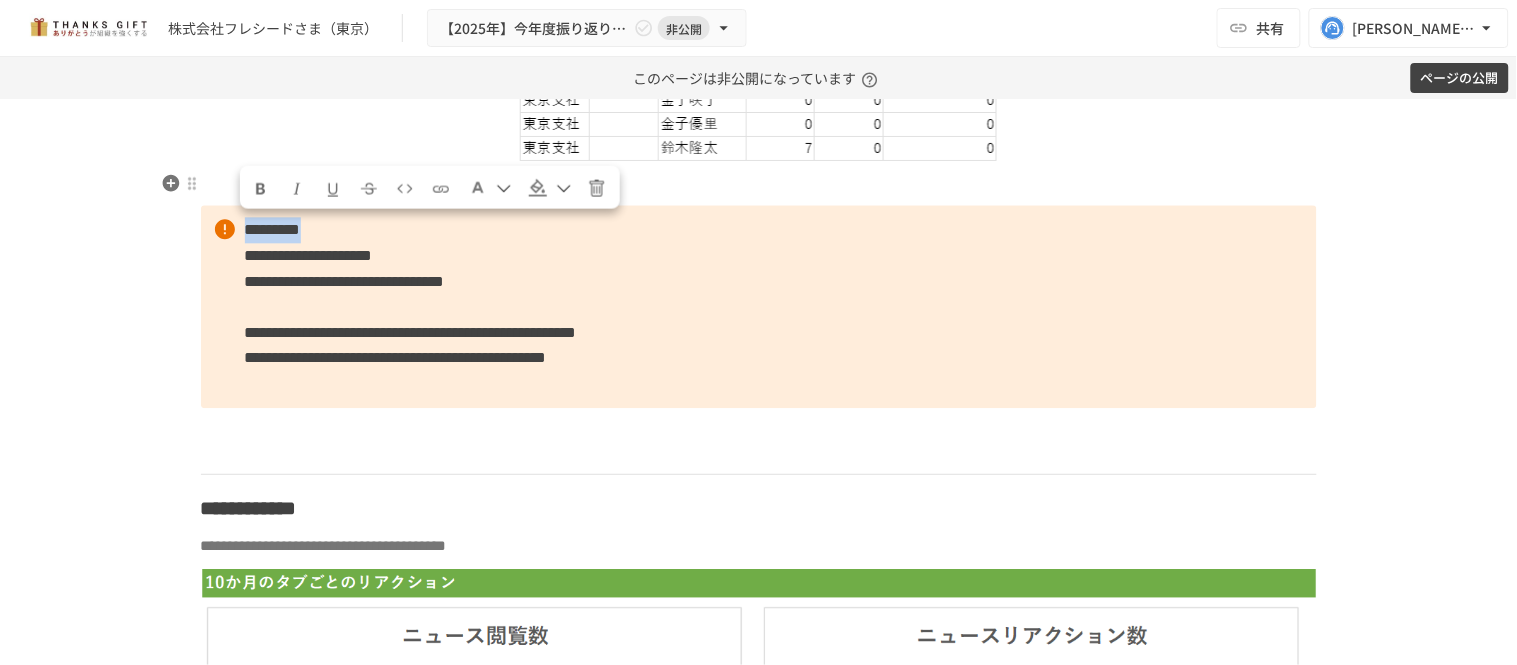 click at bounding box center (260, 188) 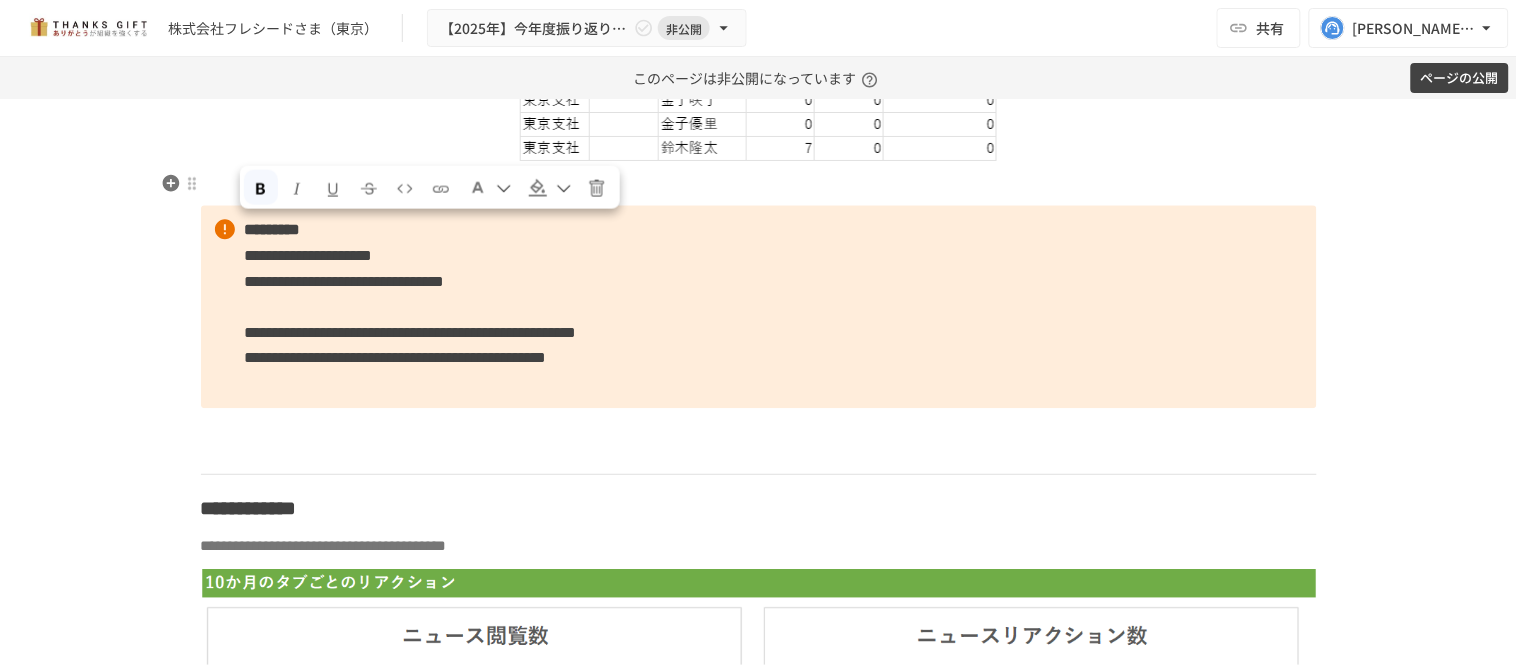 click on "**********" at bounding box center [345, 281] 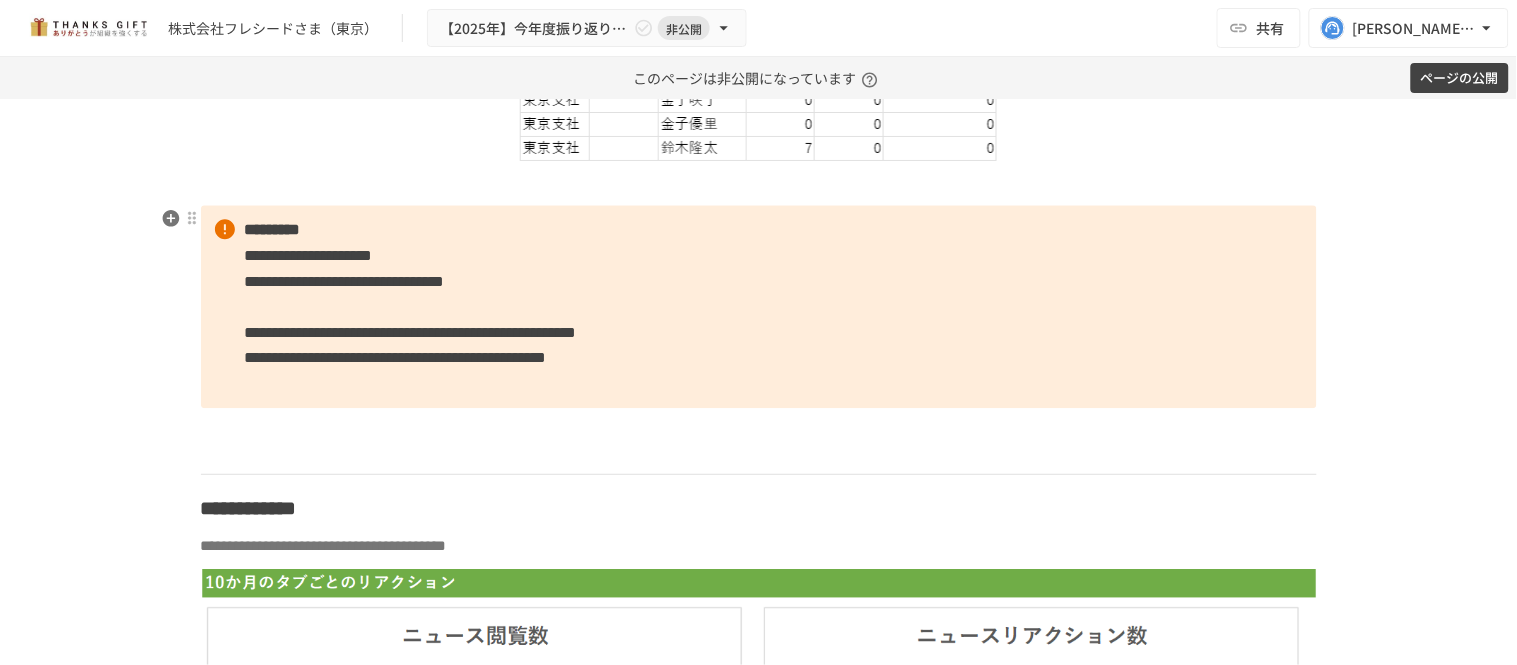 click on "**********" at bounding box center (759, 306) 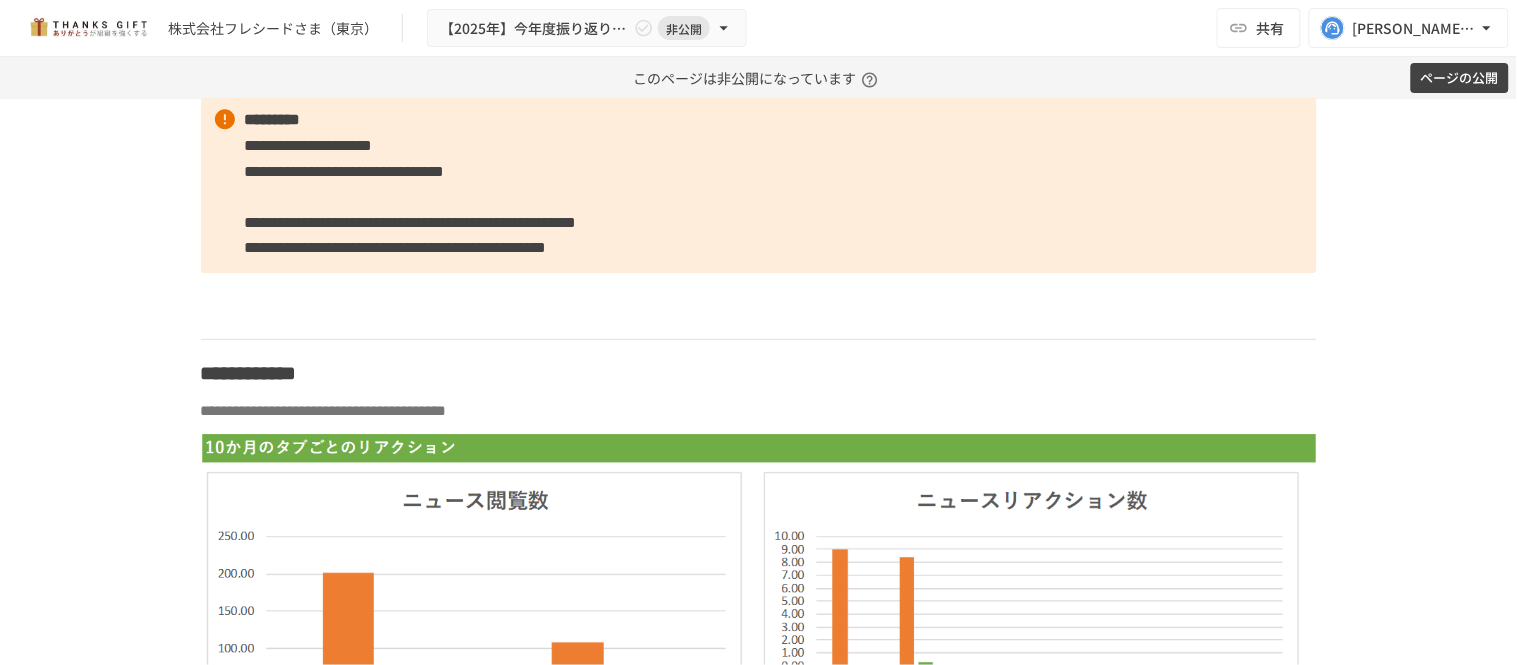 scroll, scrollTop: 5154, scrollLeft: 0, axis: vertical 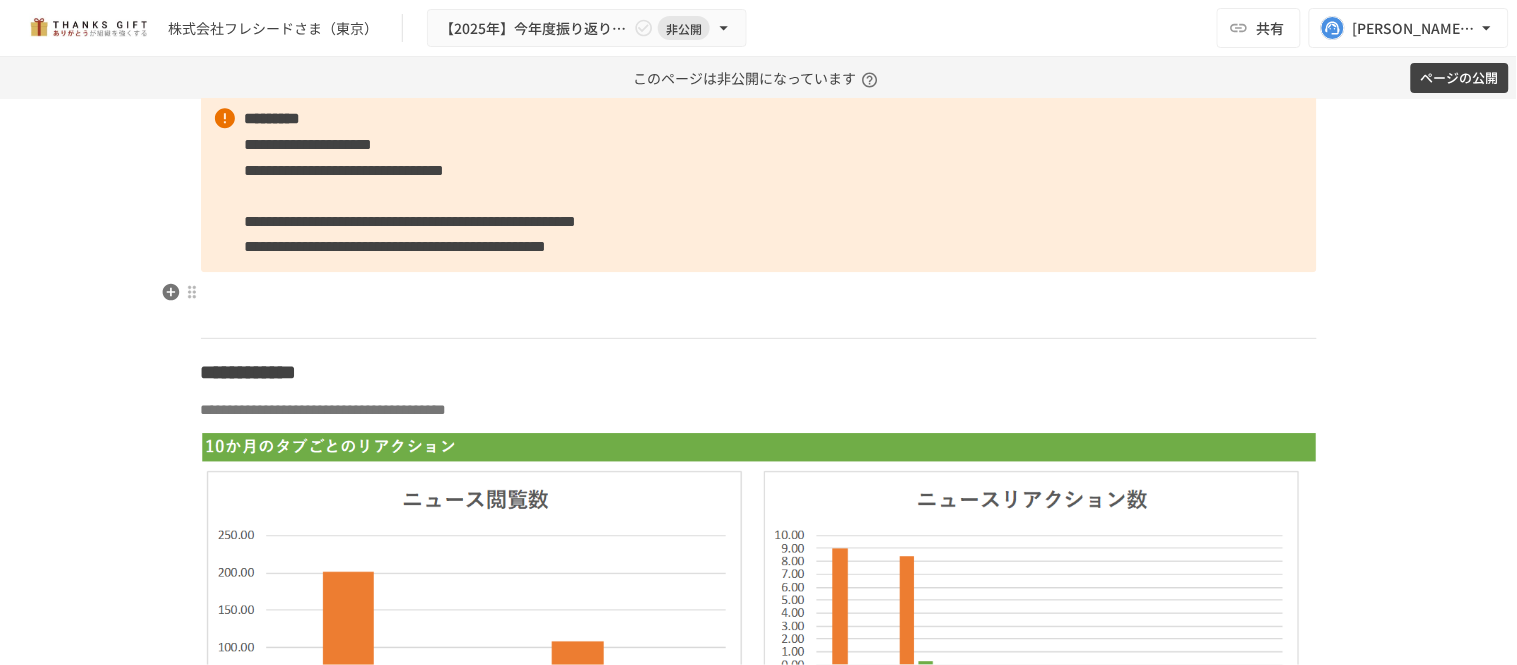 click at bounding box center (759, 305) 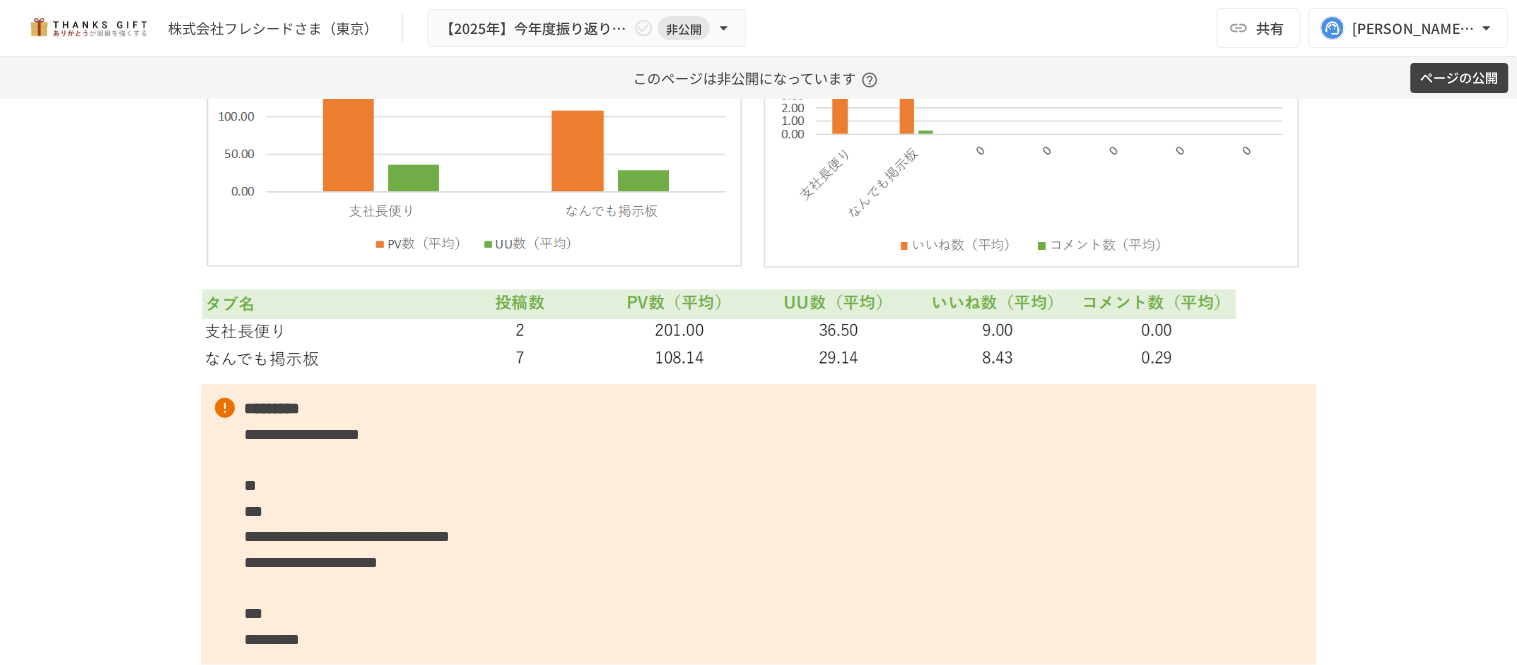 scroll, scrollTop: 5821, scrollLeft: 0, axis: vertical 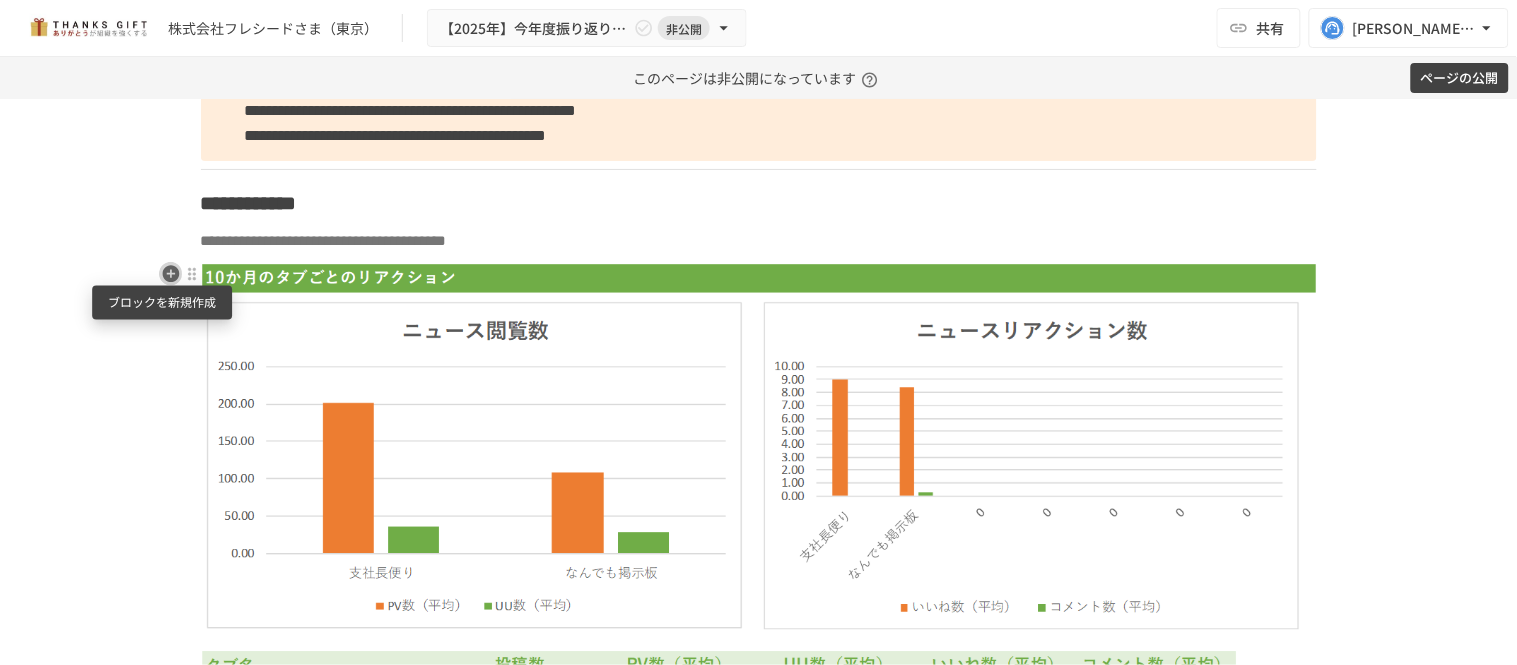 click 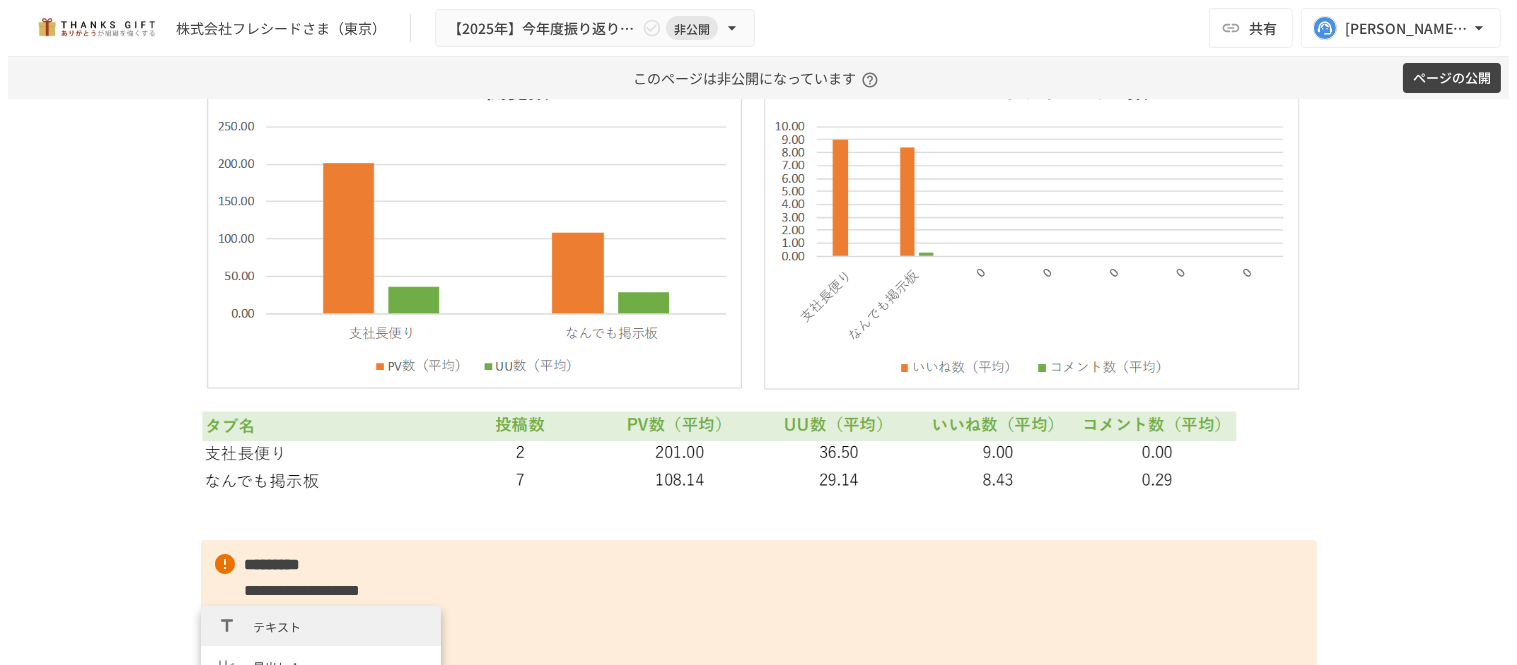 scroll, scrollTop: 5702, scrollLeft: 0, axis: vertical 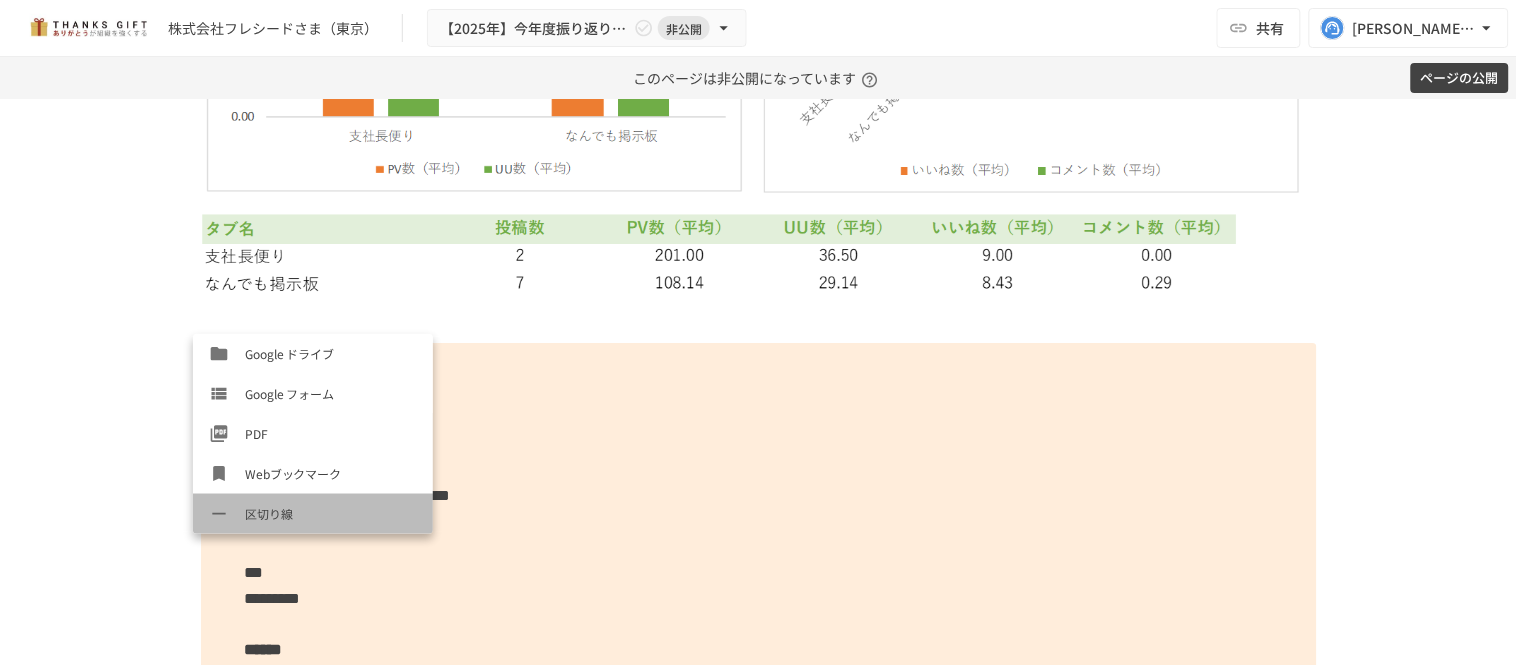 click on "区切り線" at bounding box center (313, 514) 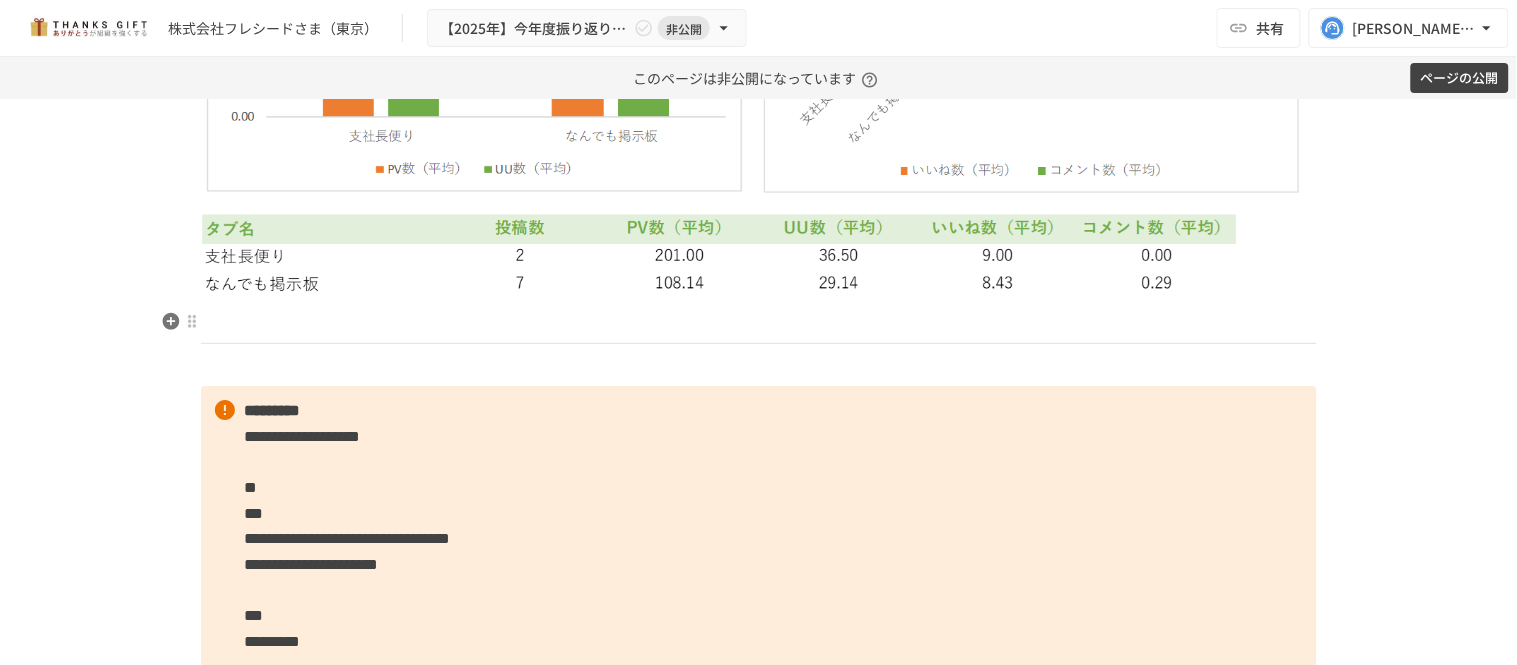 click at bounding box center [759, 365] 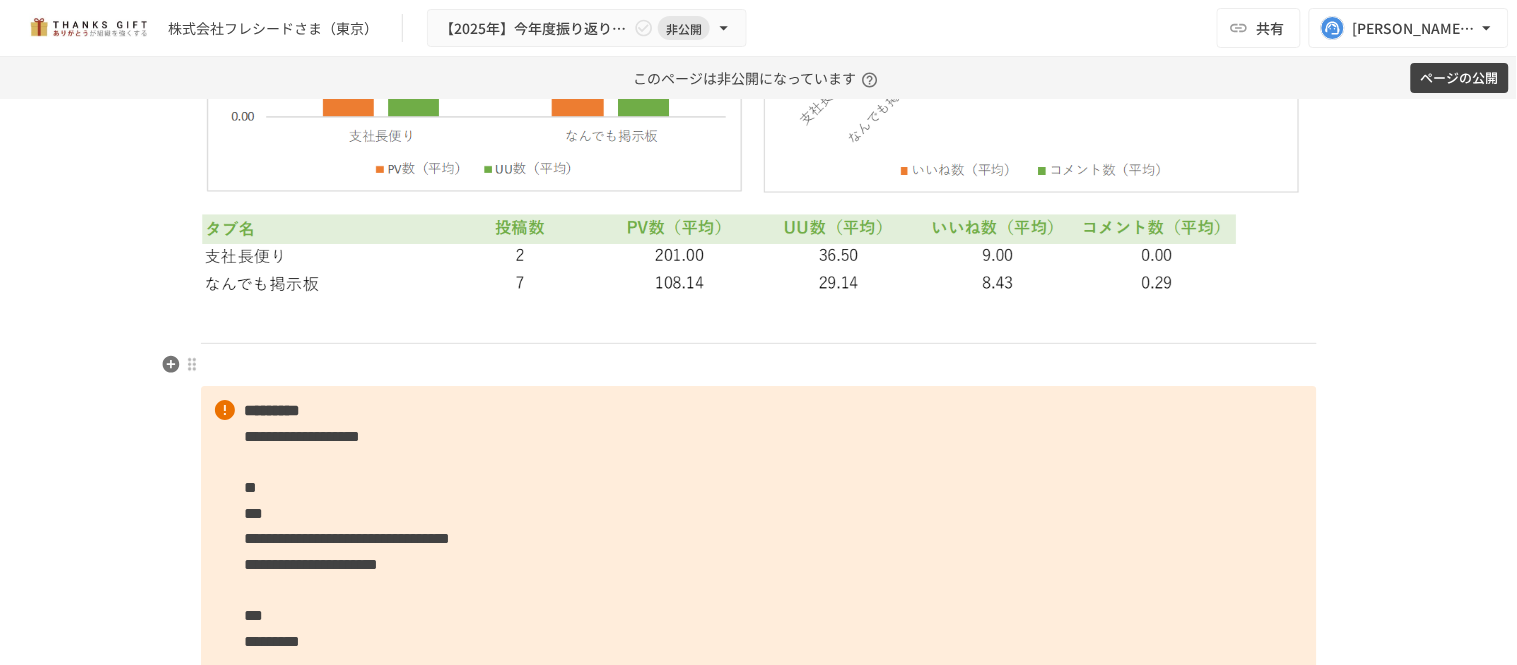 click at bounding box center [759, 365] 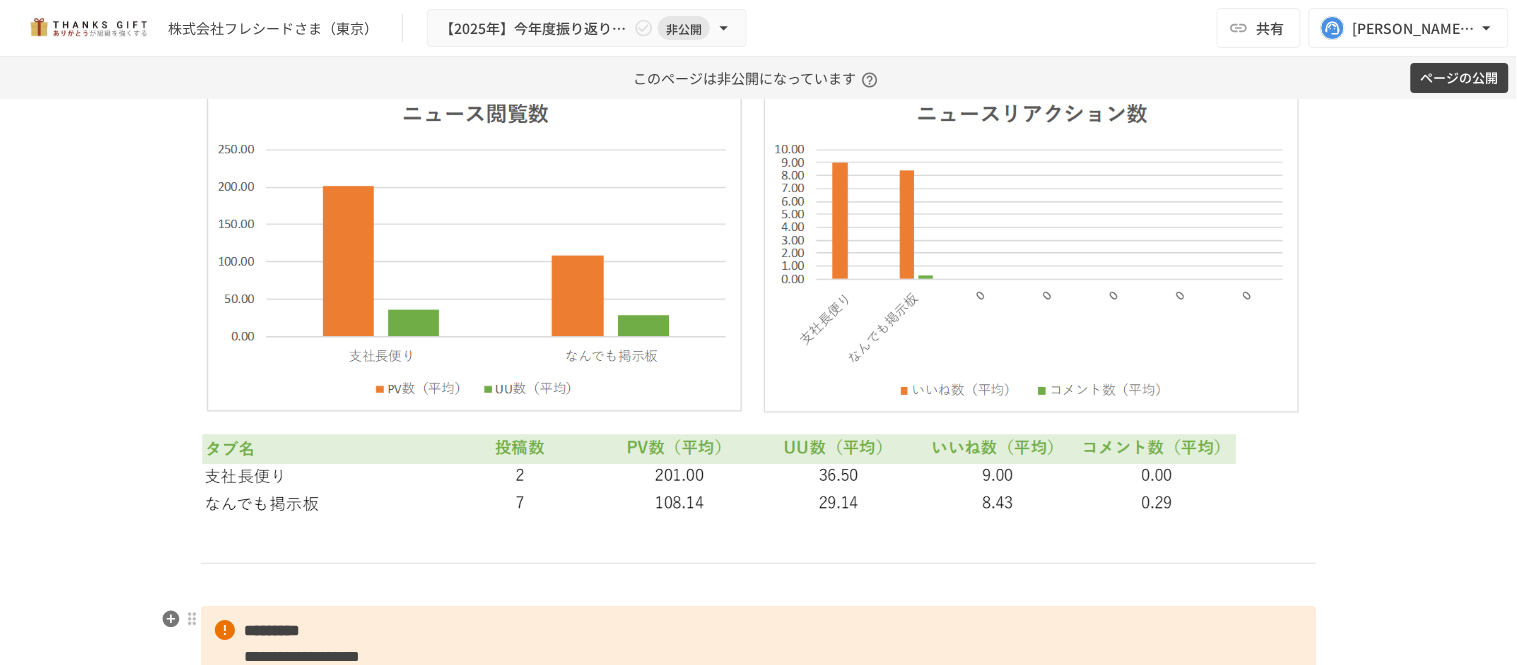 scroll, scrollTop: 5480, scrollLeft: 0, axis: vertical 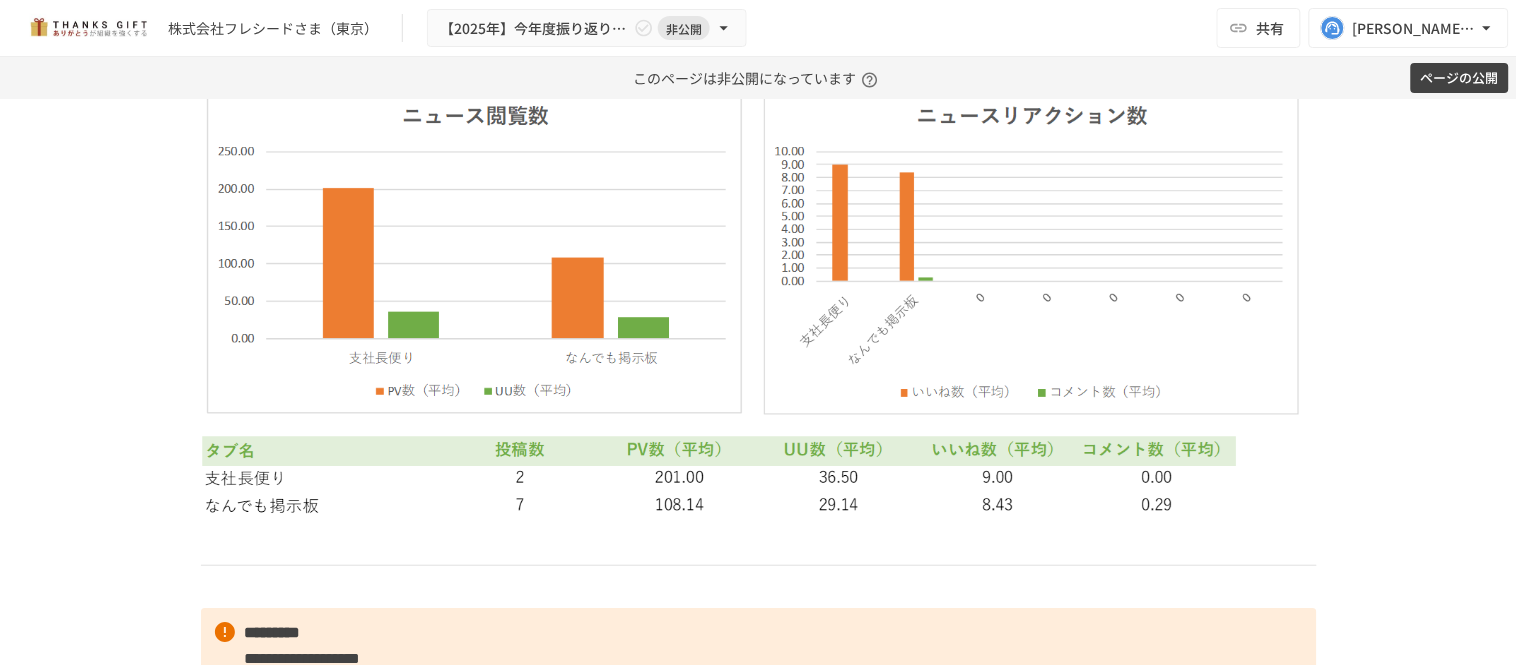 click on "**********" at bounding box center (759, 400) 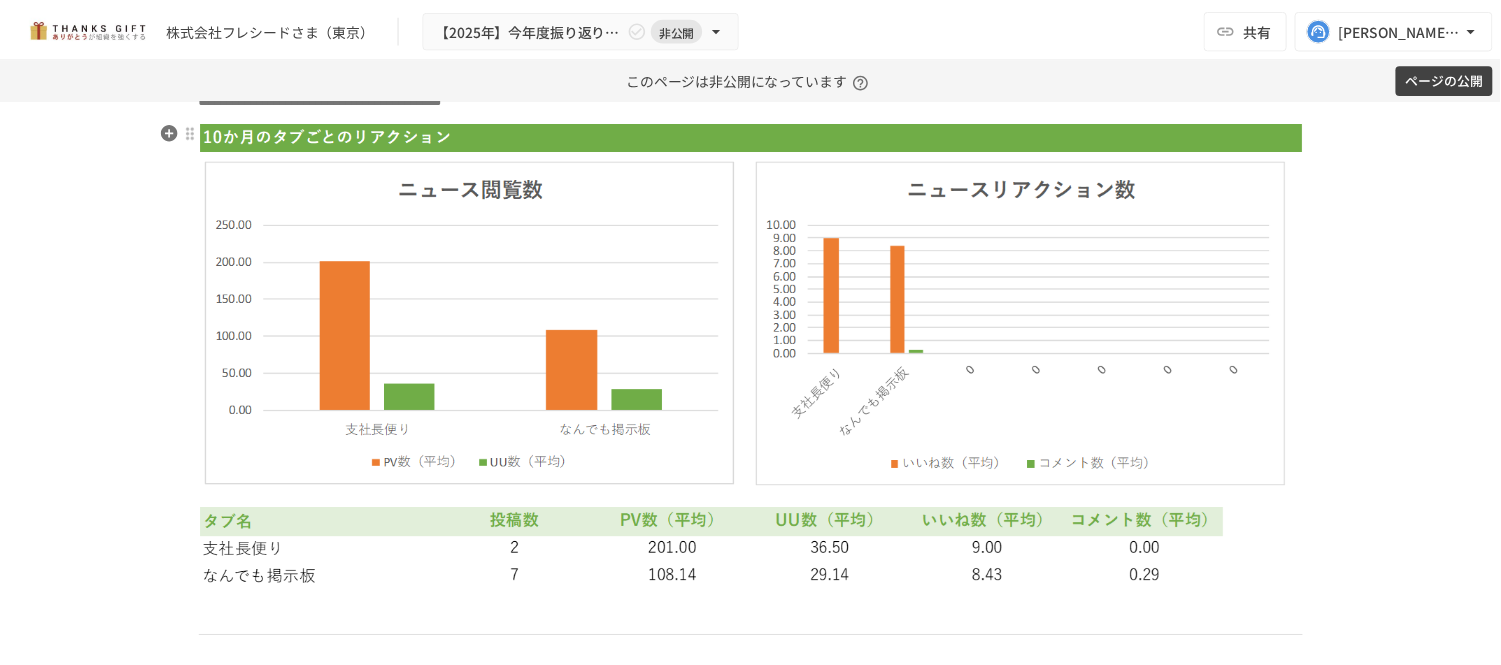 scroll, scrollTop: 5368, scrollLeft: 0, axis: vertical 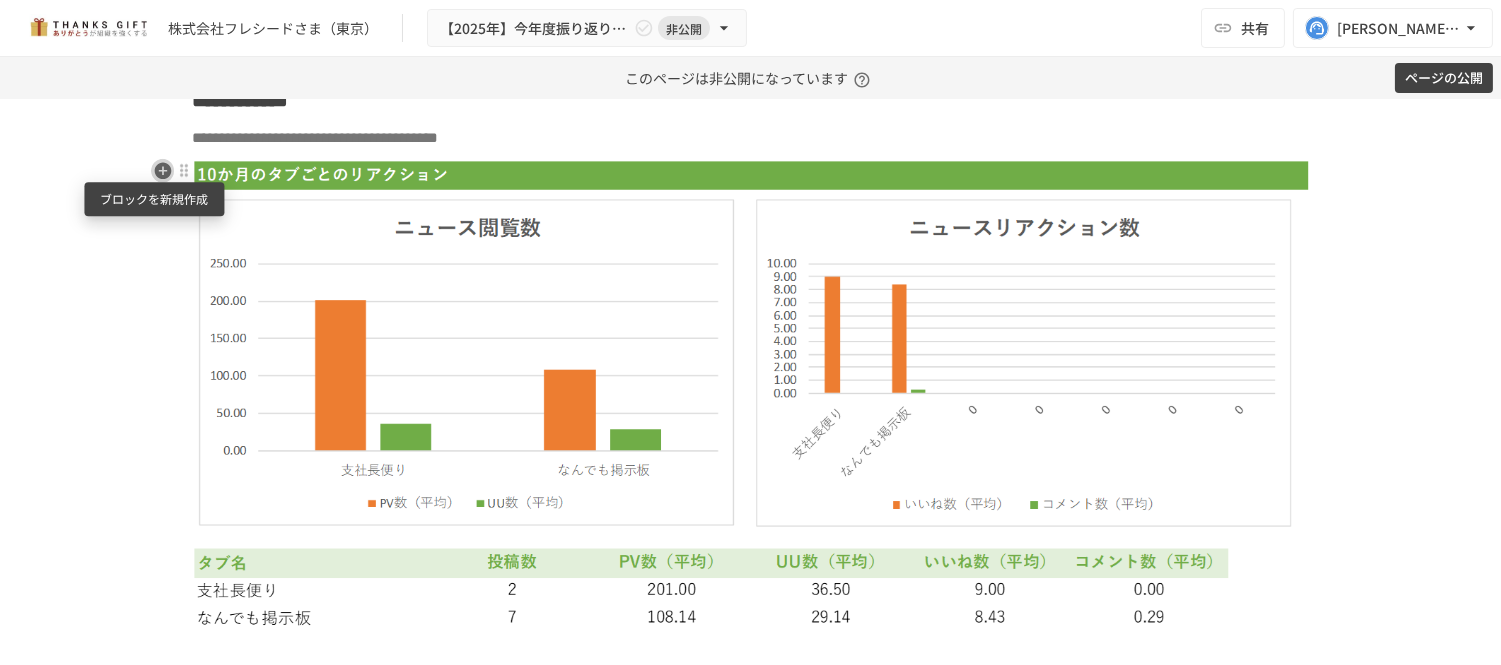click 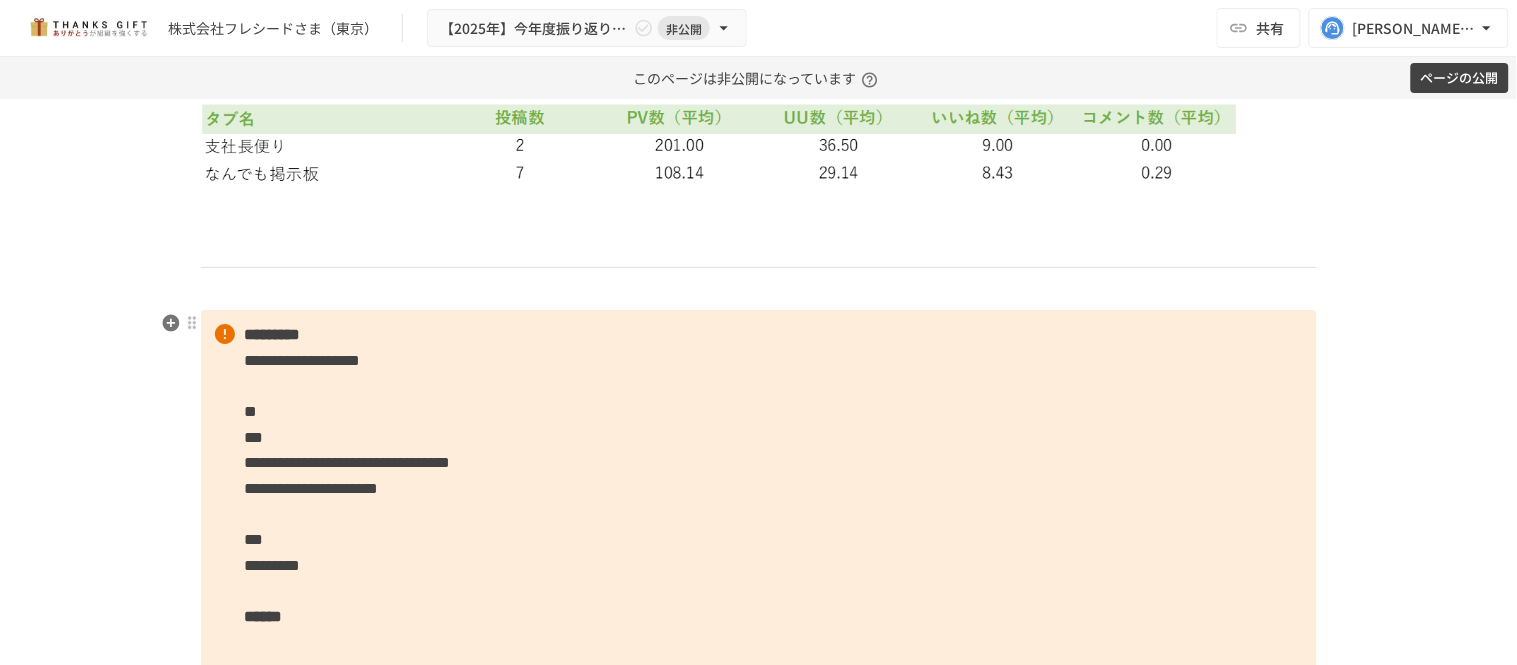 scroll, scrollTop: 5813, scrollLeft: 0, axis: vertical 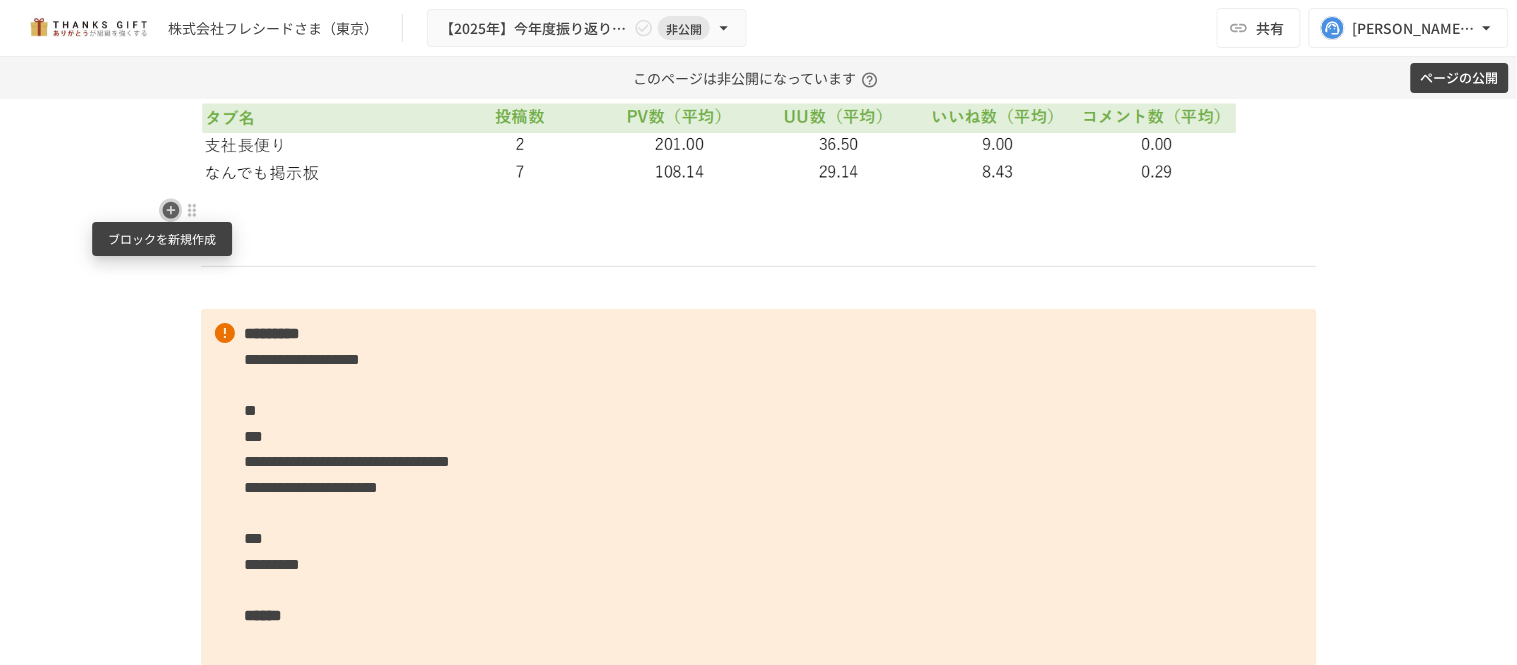 click 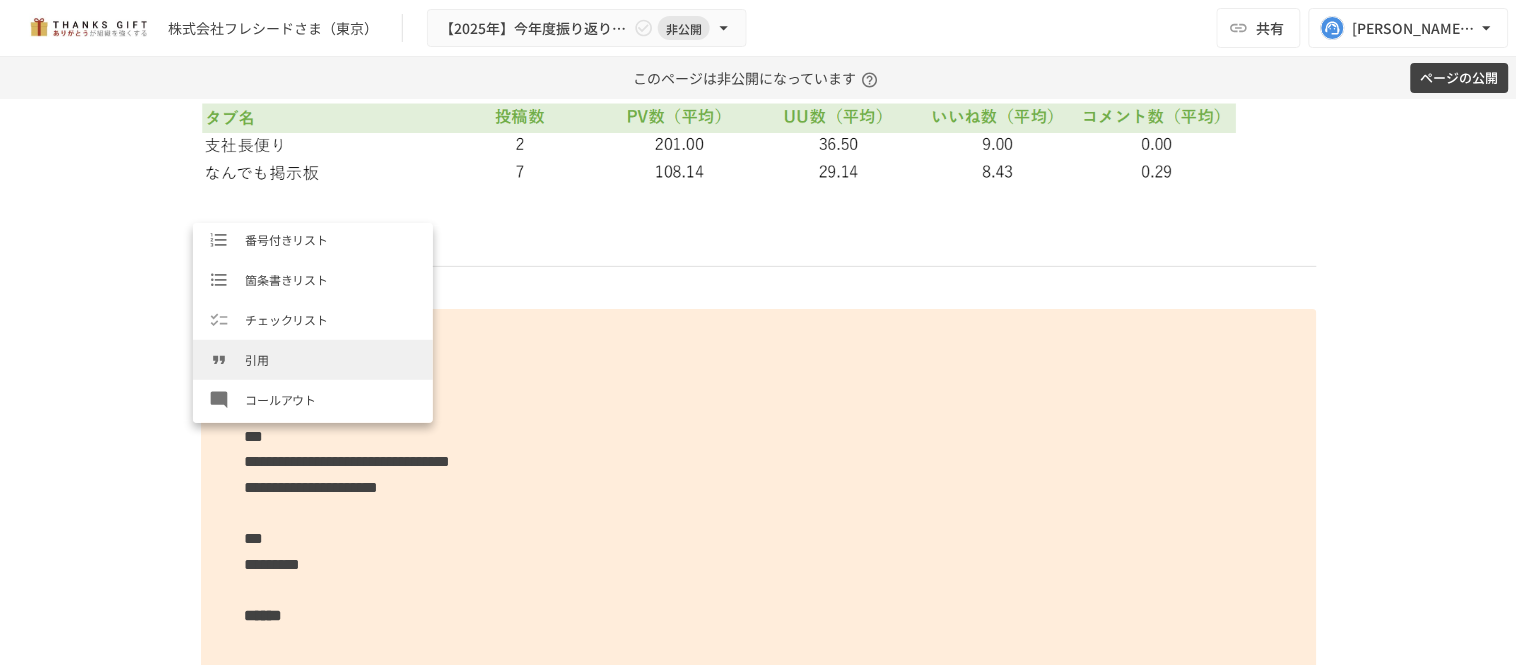 scroll, scrollTop: 222, scrollLeft: 0, axis: vertical 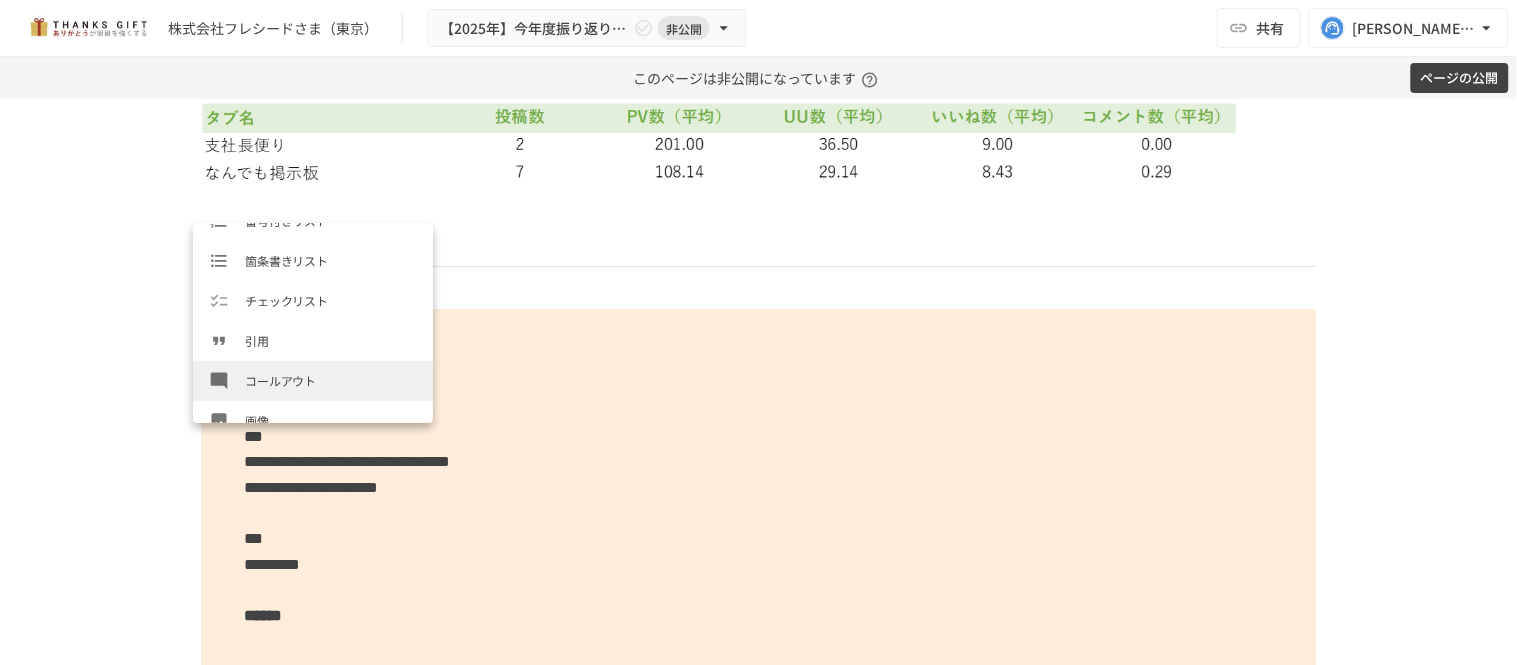 click on "コールアウト" at bounding box center [313, 381] 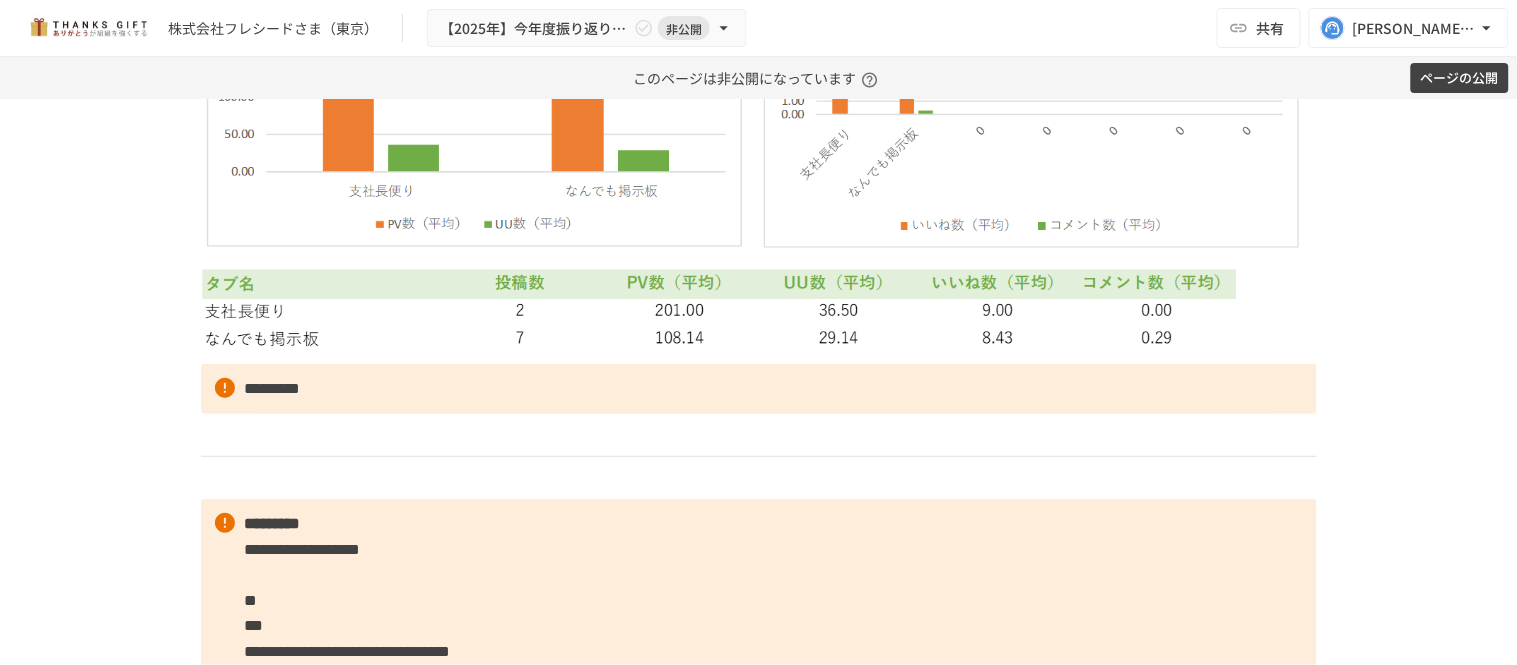 scroll, scrollTop: 5813, scrollLeft: 0, axis: vertical 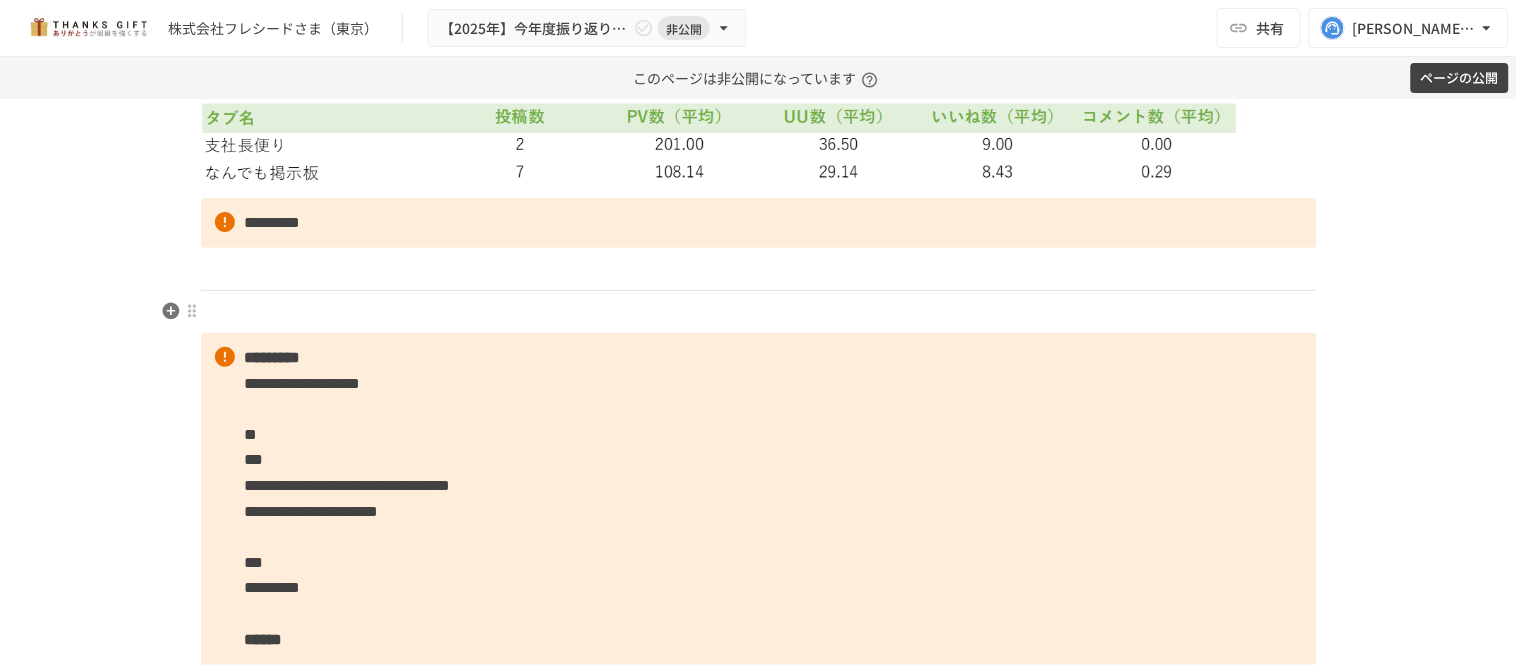click at bounding box center (759, 312) 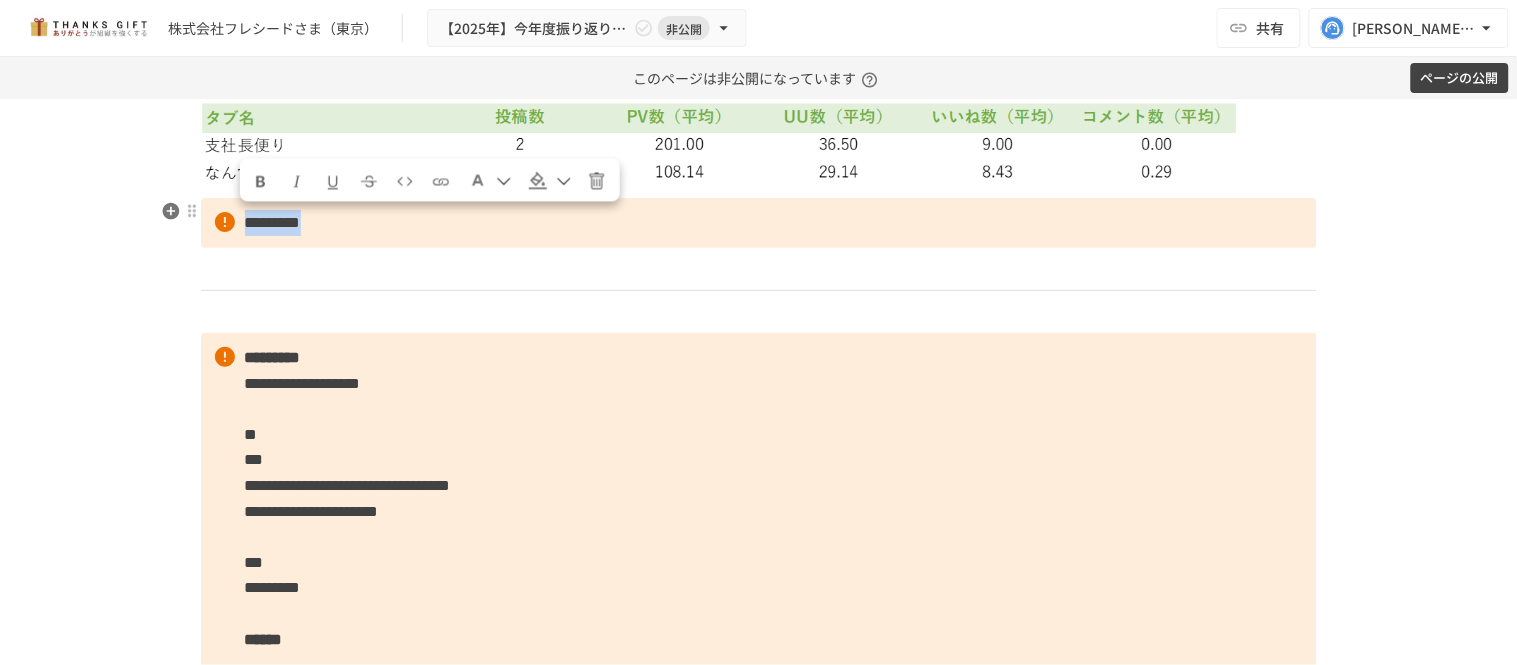 drag, startPoint x: 363, startPoint y: 227, endPoint x: 218, endPoint y: 233, distance: 145.12408 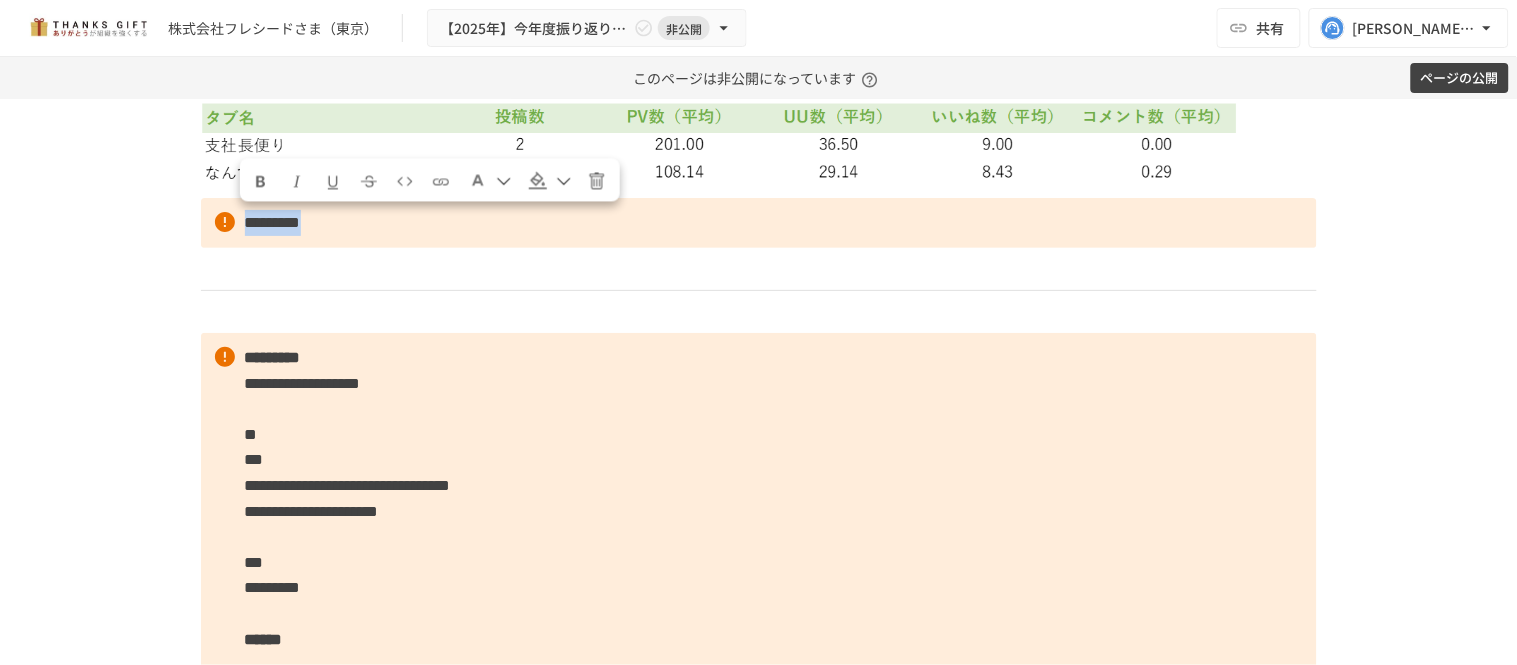 click at bounding box center (260, 181) 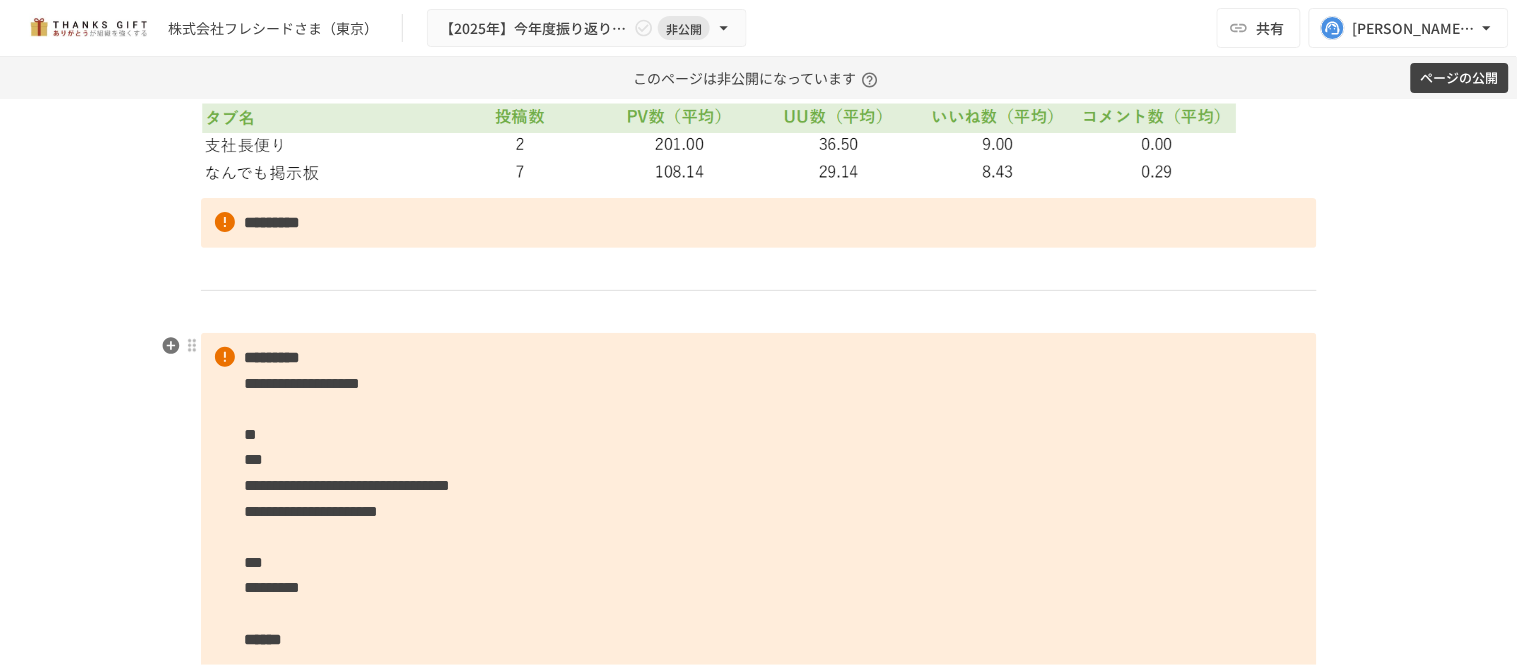 click on "**********" at bounding box center (759, 524) 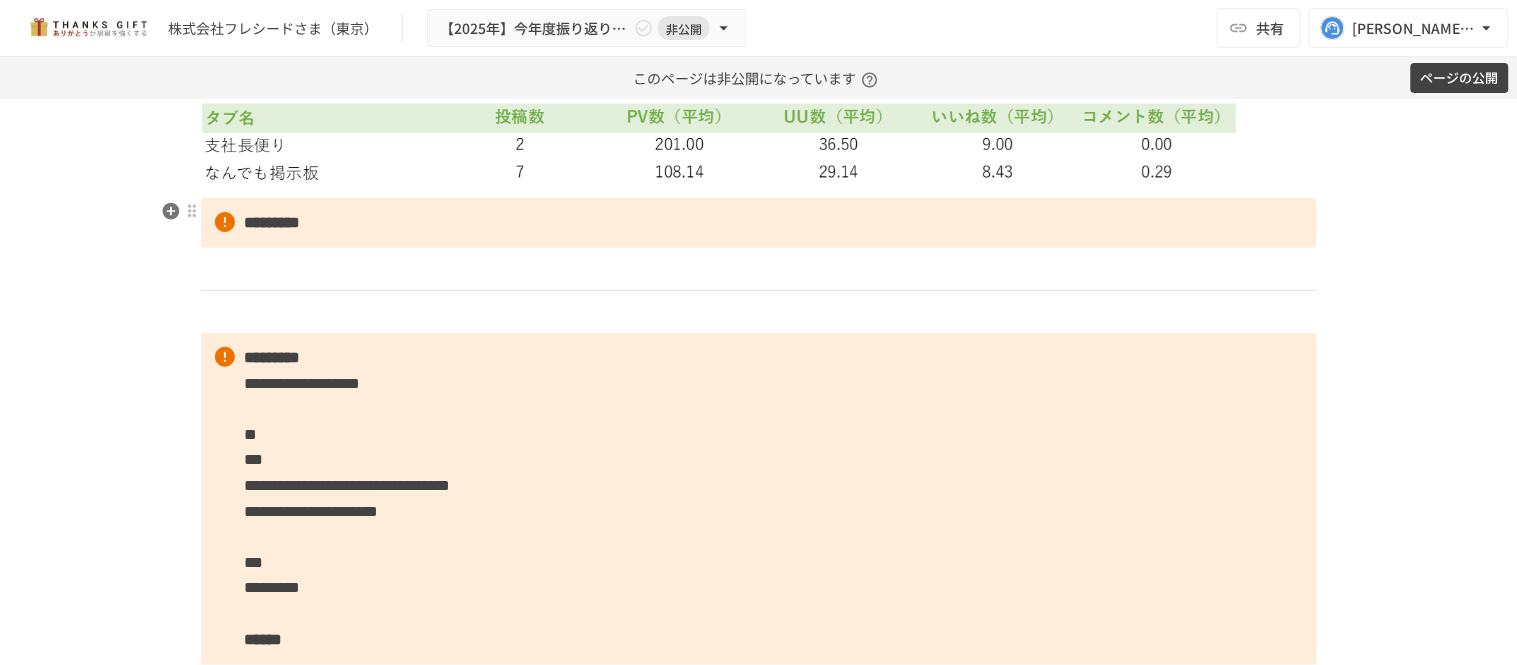 click on "*********" at bounding box center (759, 223) 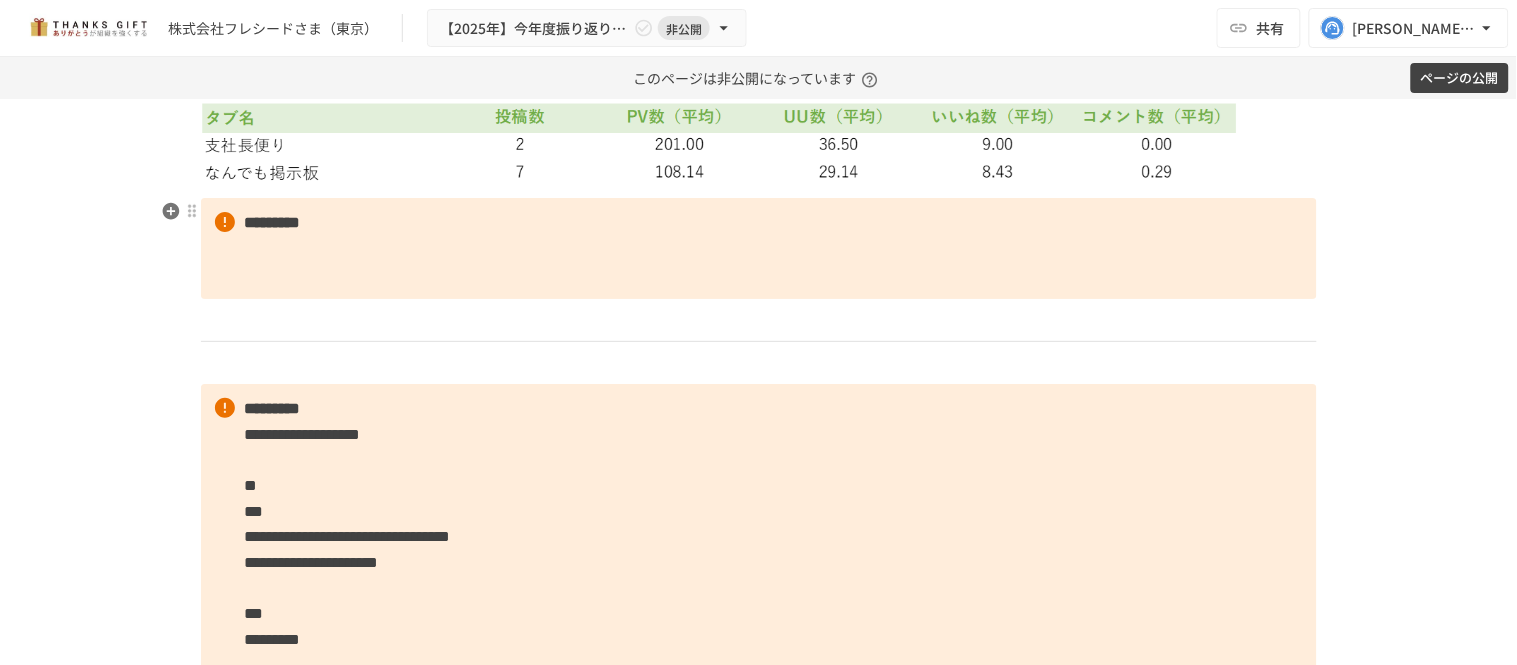 click on "*********" at bounding box center (759, 248) 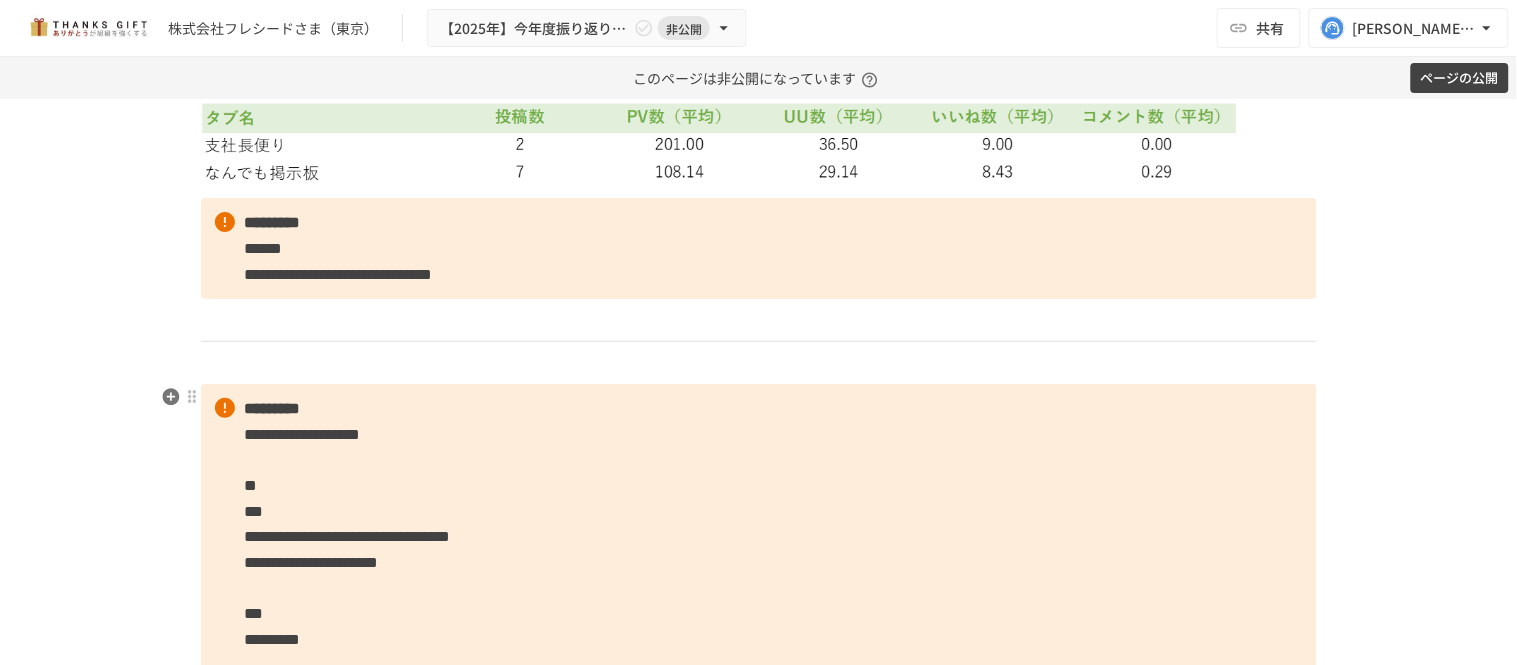 click on "**********" at bounding box center [759, 575] 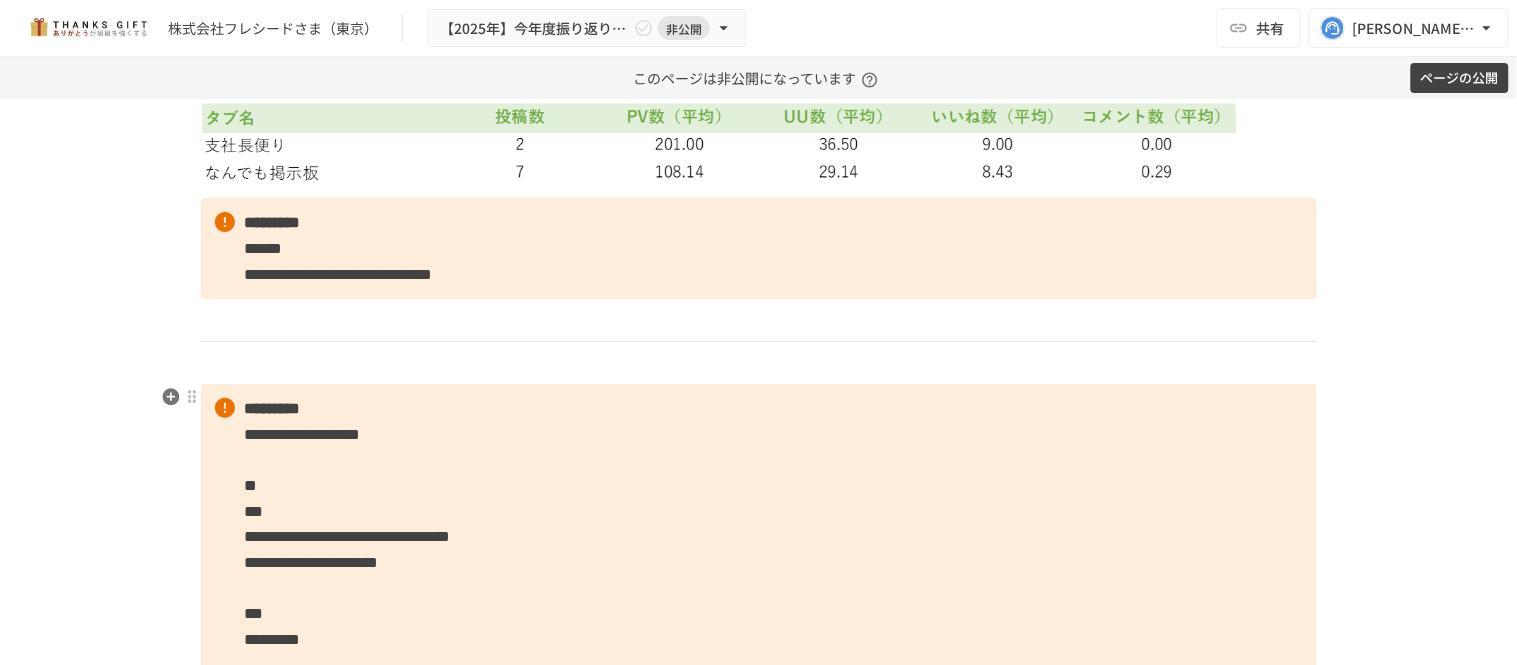 click on "*********" at bounding box center [273, 408] 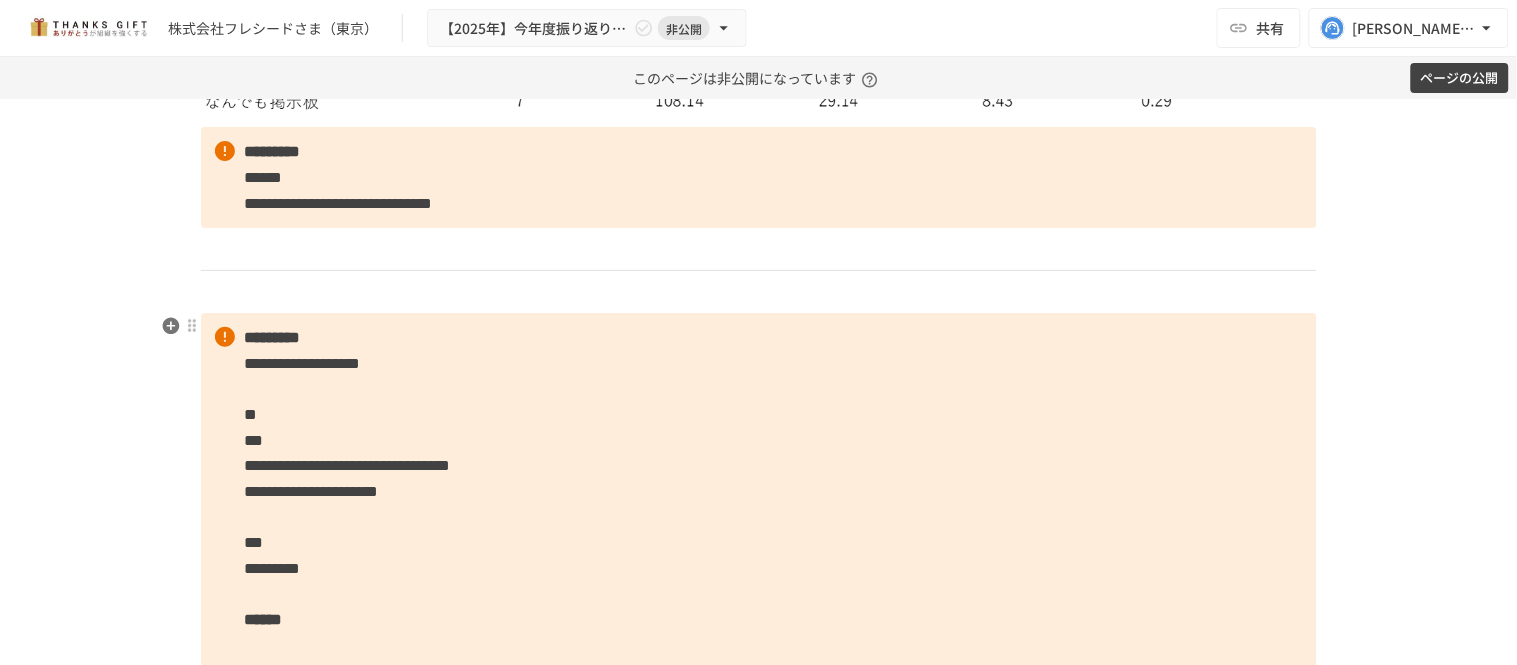scroll, scrollTop: 5924, scrollLeft: 0, axis: vertical 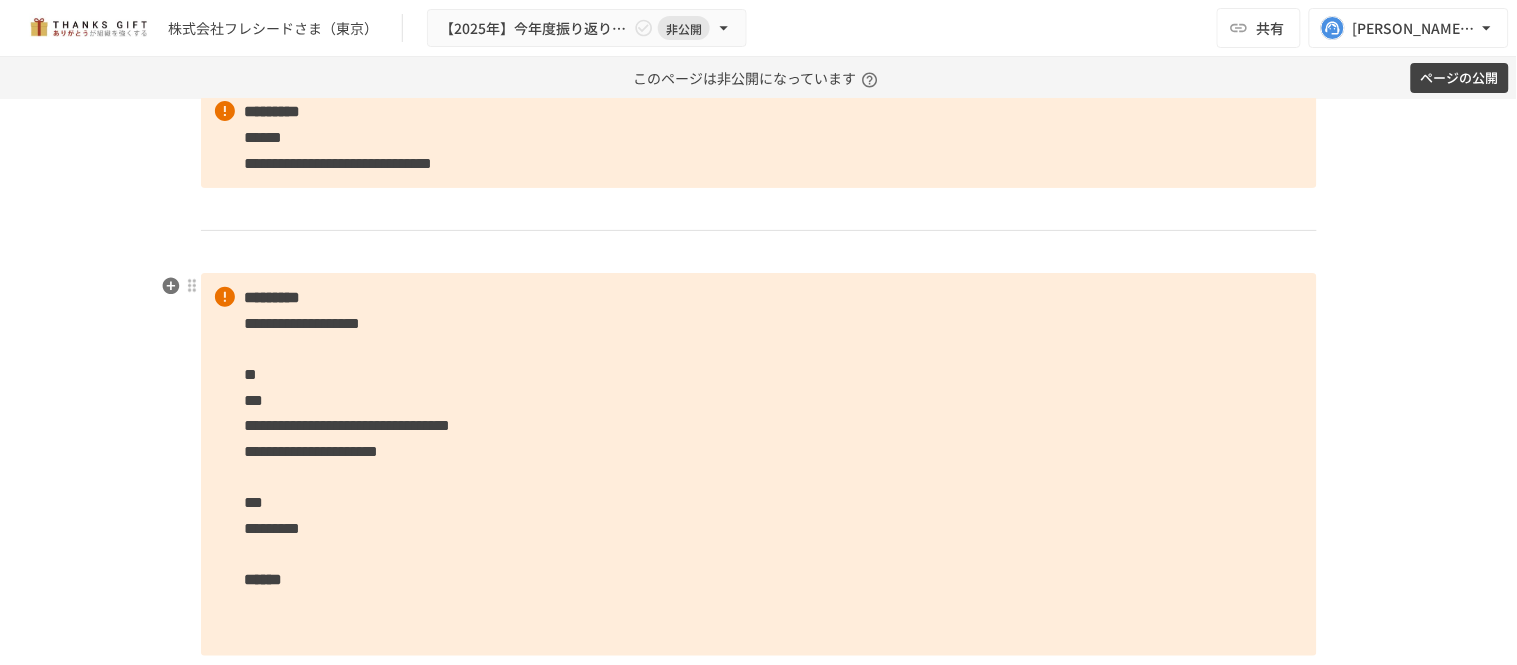 click on "**********" at bounding box center (759, 464) 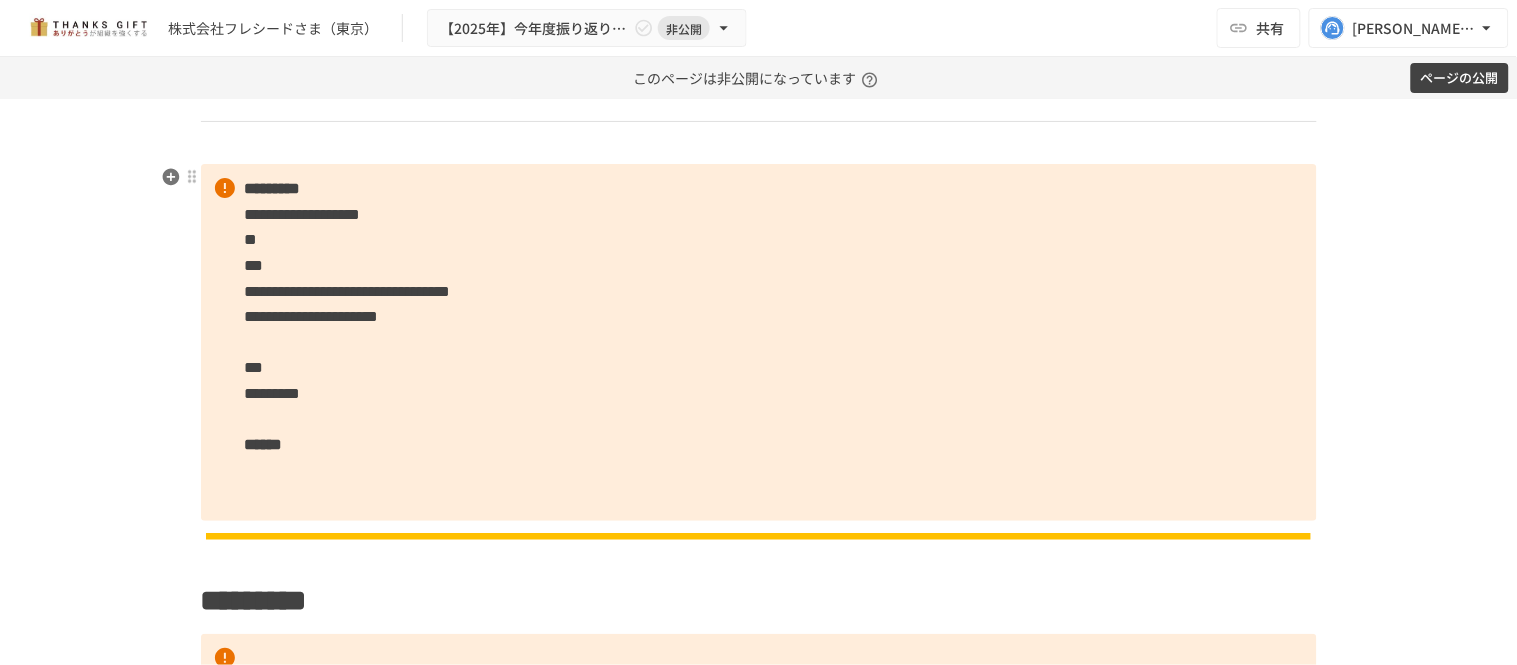 scroll, scrollTop: 6035, scrollLeft: 0, axis: vertical 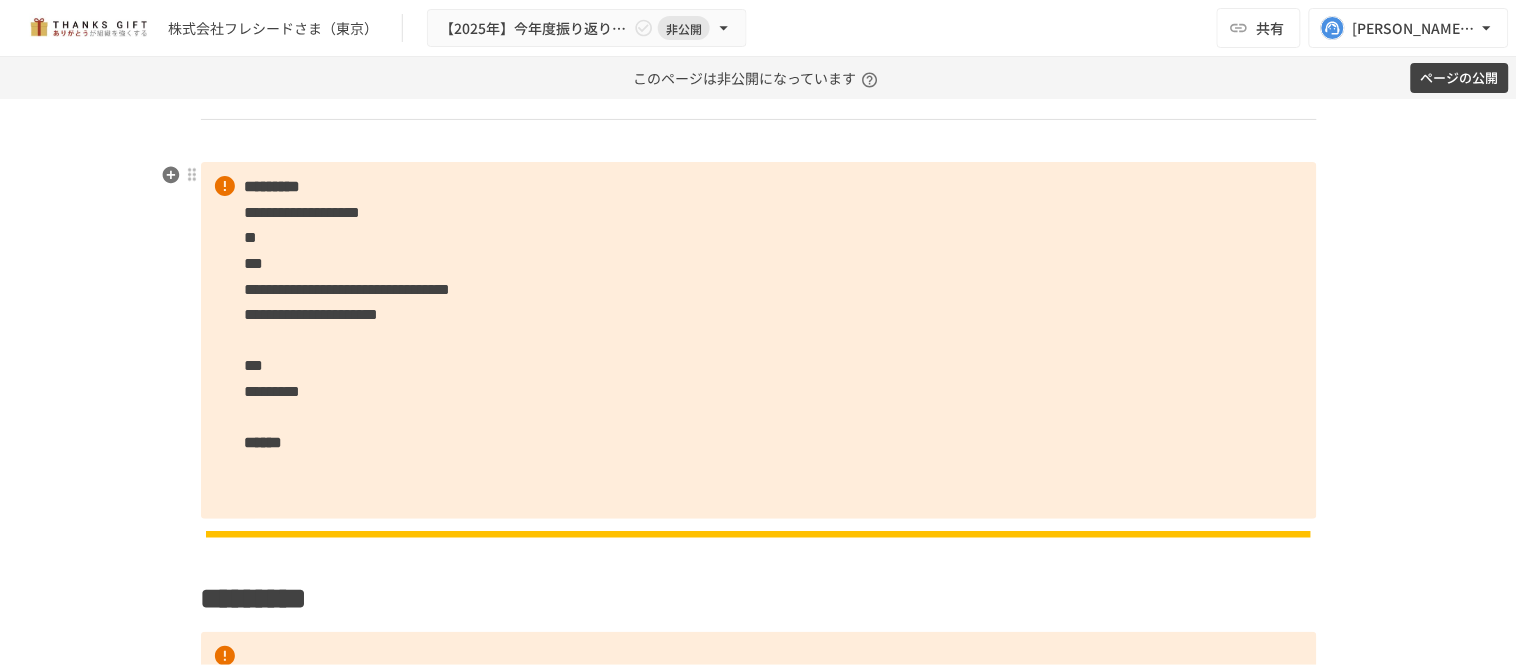 click on "**********" at bounding box center (759, 340) 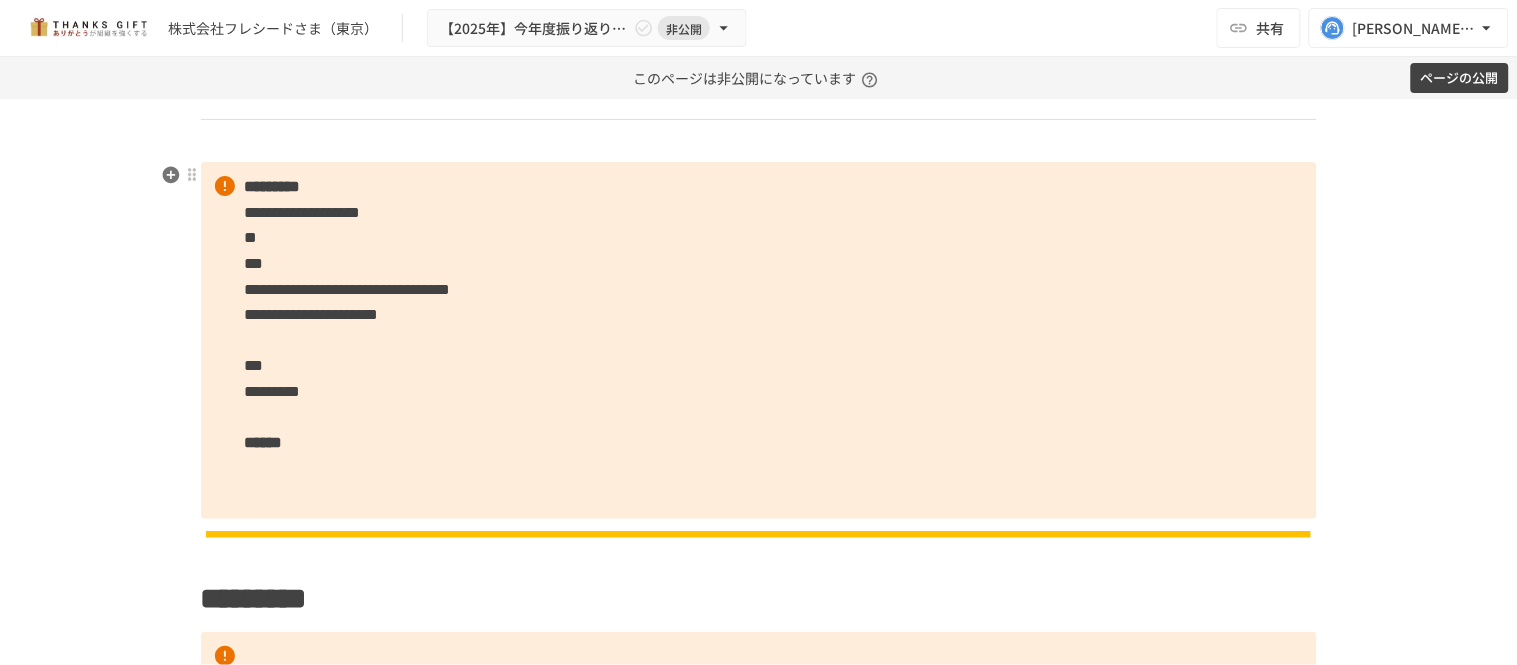 click on "**********" at bounding box center [759, 340] 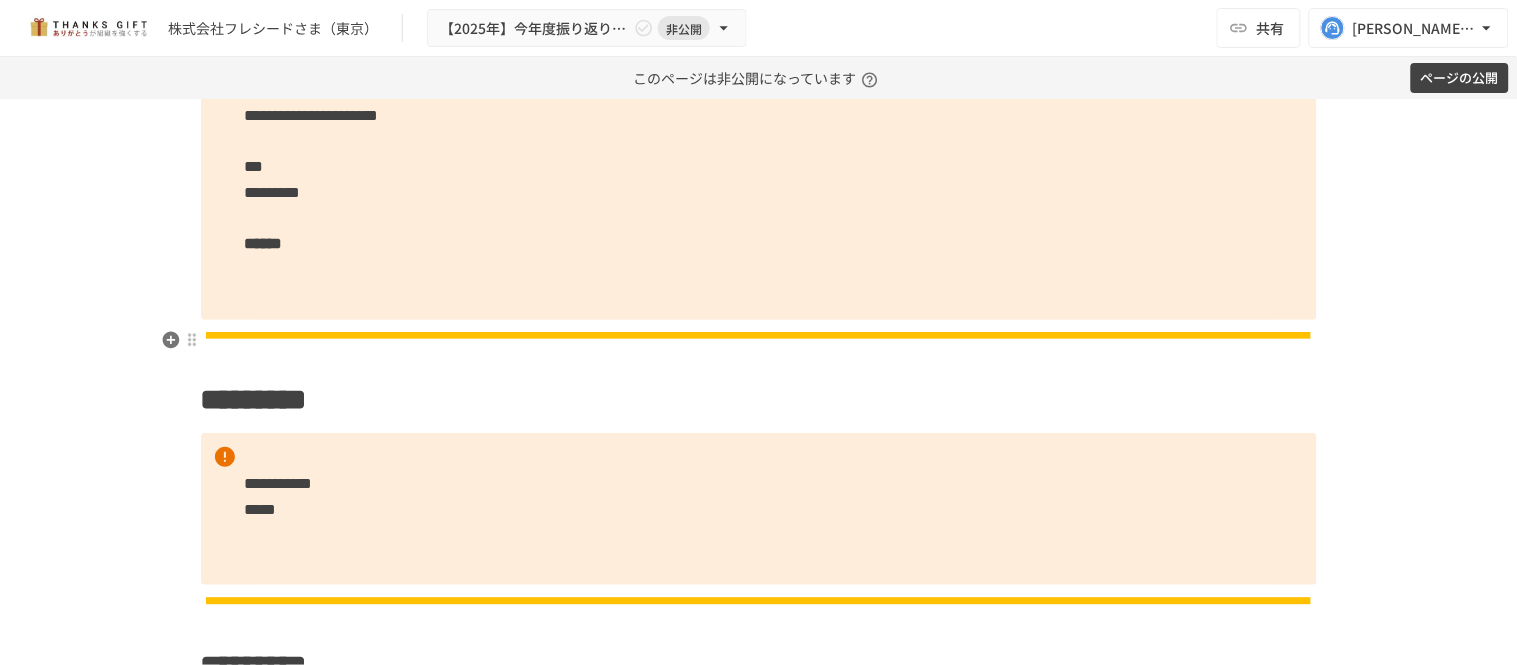 scroll, scrollTop: 6257, scrollLeft: 0, axis: vertical 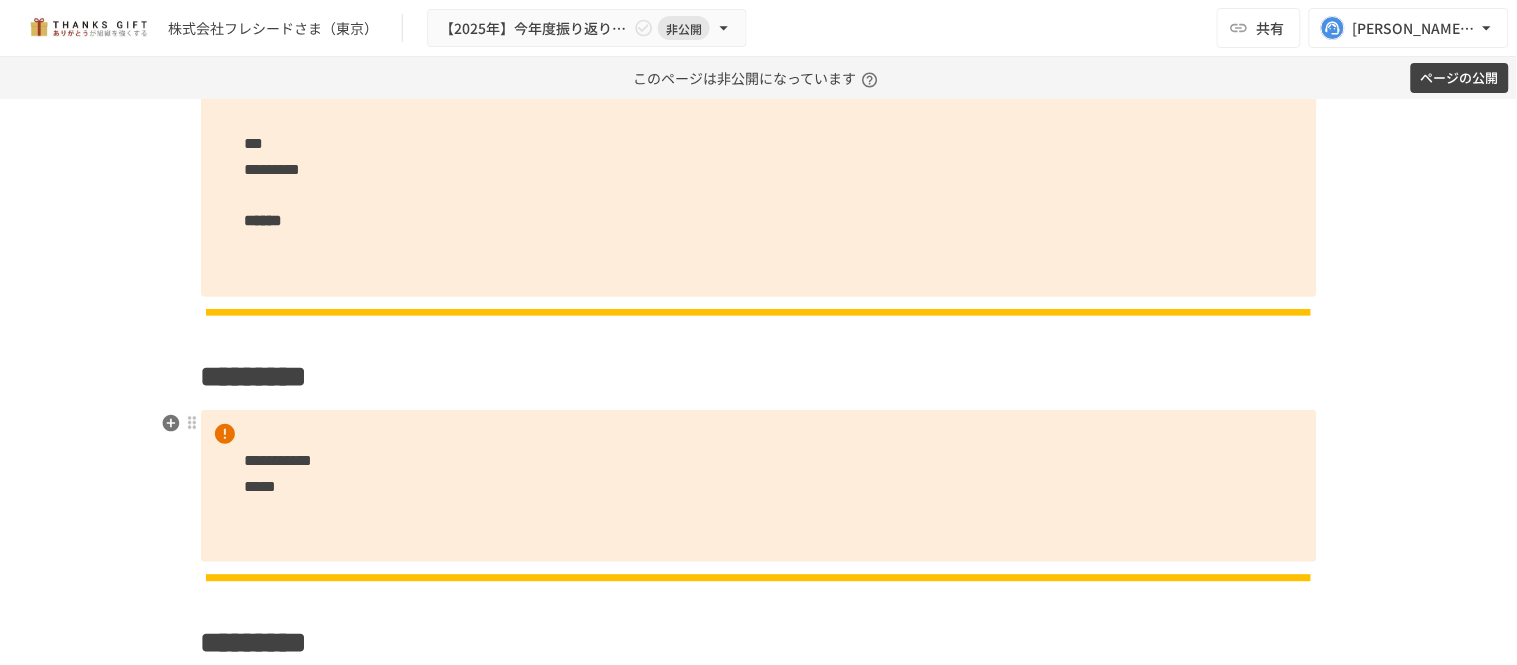 click on "**********" at bounding box center (759, 486) 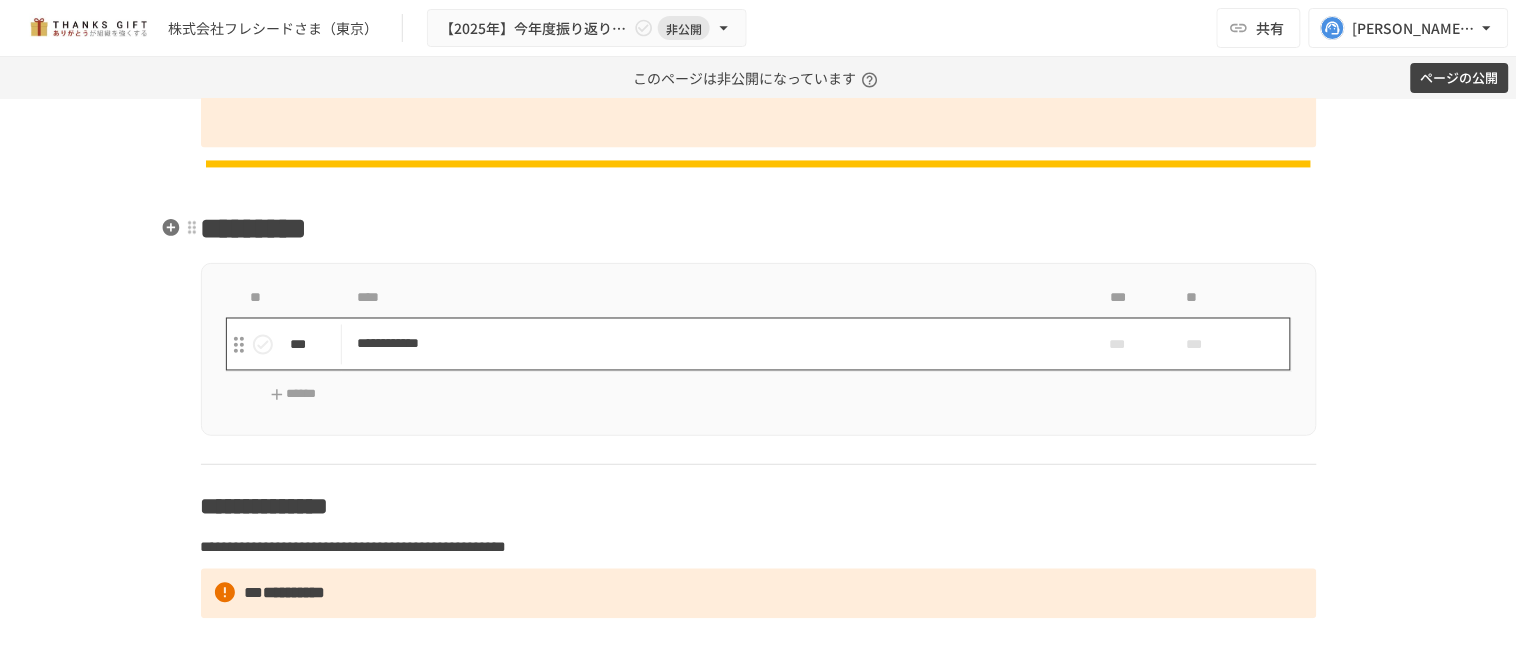 scroll, scrollTop: 6702, scrollLeft: 0, axis: vertical 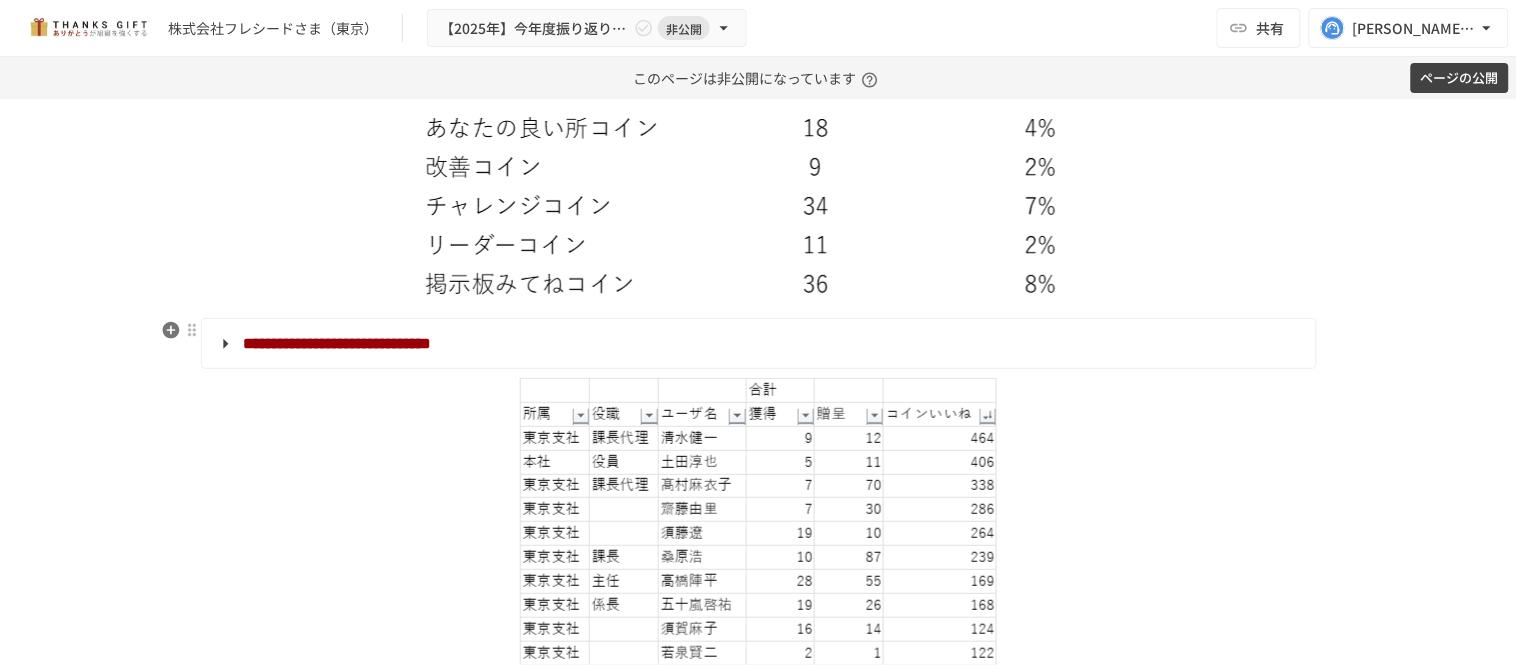 click on "**********" at bounding box center (757, 344) 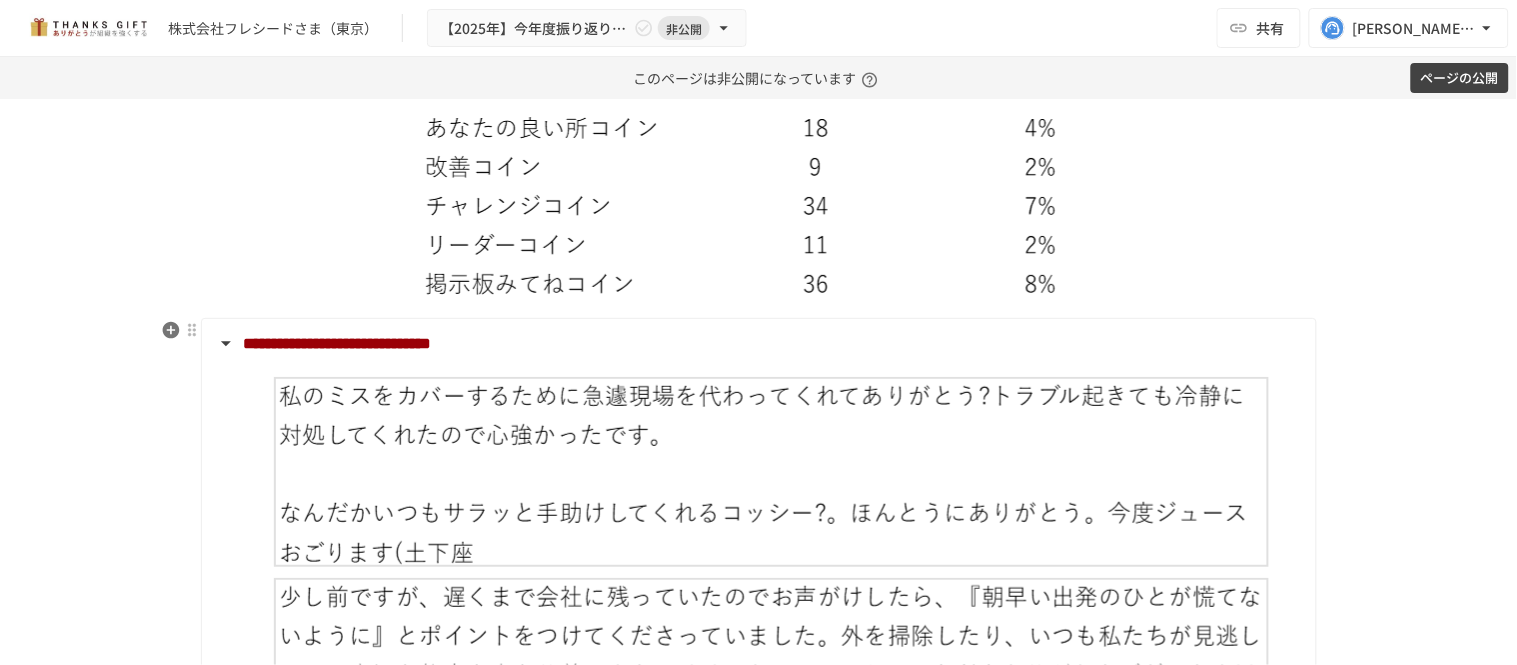 click on "**********" at bounding box center (338, 343) 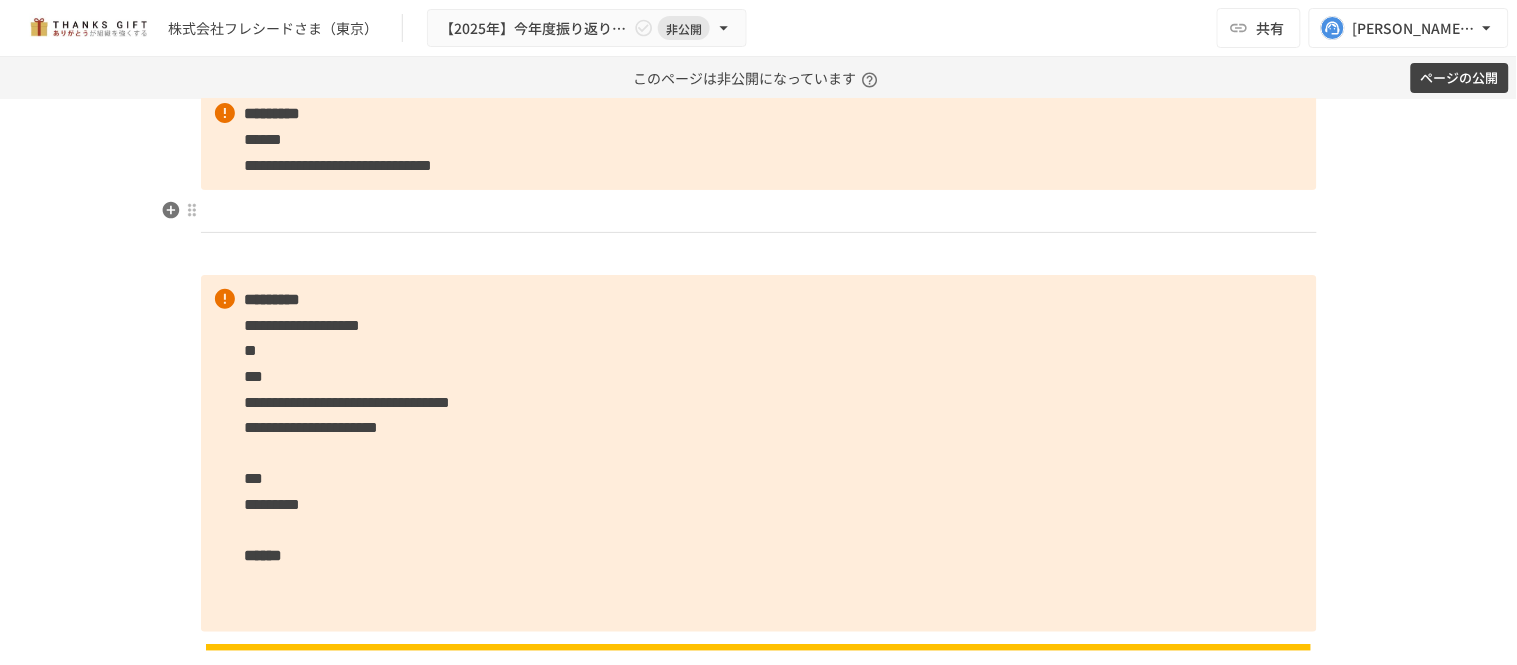 scroll, scrollTop: 5924, scrollLeft: 0, axis: vertical 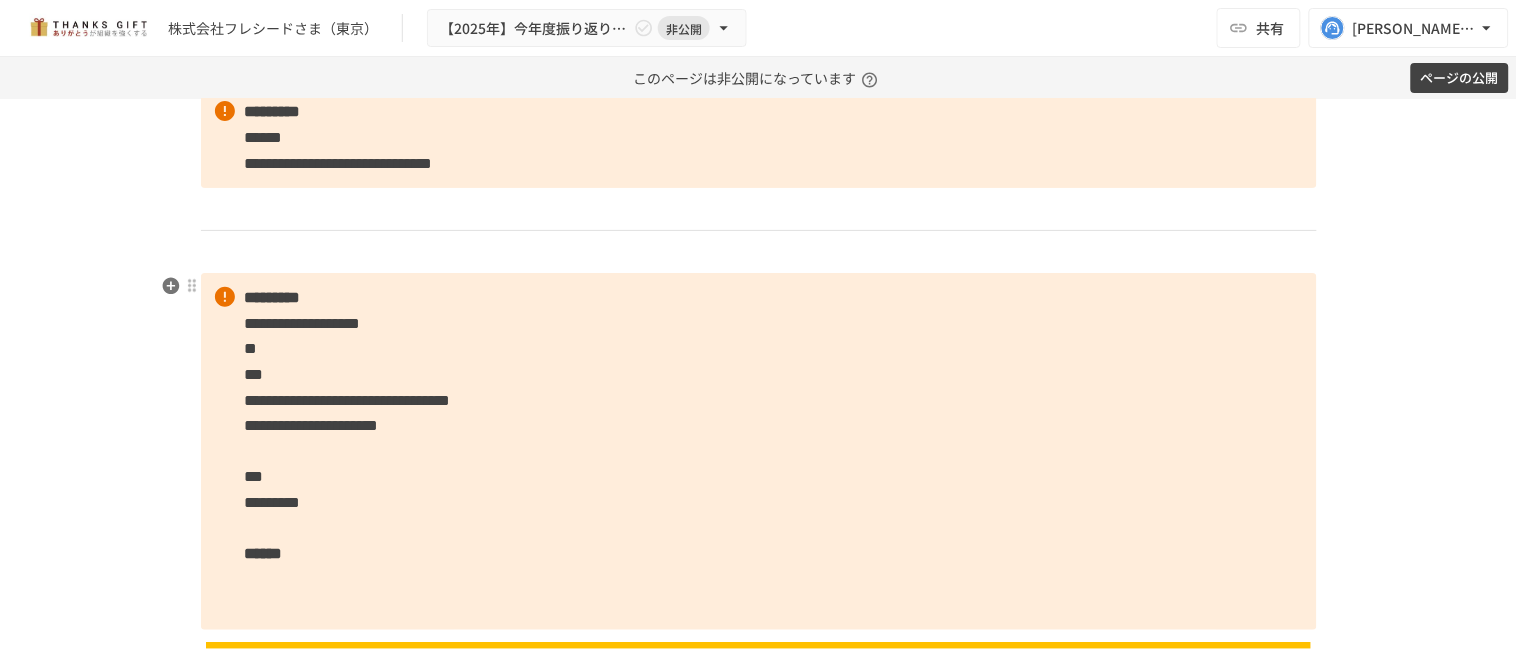 click on "**********" at bounding box center (759, 451) 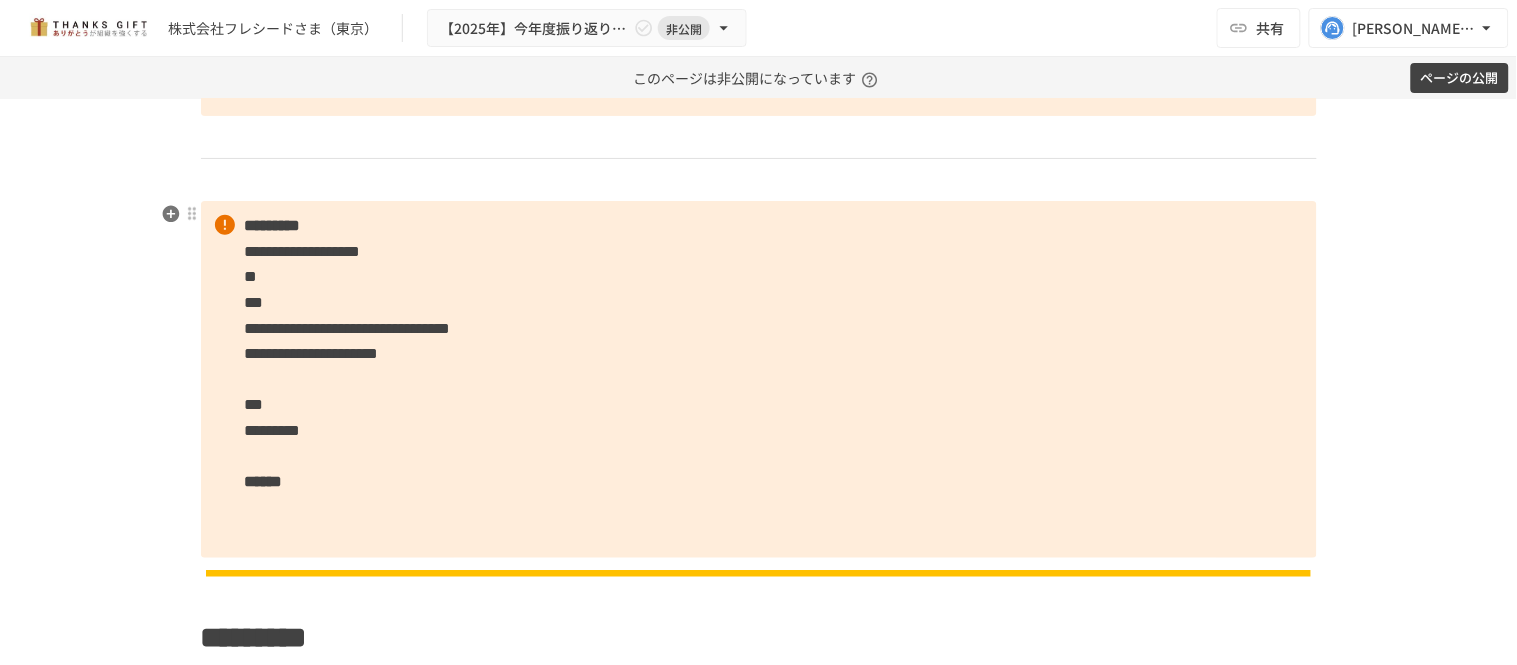 scroll, scrollTop: 6257, scrollLeft: 0, axis: vertical 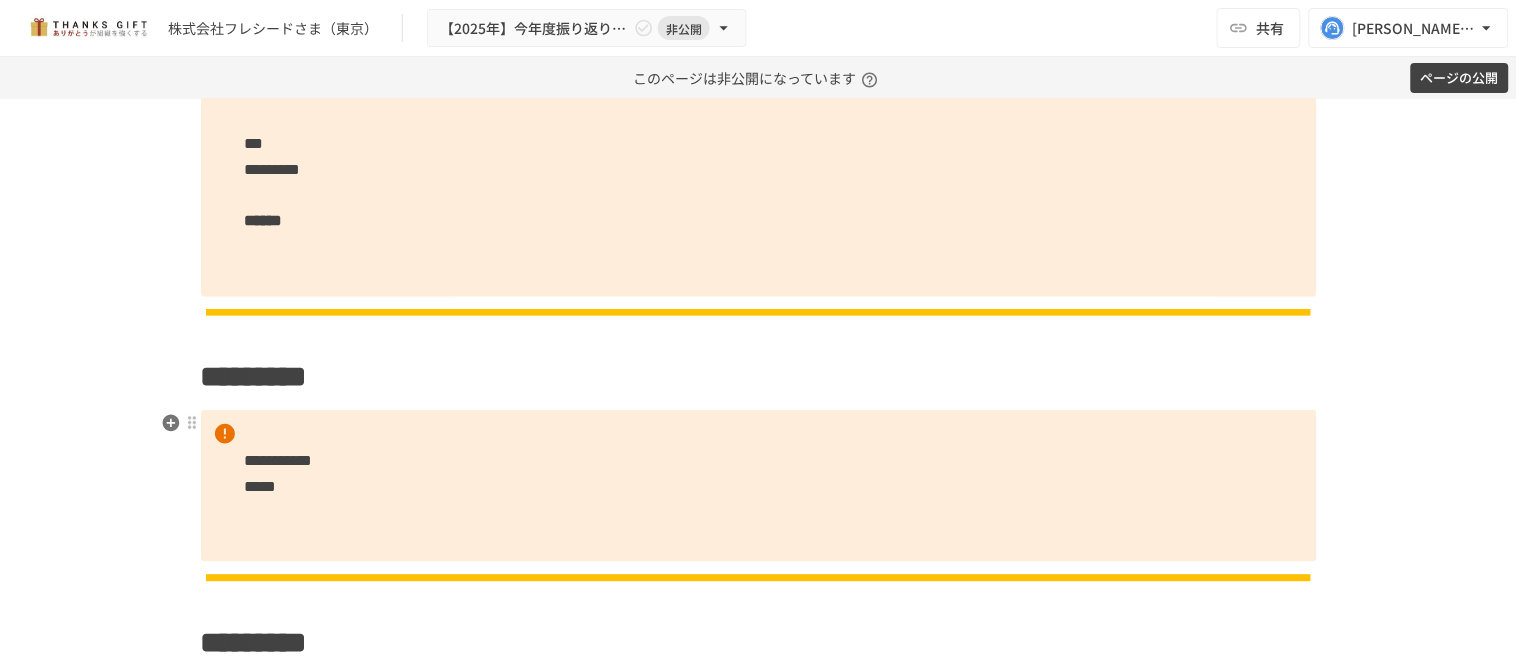 click on "**********" at bounding box center (759, 486) 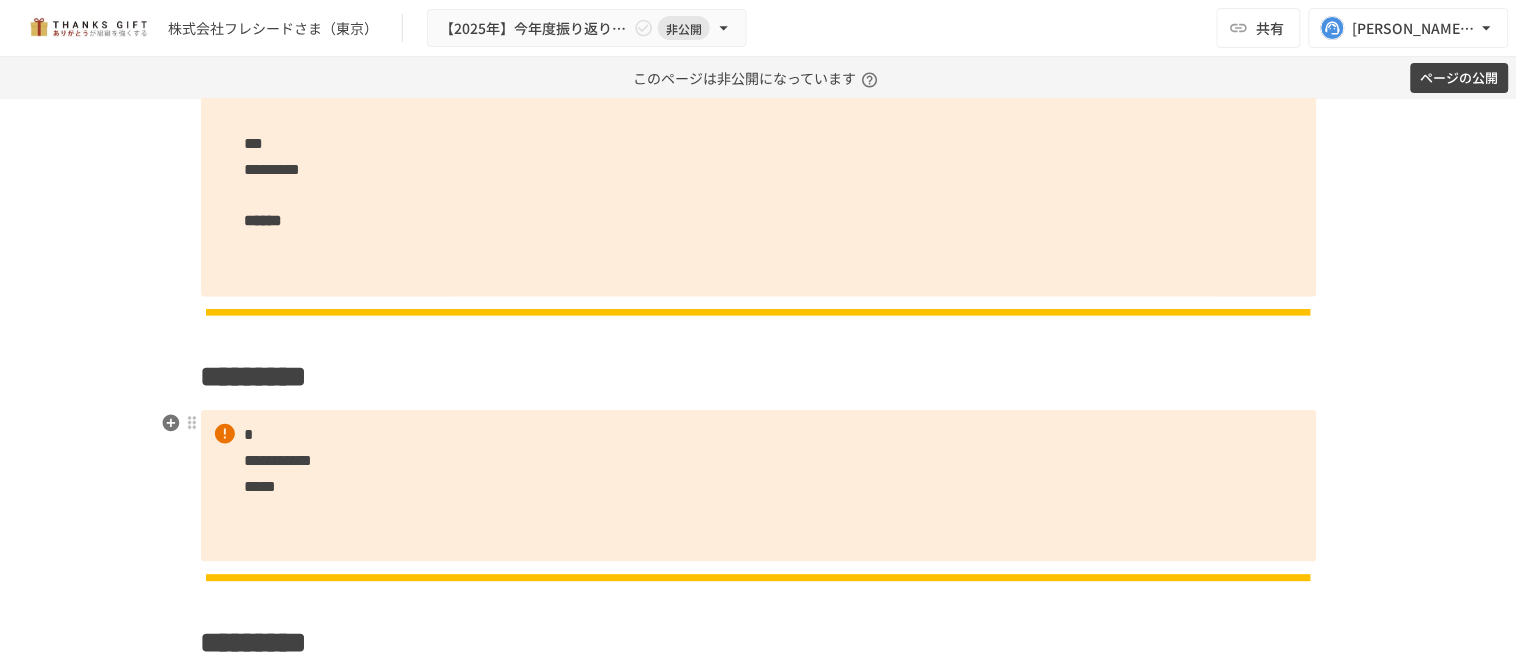 drag, startPoint x: 363, startPoint y: 413, endPoint x: 362, endPoint y: 431, distance: 18.027756 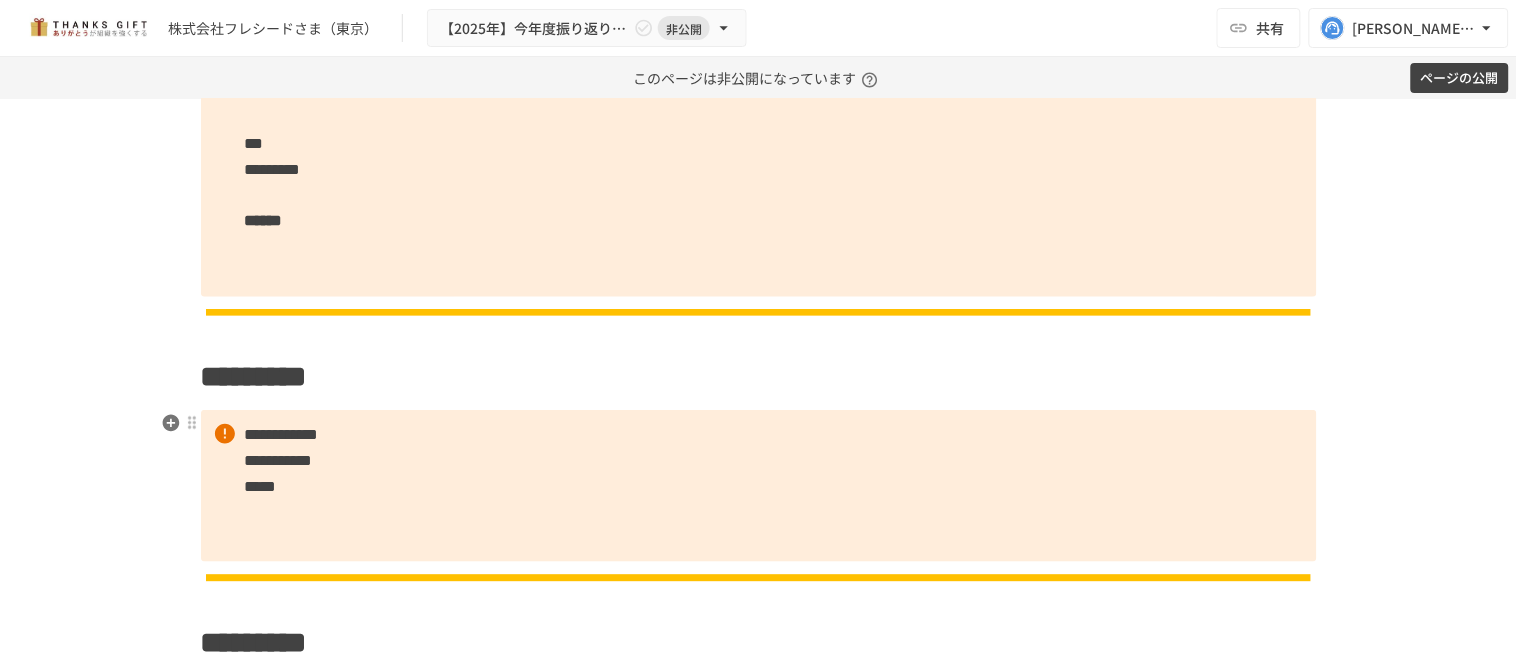 click on "**********" at bounding box center (759, 486) 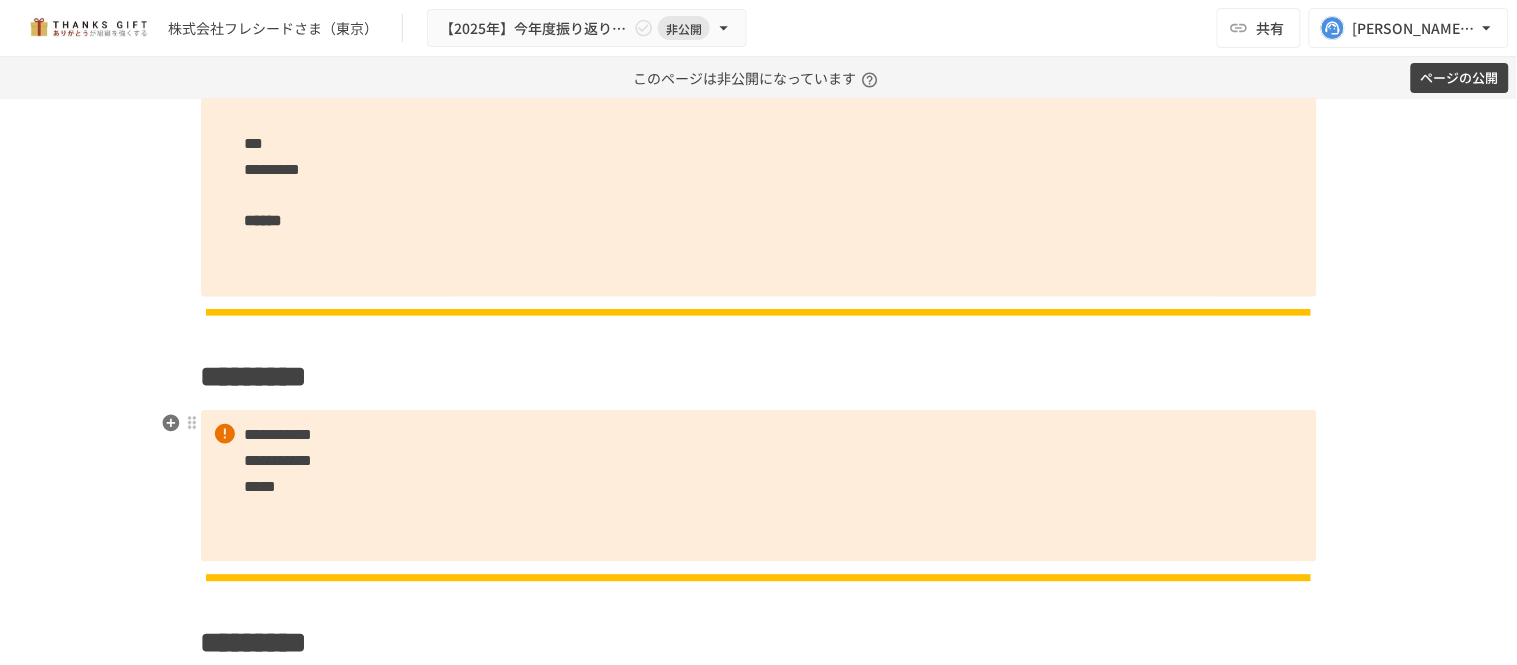 click on "**********" at bounding box center (279, 434) 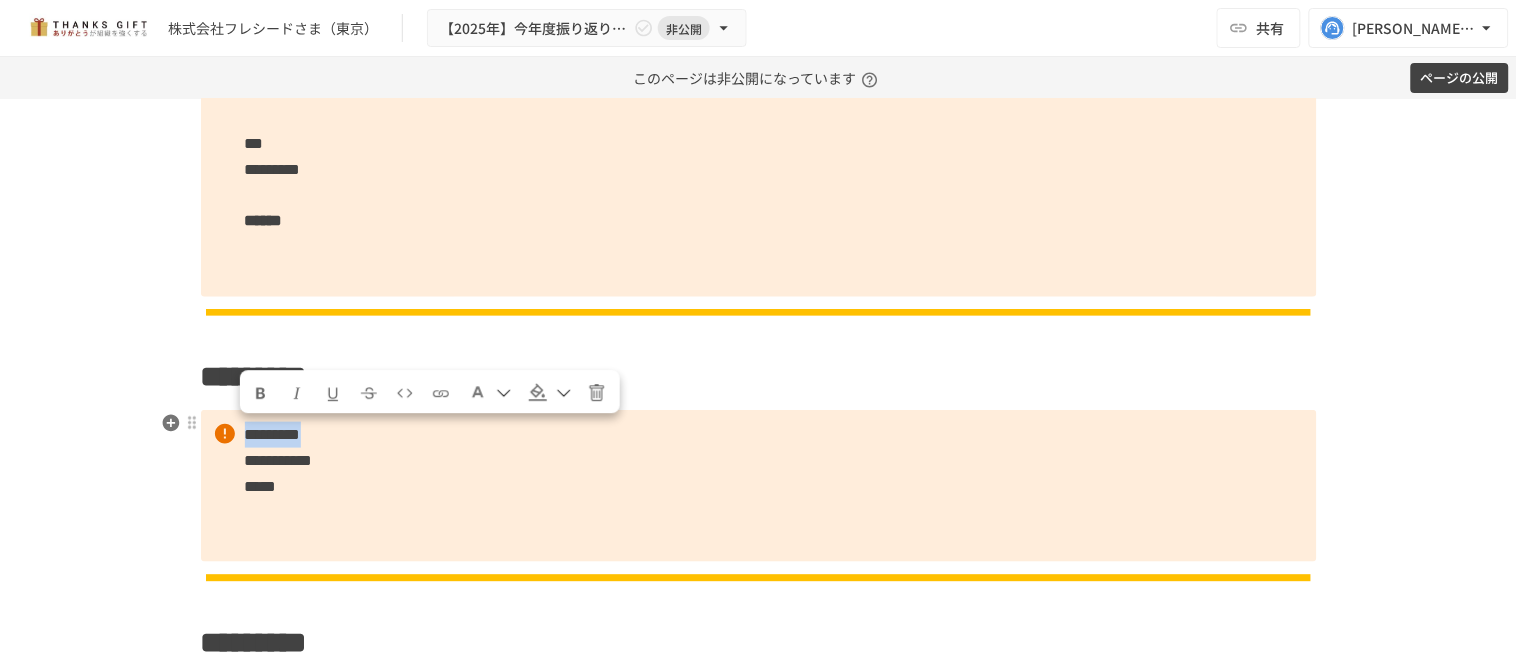 drag, startPoint x: 394, startPoint y: 434, endPoint x: 233, endPoint y: 424, distance: 161.31026 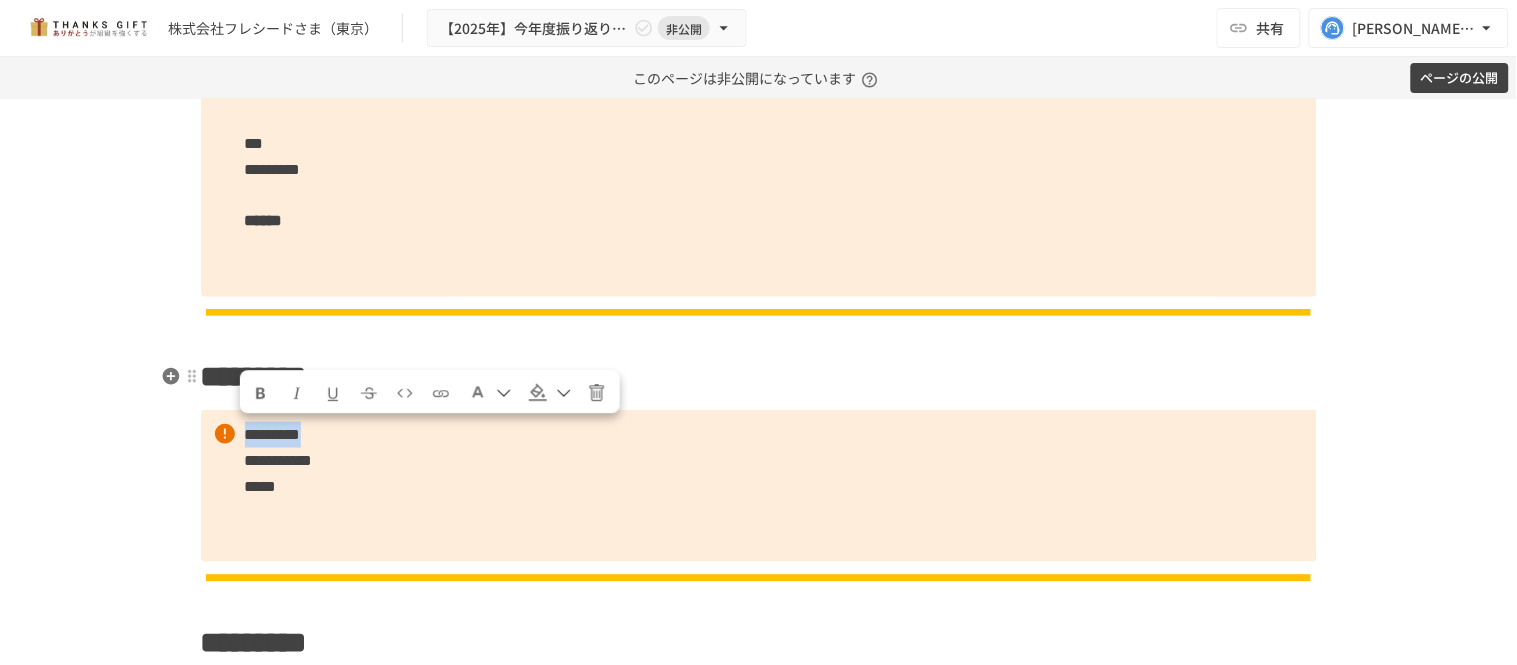 click at bounding box center (260, 394) 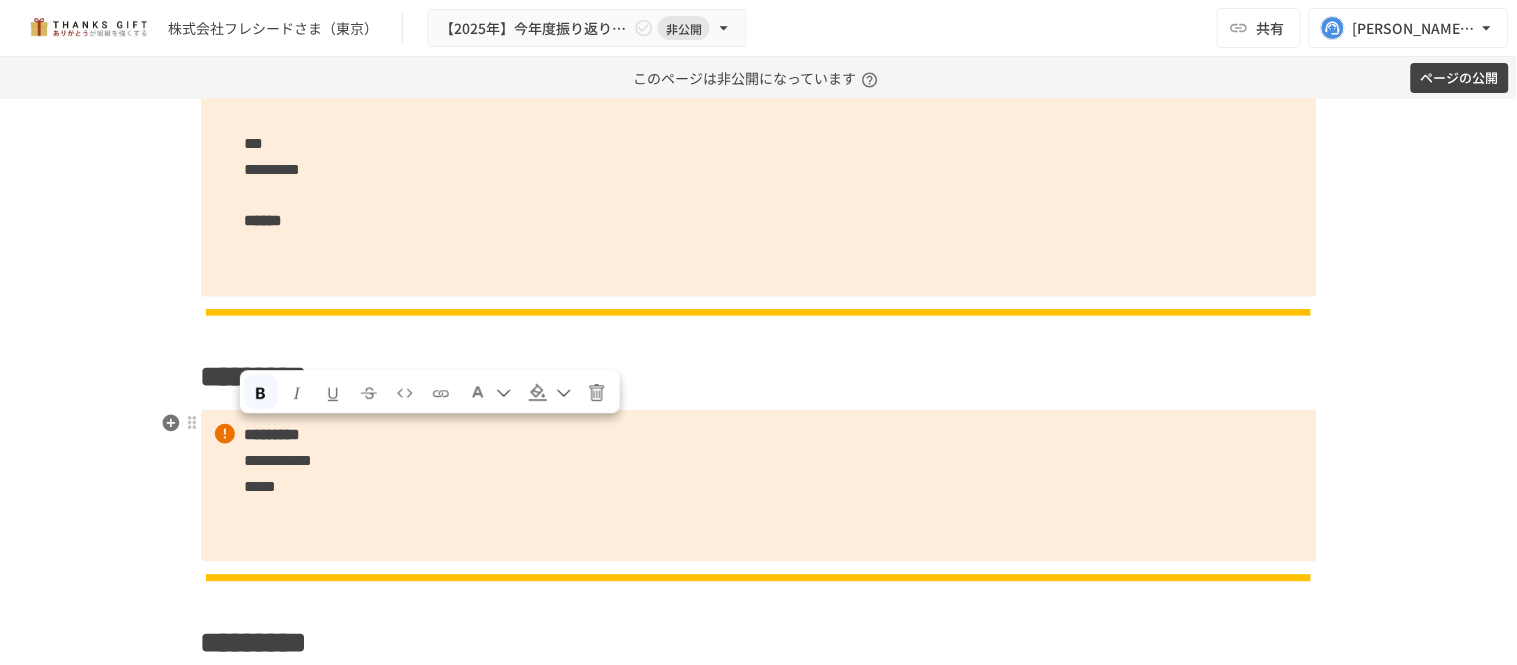 click on "**********" at bounding box center (279, 460) 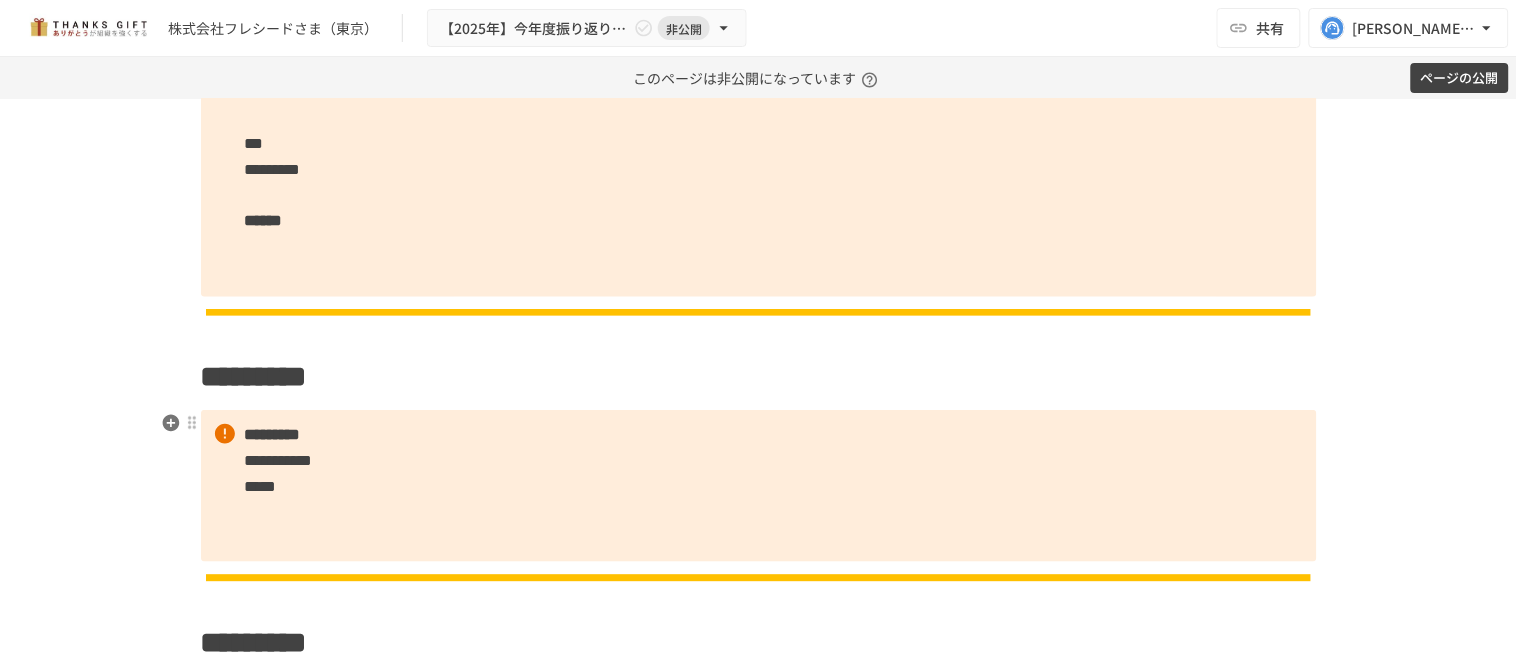 click on "**********" at bounding box center (279, 460) 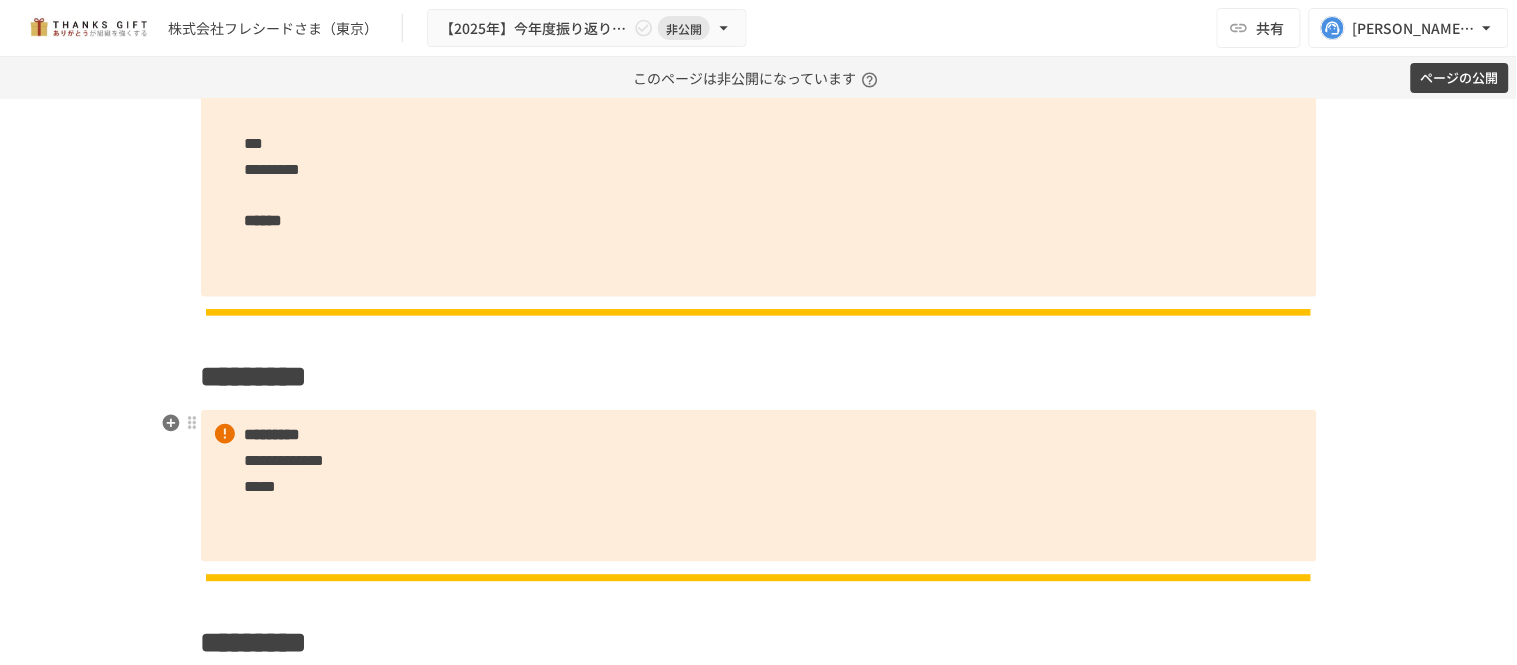 click on "**********" at bounding box center [285, 460] 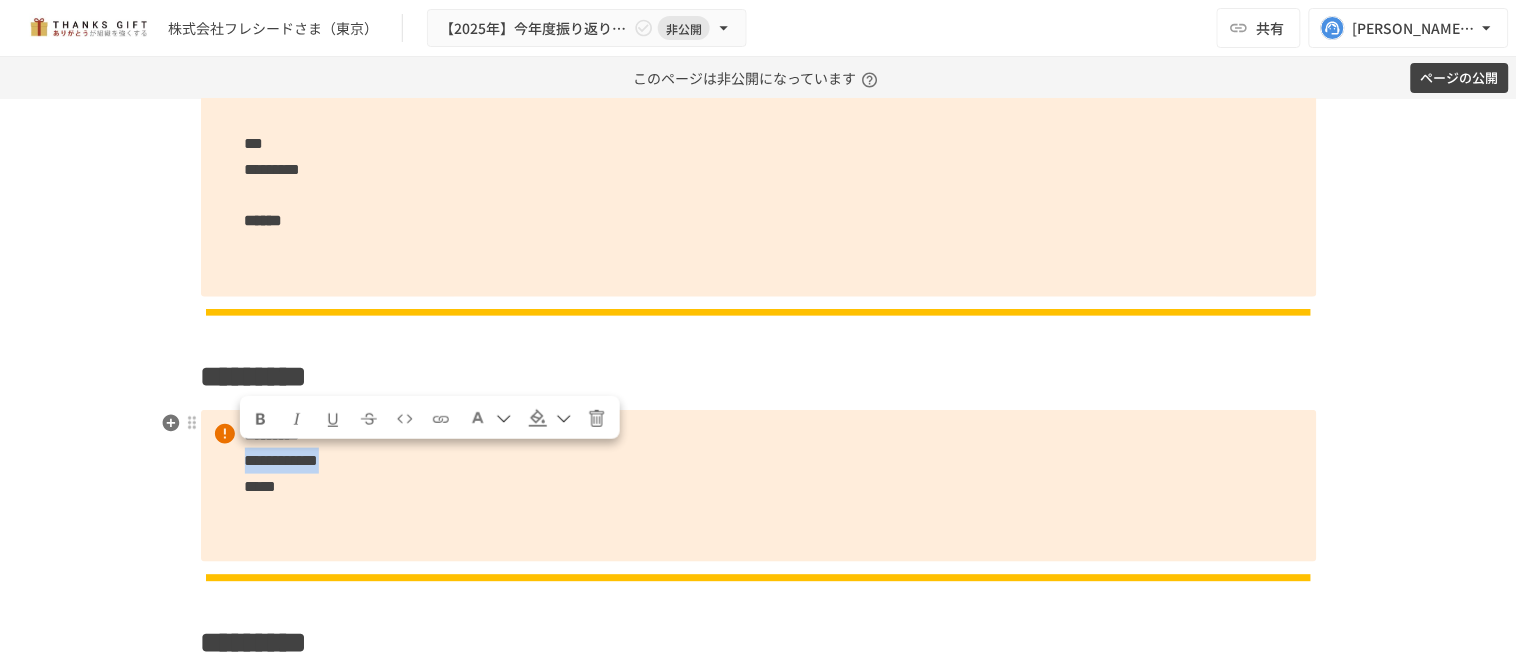 drag, startPoint x: 425, startPoint y: 457, endPoint x: 224, endPoint y: 457, distance: 201 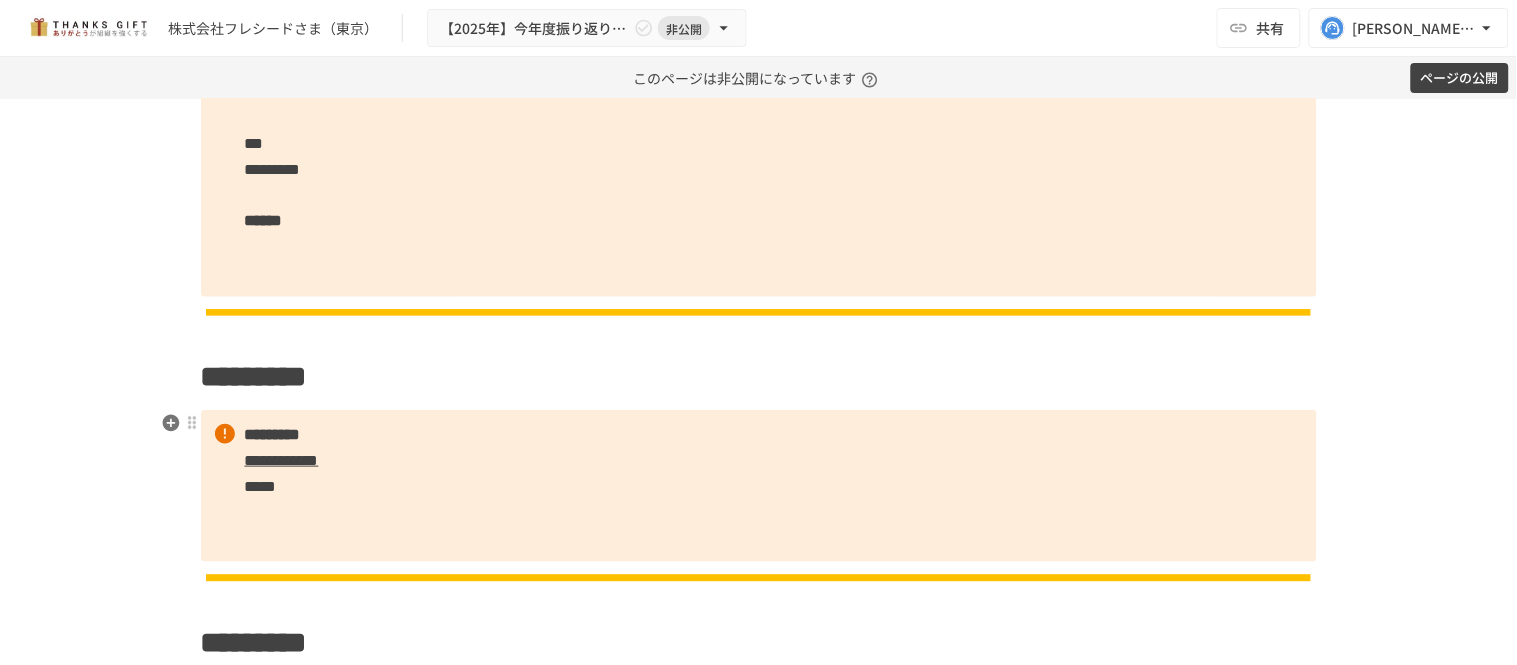 click on "**********" at bounding box center (759, 486) 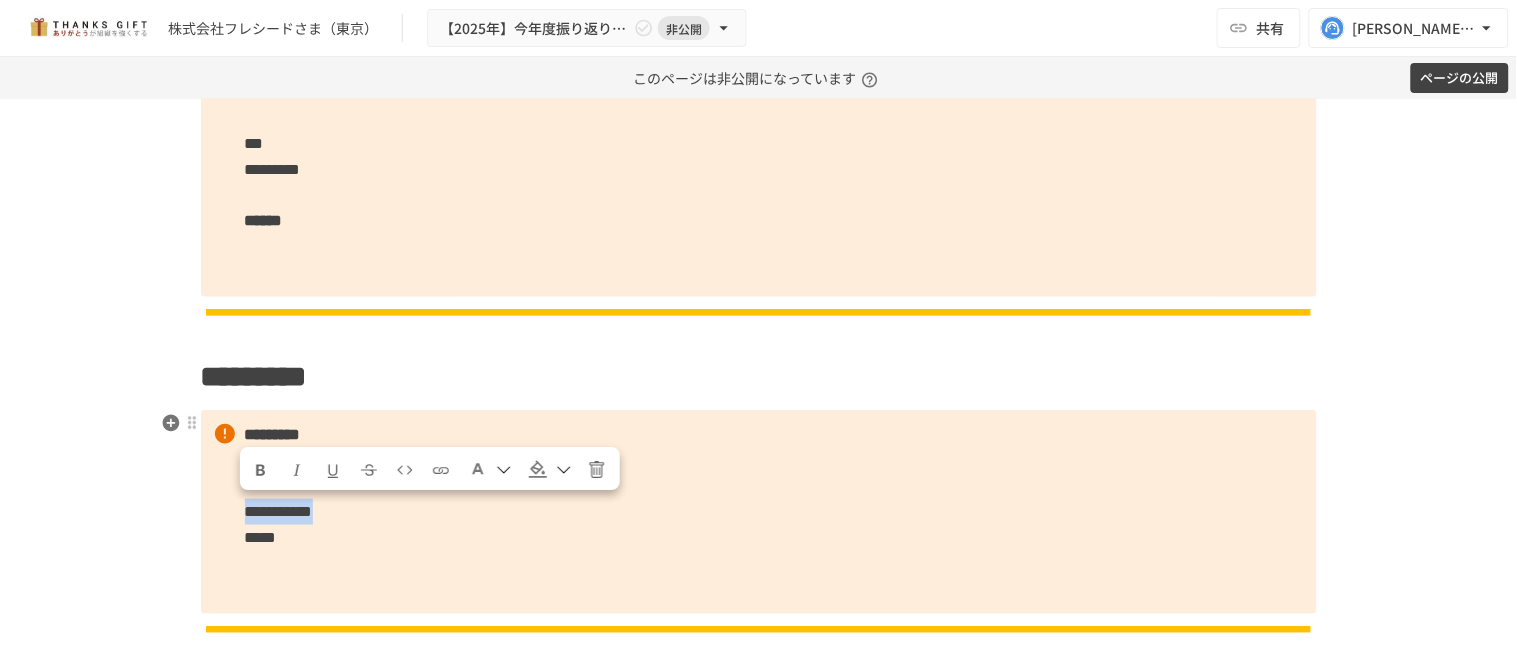 drag, startPoint x: 423, startPoint y: 513, endPoint x: 226, endPoint y: 512, distance: 197.00253 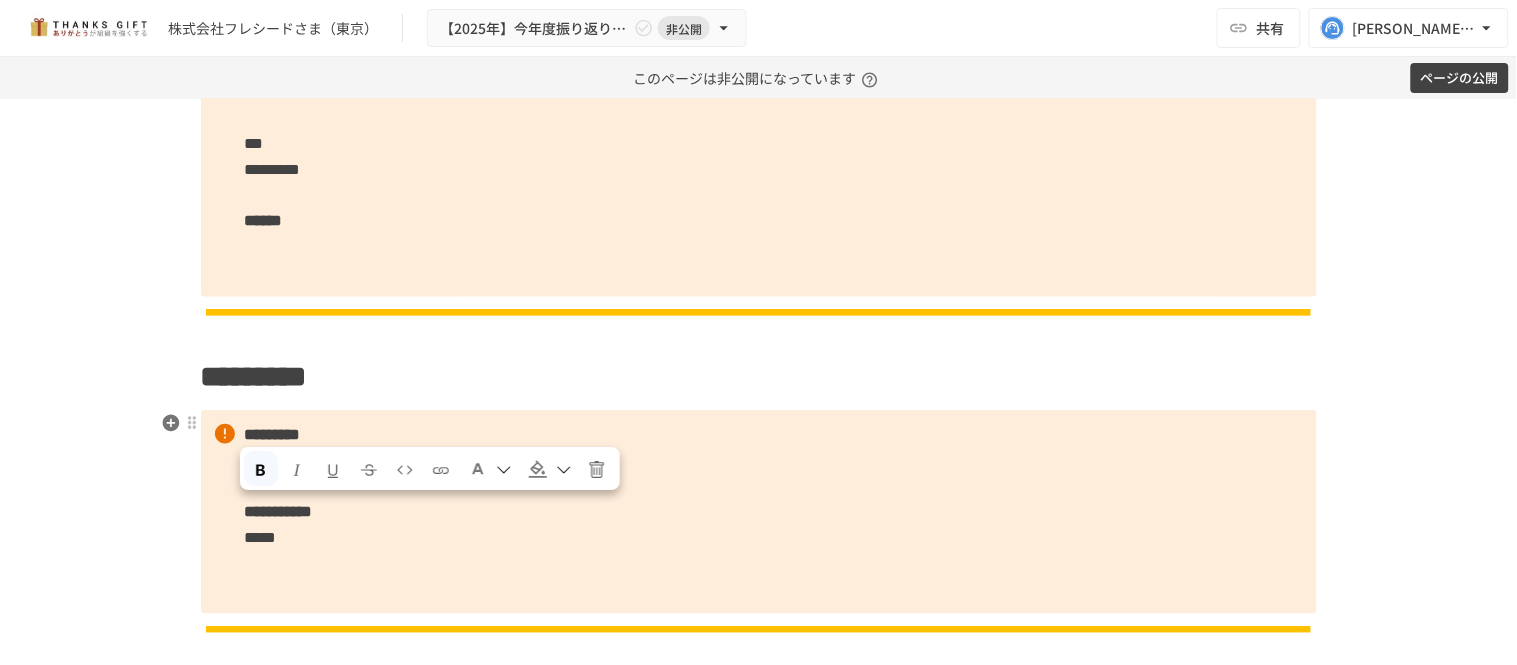 click on "*****" at bounding box center [261, 537] 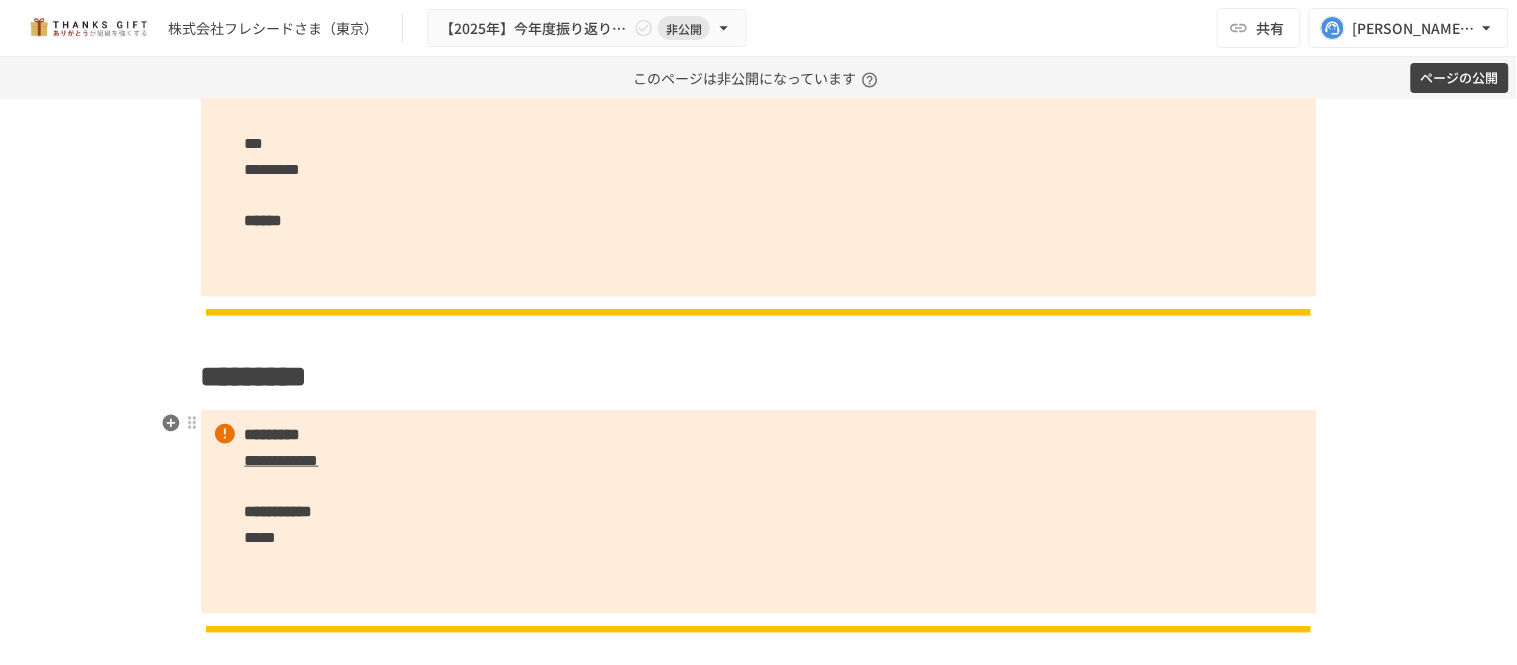 click on "**********" at bounding box center [759, 511] 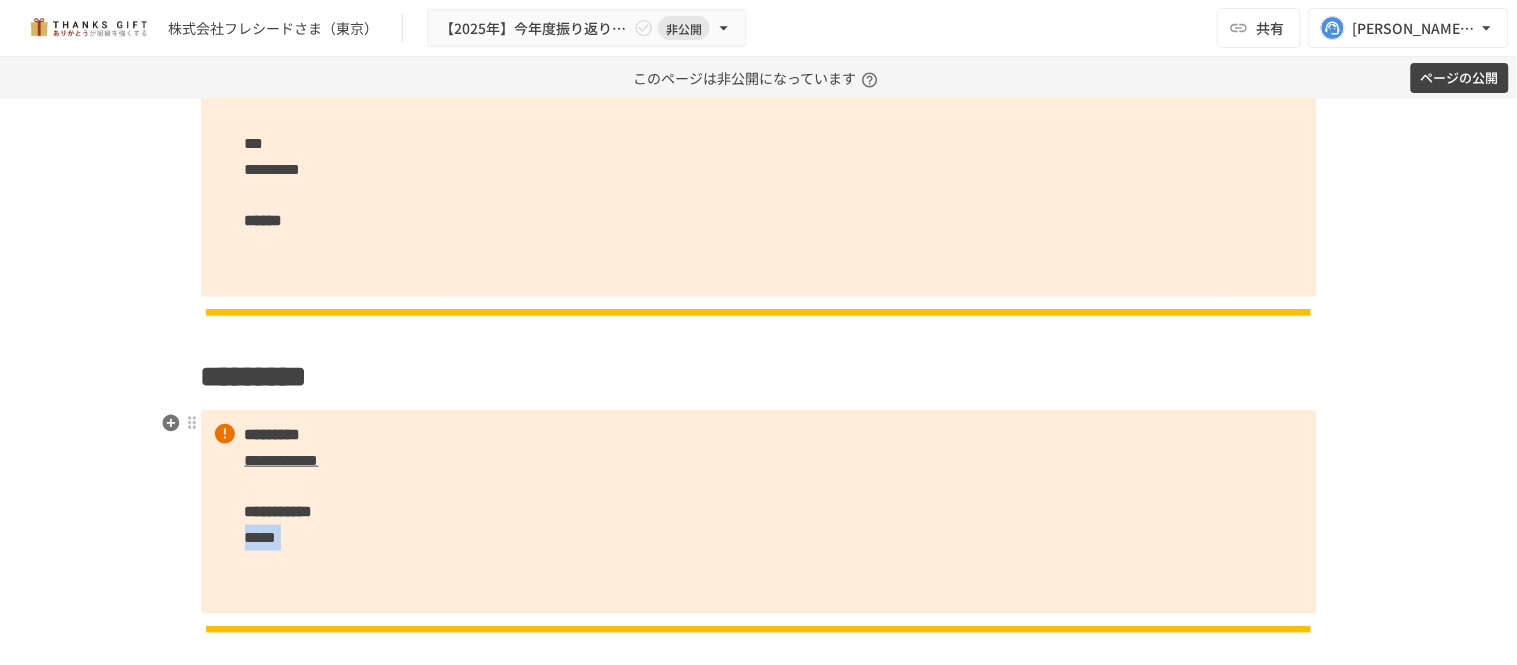 drag, startPoint x: 343, startPoint y: 536, endPoint x: 207, endPoint y: 550, distance: 136.71869 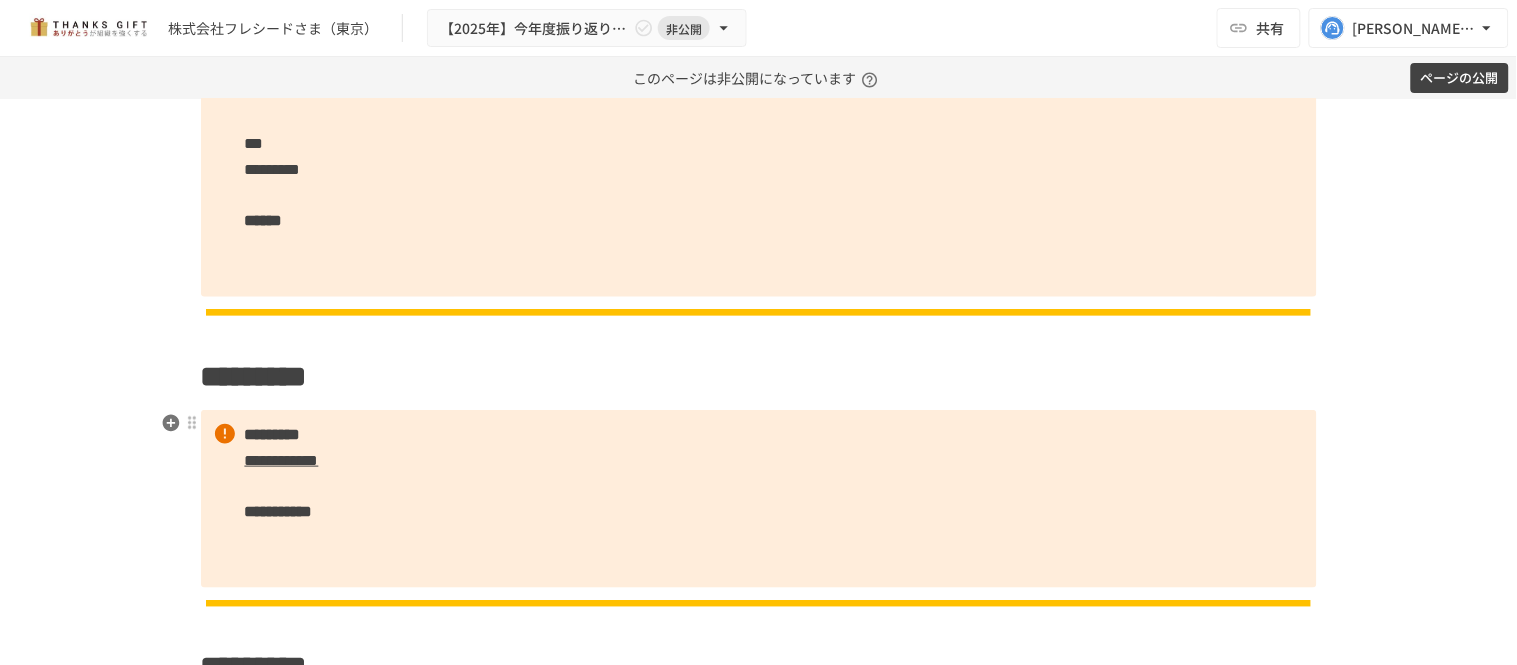 click on "**********" at bounding box center (759, 499) 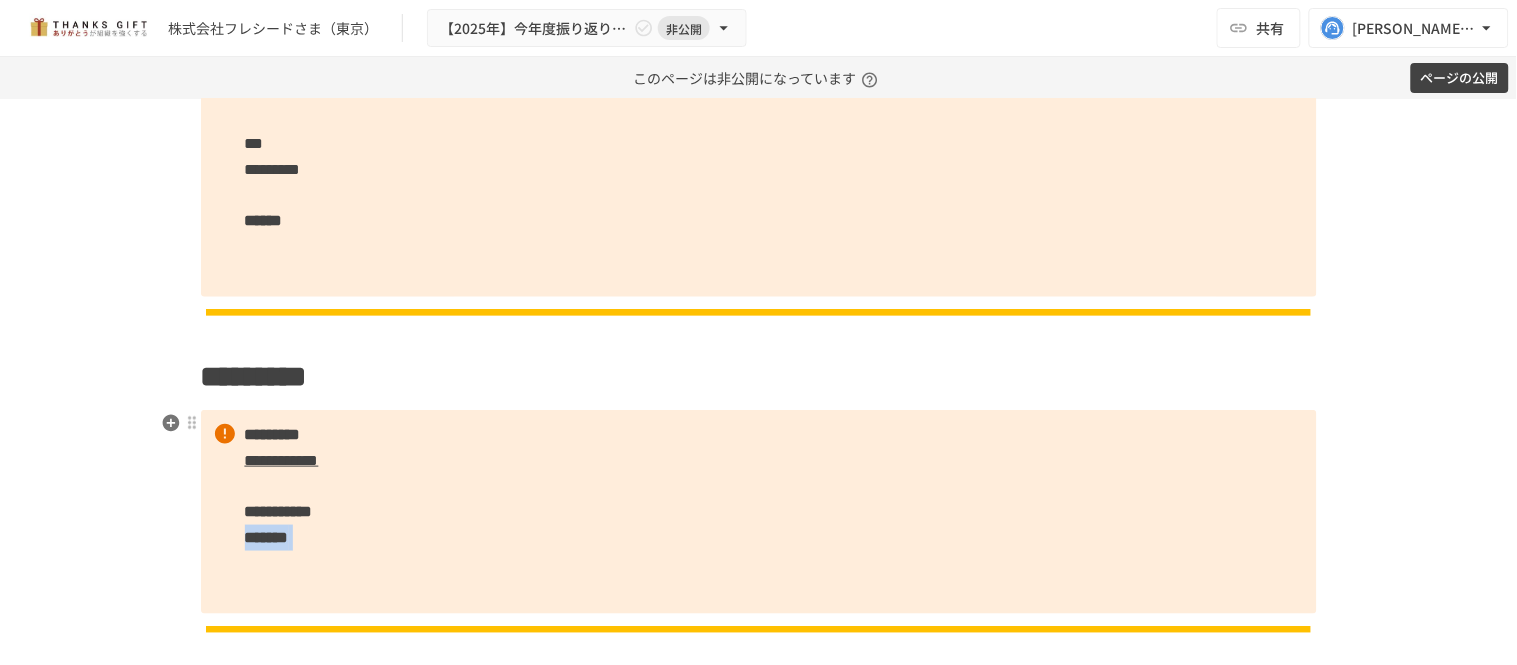 drag, startPoint x: 270, startPoint y: 546, endPoint x: 207, endPoint y: 553, distance: 63.387695 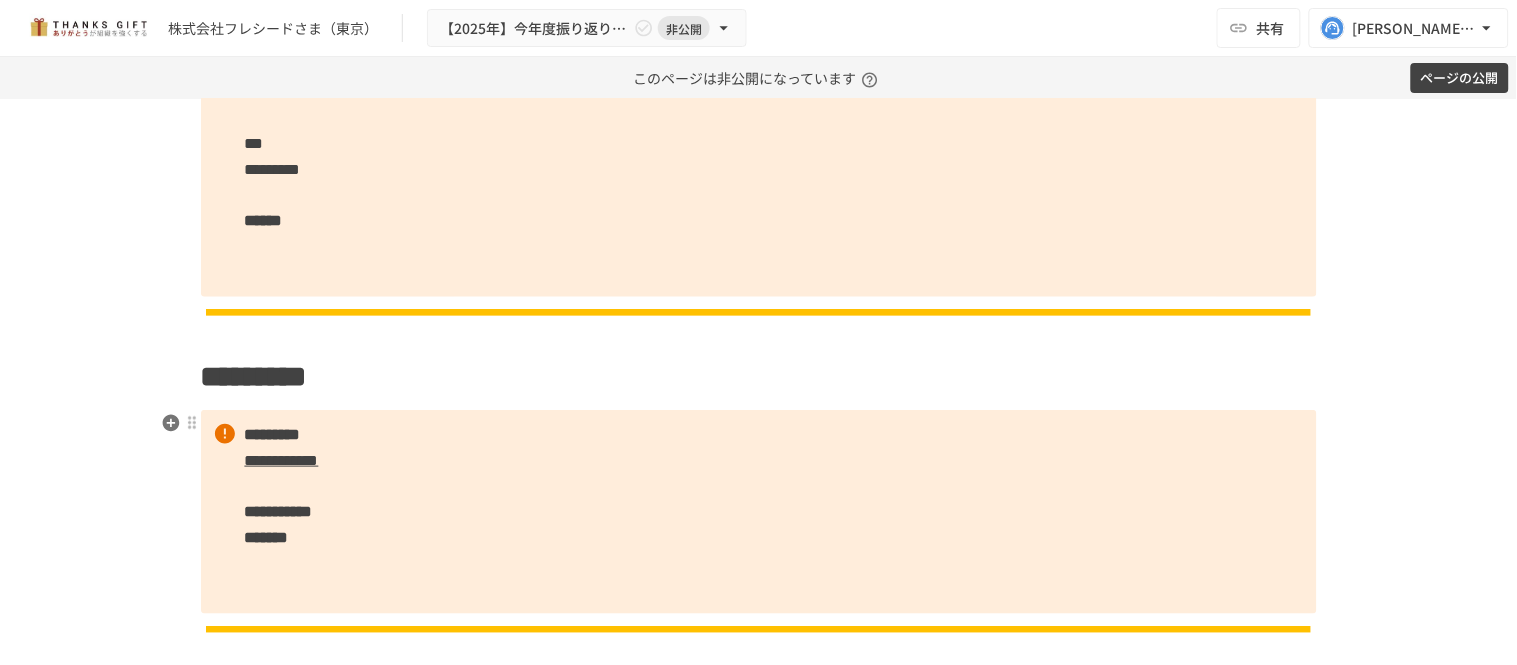 click on "*******" at bounding box center [267, 537] 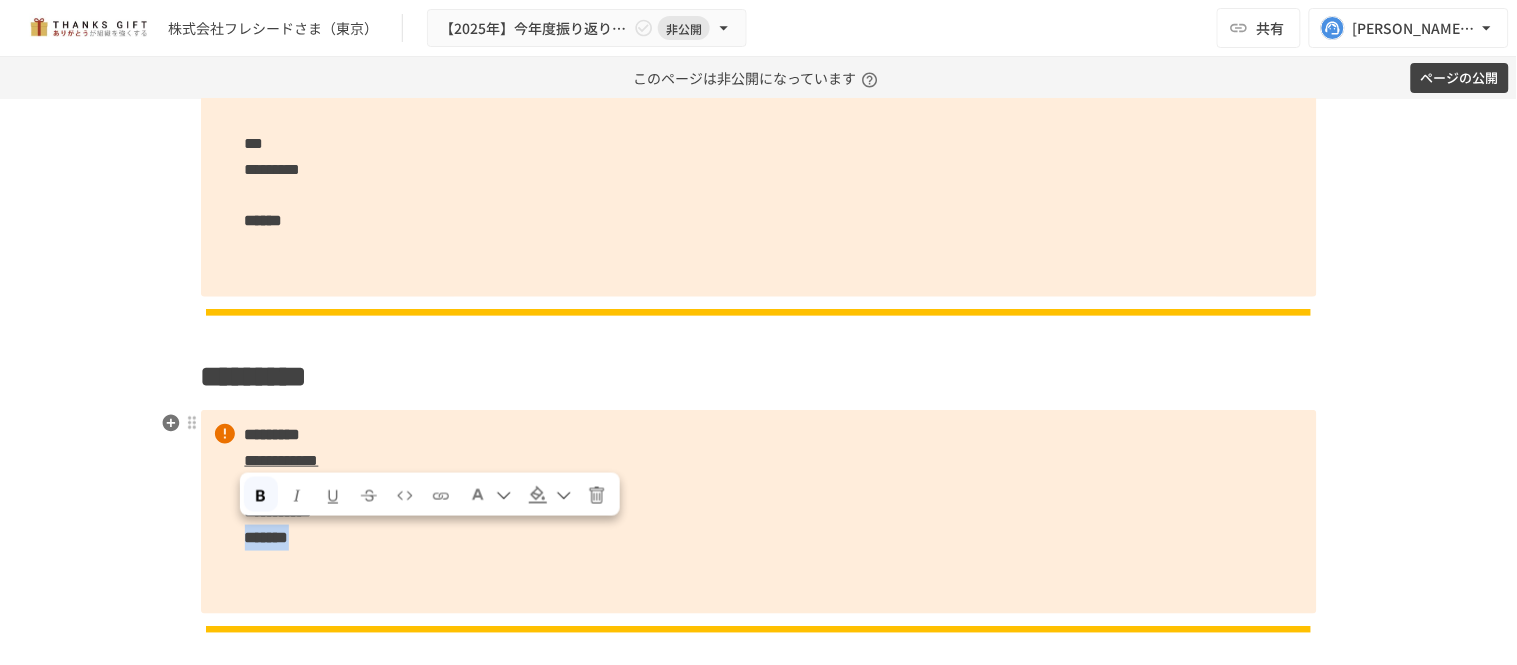 drag, startPoint x: 236, startPoint y: 538, endPoint x: 354, endPoint y: 540, distance: 118.016945 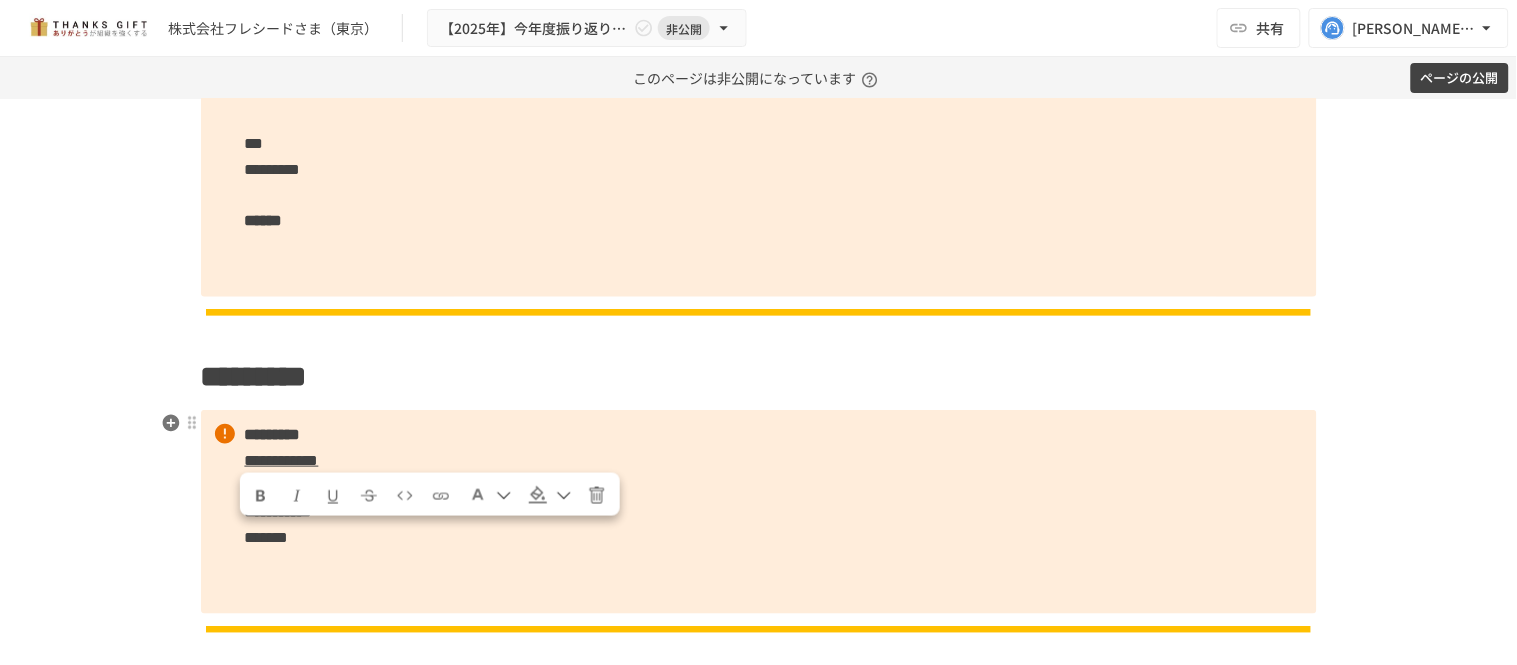 click on "*********" at bounding box center (273, 434) 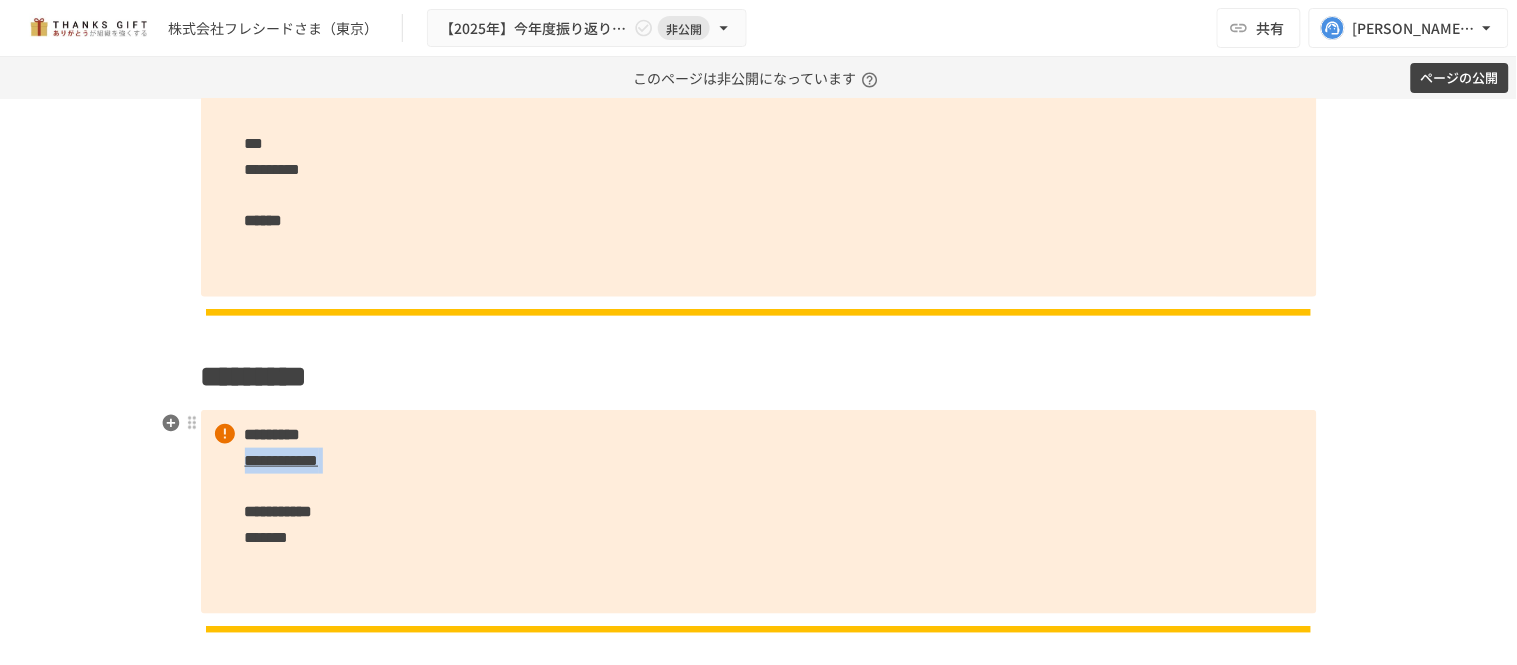 drag, startPoint x: 442, startPoint y: 461, endPoint x: 185, endPoint y: 473, distance: 257.28 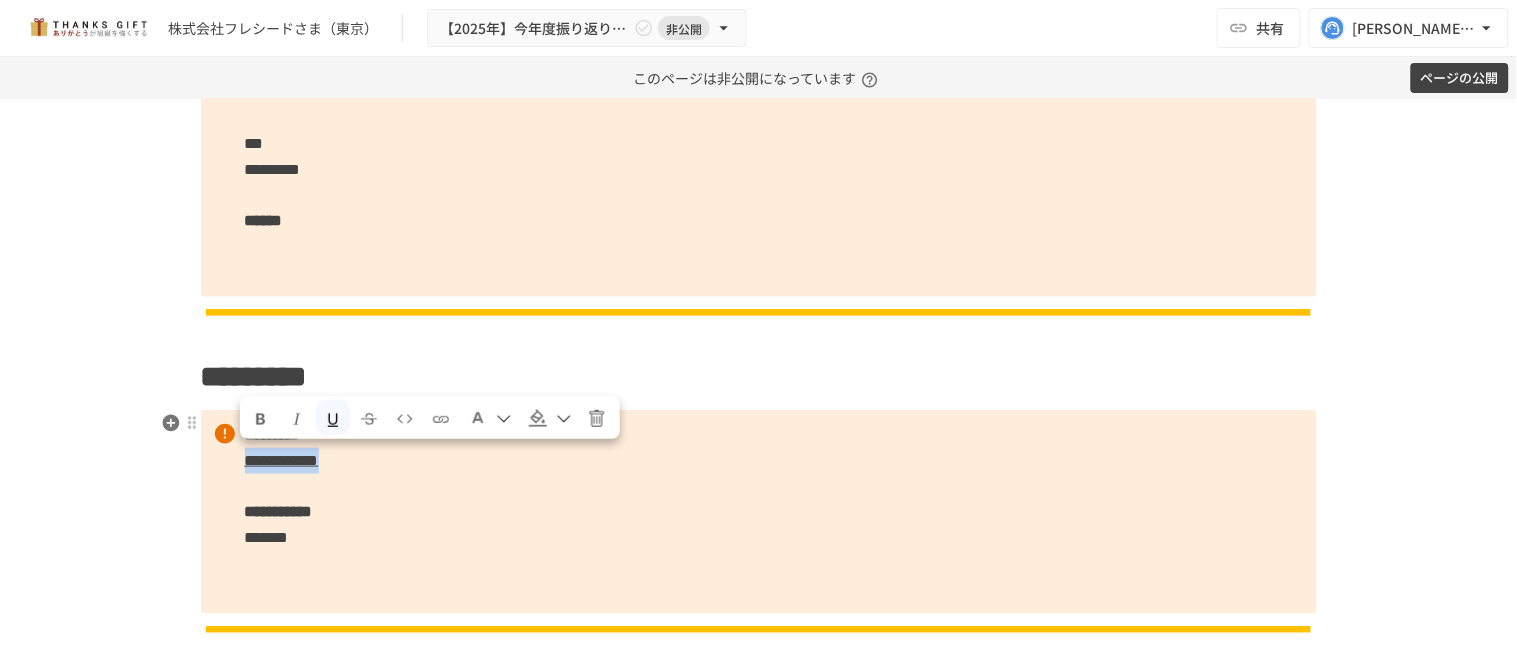 drag, startPoint x: 433, startPoint y: 462, endPoint x: 243, endPoint y: 461, distance: 190.00262 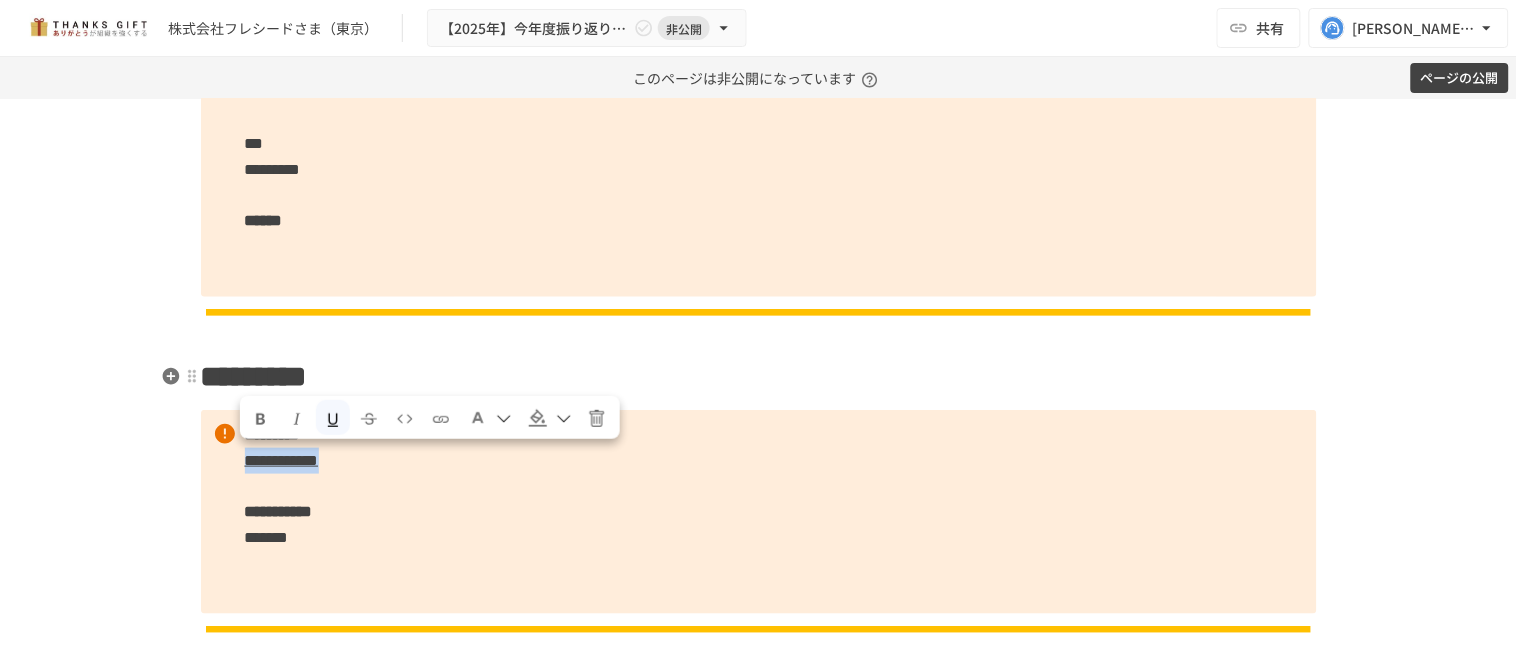 click at bounding box center (596, 419) 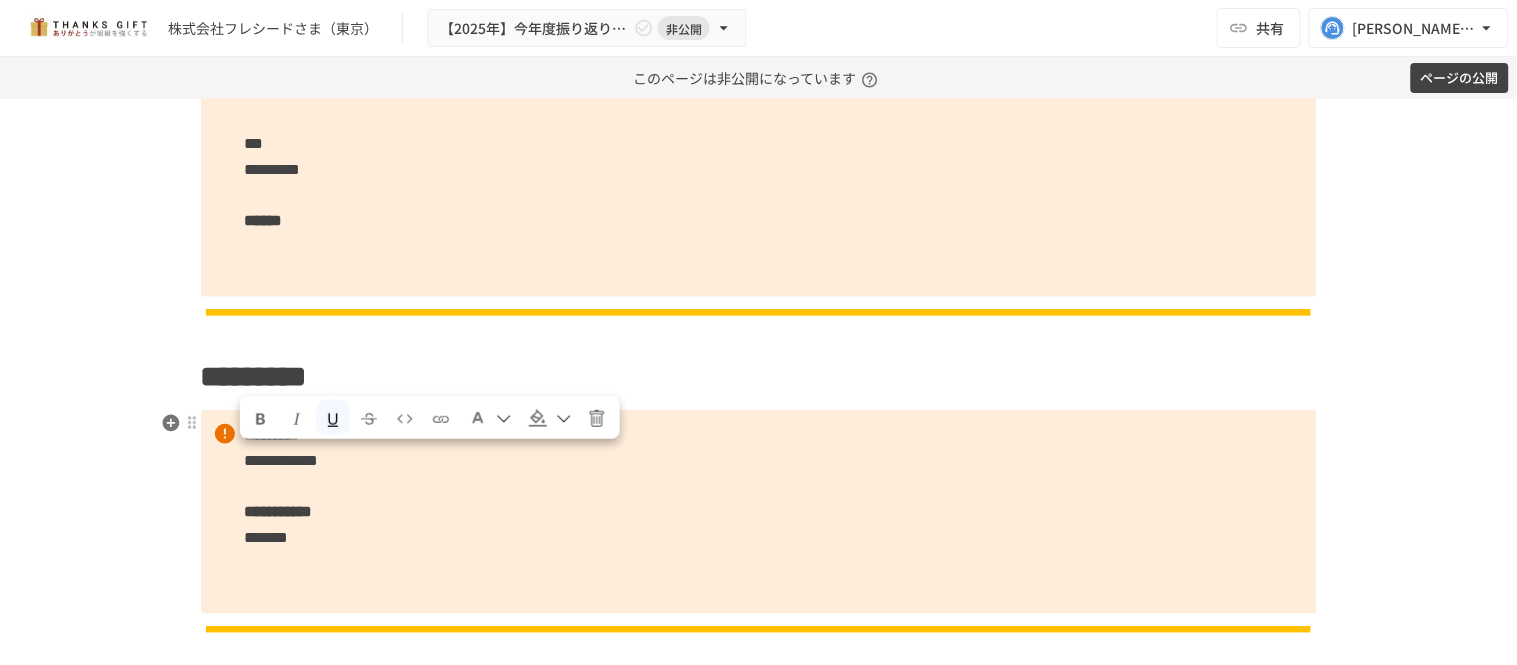 click on "**********" at bounding box center [759, 511] 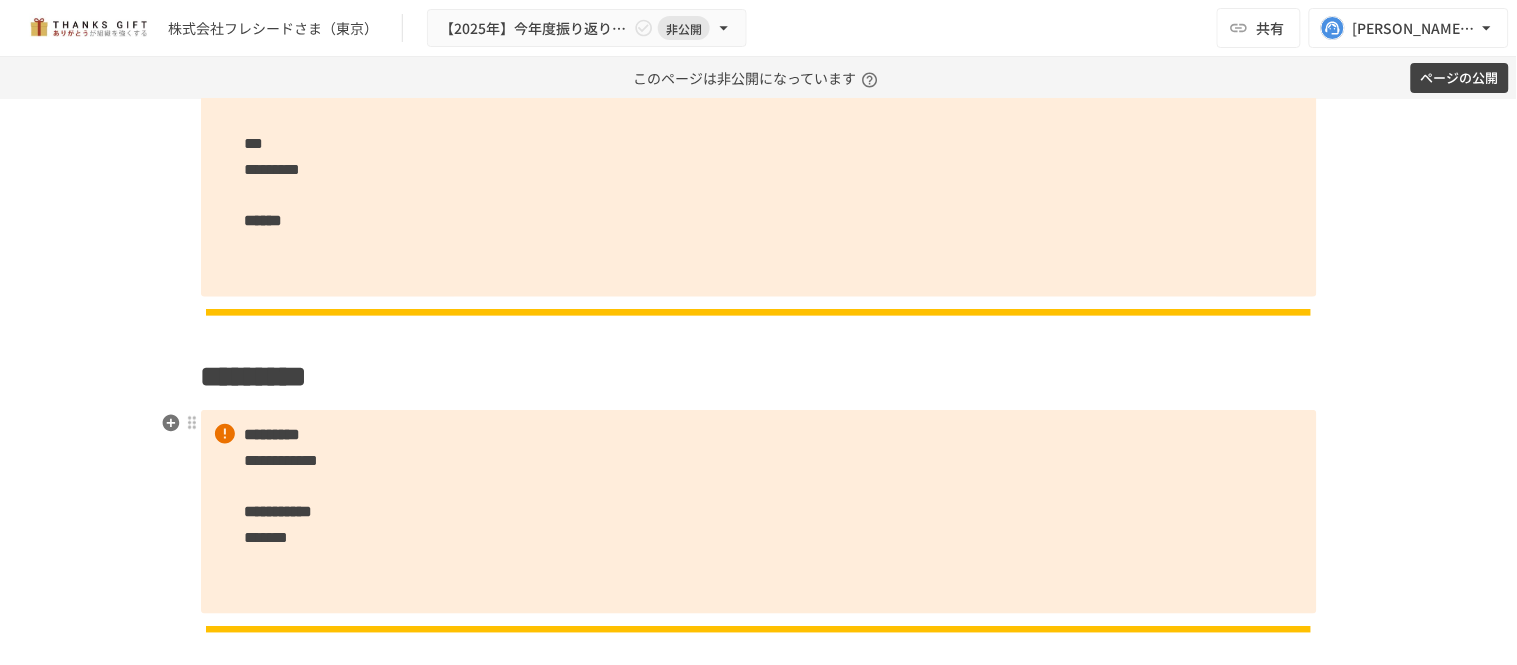 click on "**********" at bounding box center (759, 511) 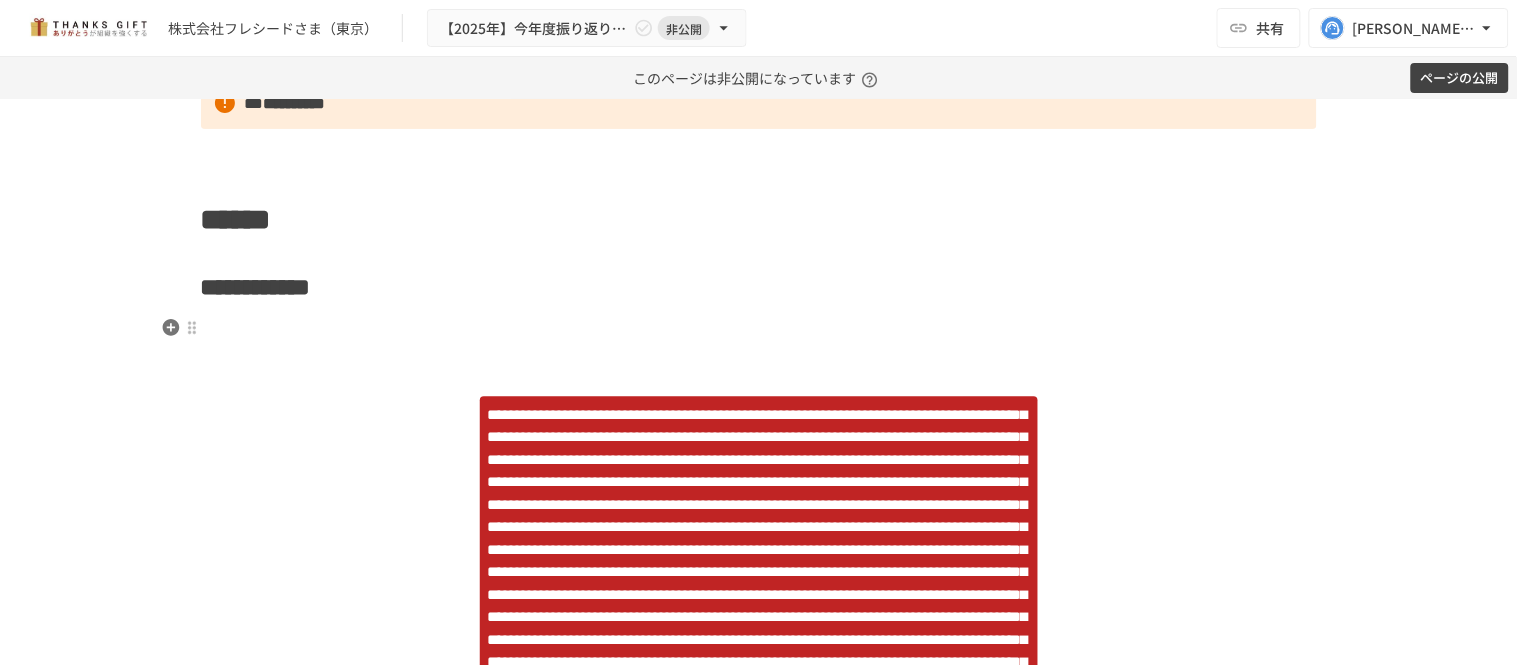 scroll, scrollTop: 7257, scrollLeft: 0, axis: vertical 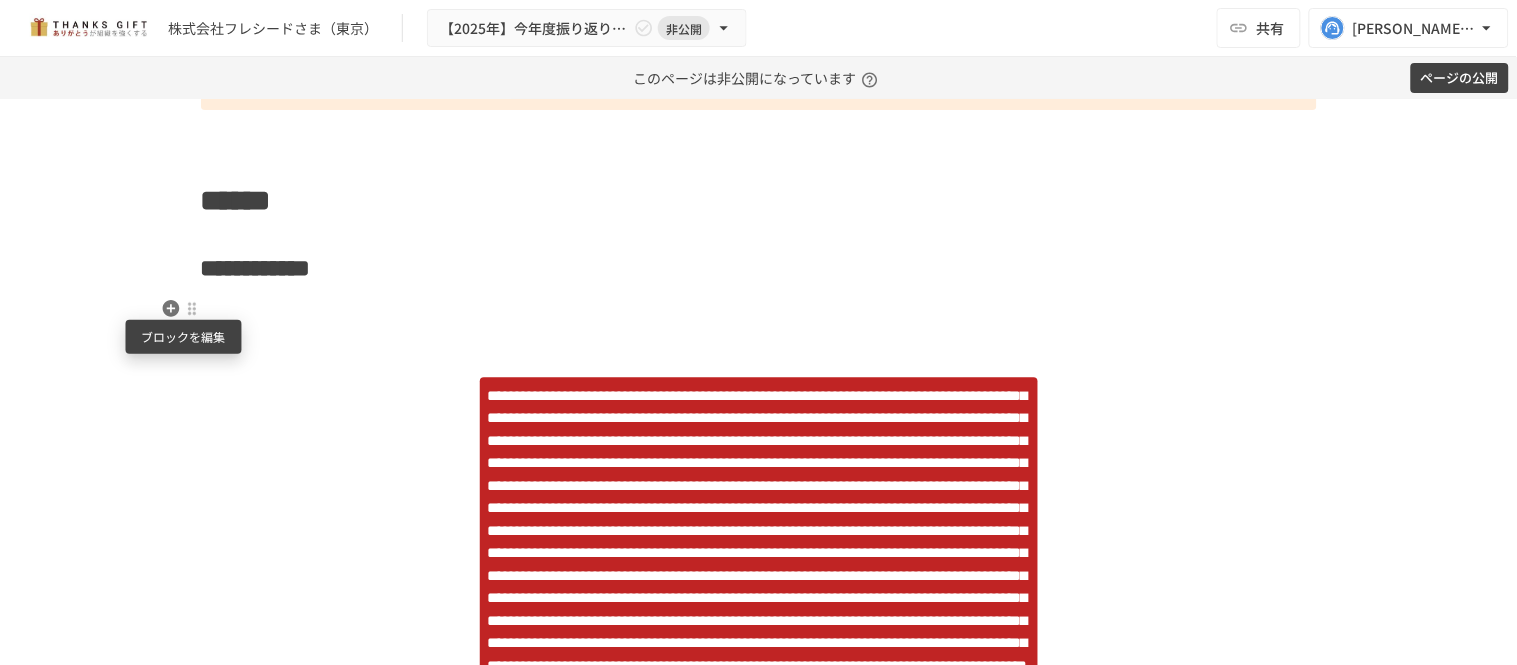 click at bounding box center [192, 309] 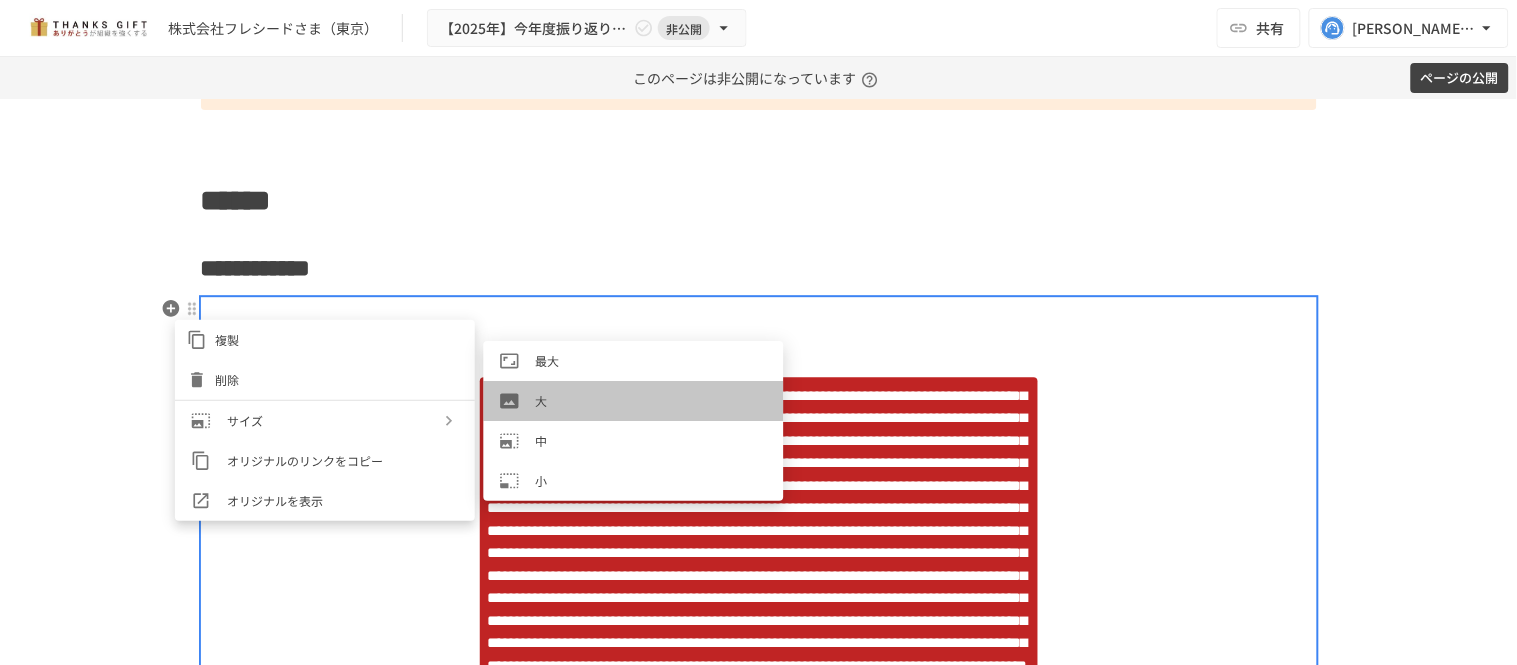 click on "大" at bounding box center (634, 401) 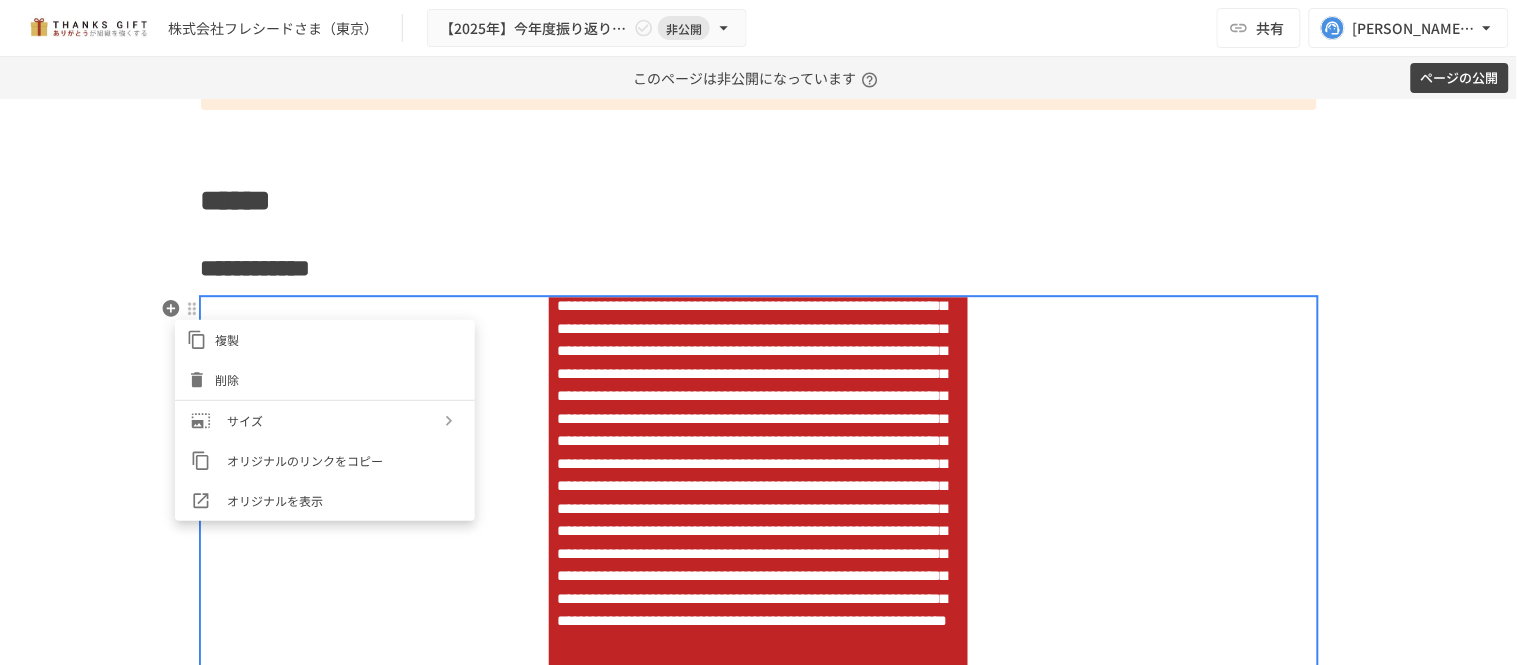 click at bounding box center [758, 332] 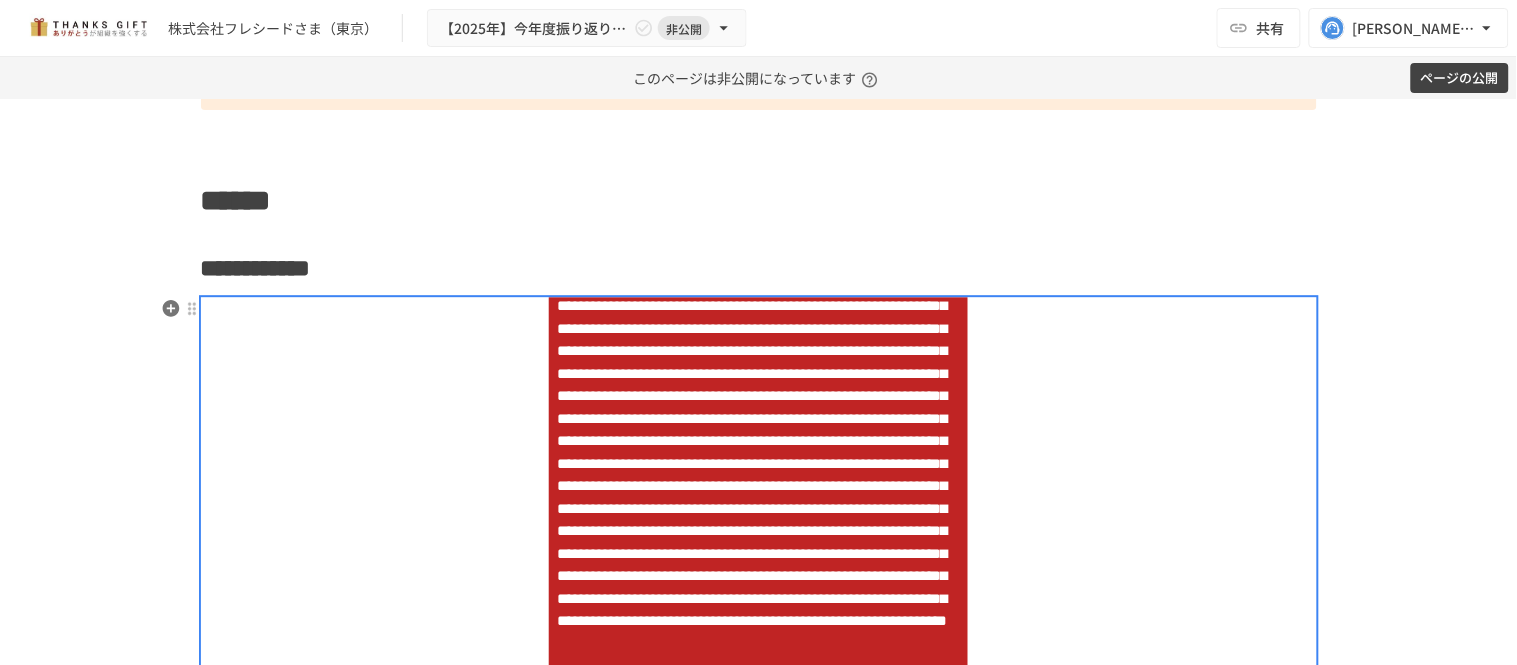 click at bounding box center (758, 531) 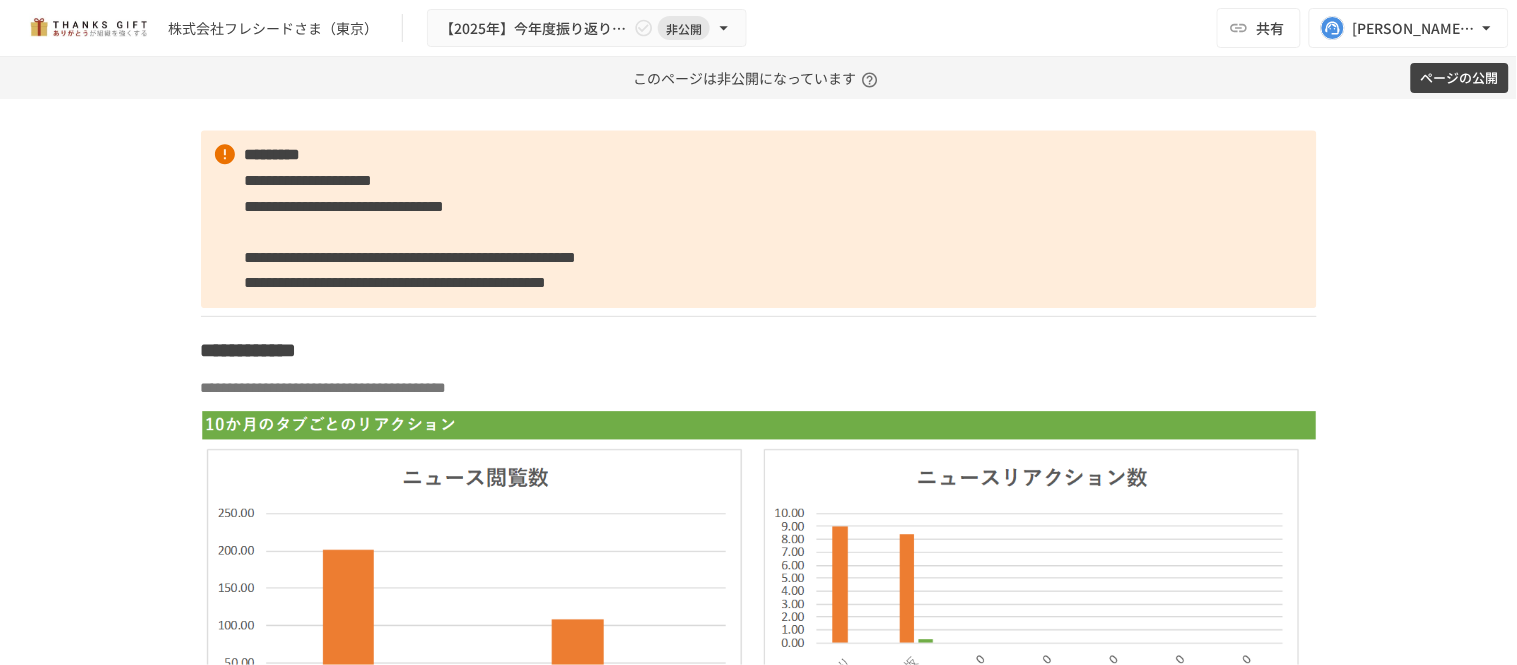 scroll, scrollTop: 4813, scrollLeft: 0, axis: vertical 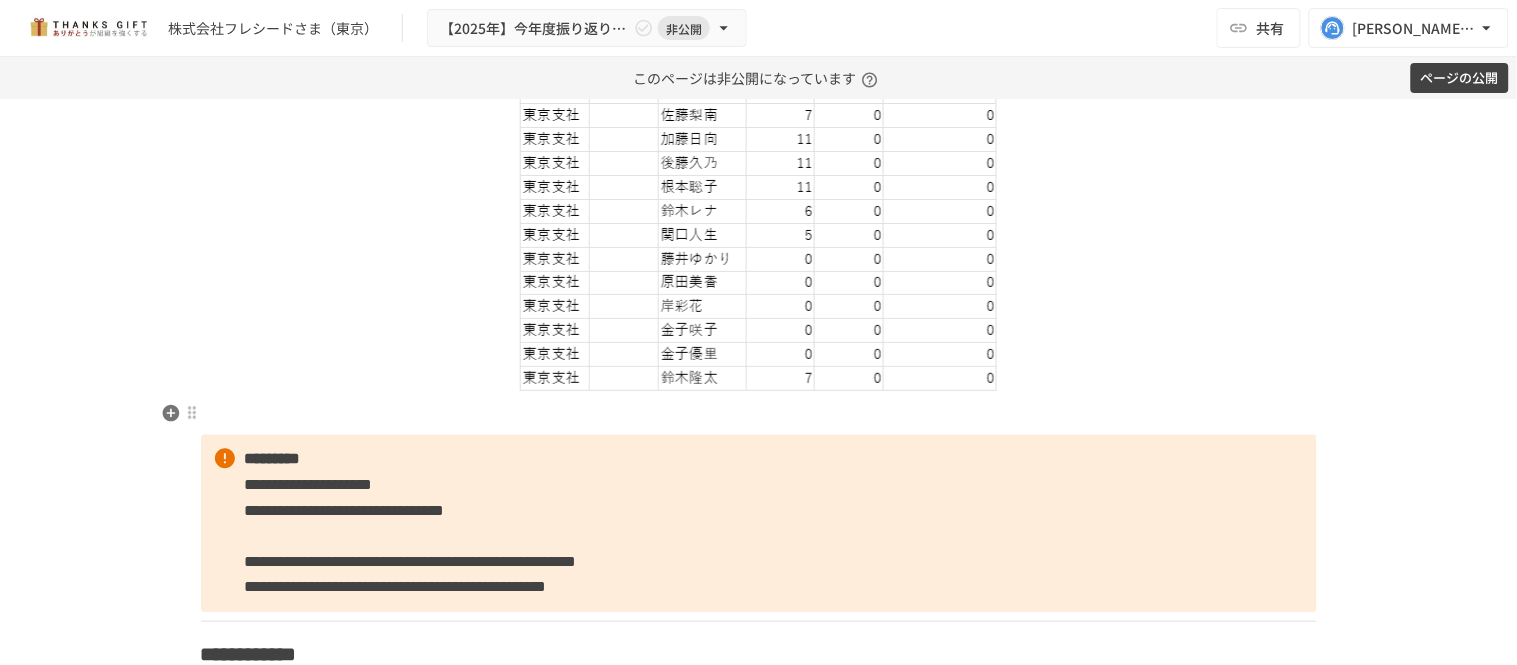 click at bounding box center [759, 414] 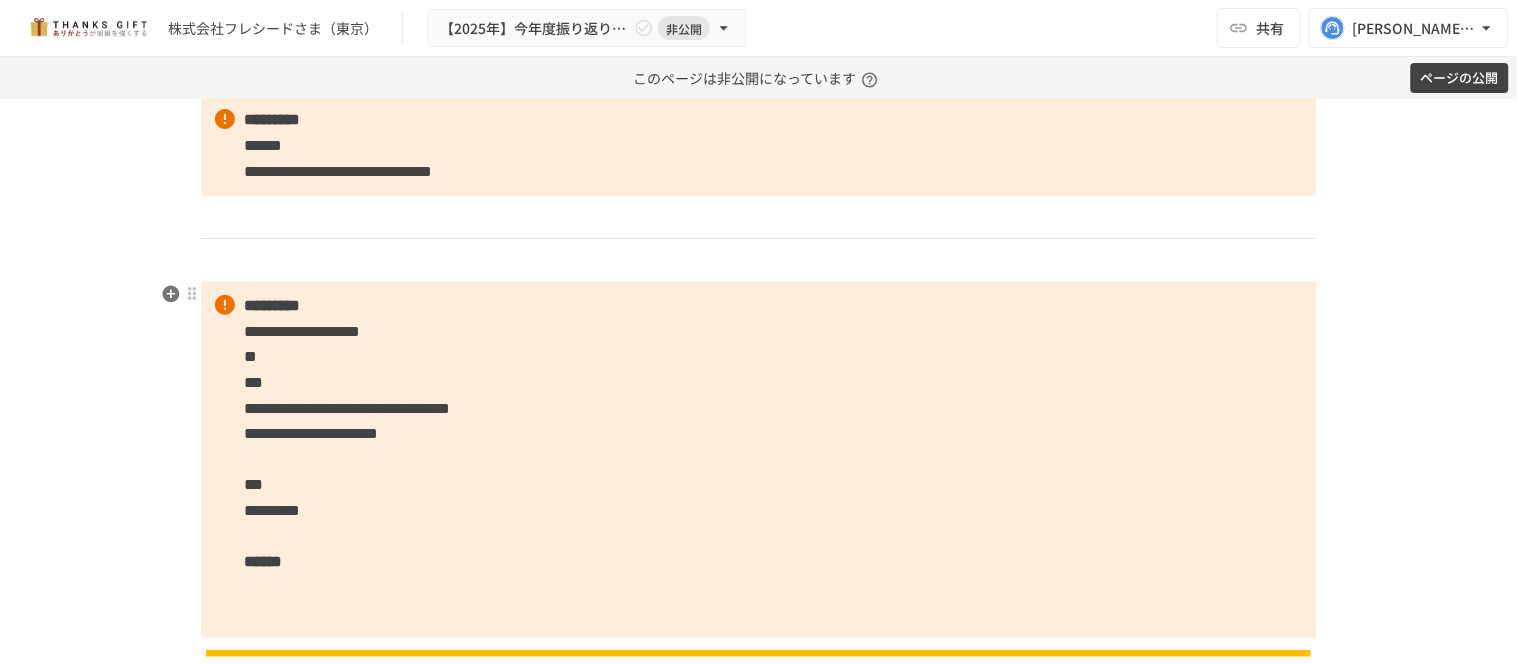 scroll, scrollTop: 5924, scrollLeft: 0, axis: vertical 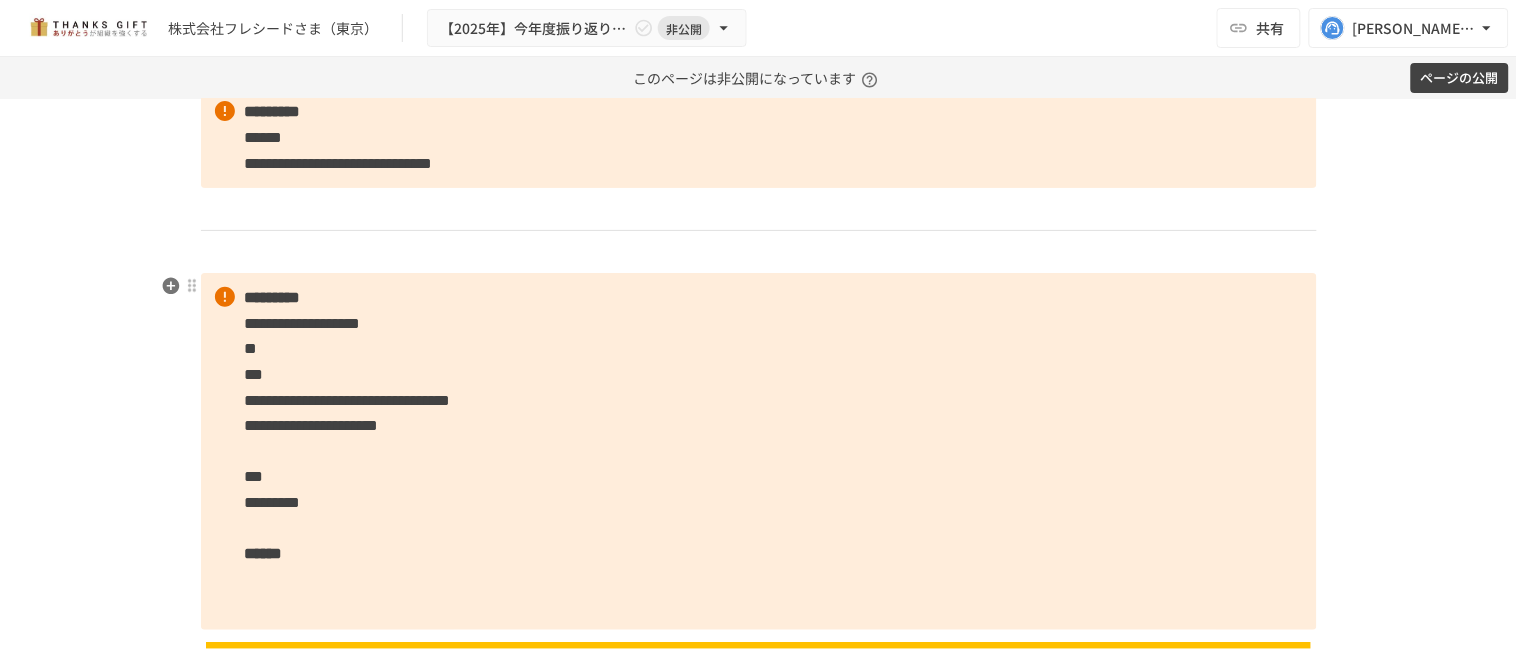 click on "**********" at bounding box center (759, 451) 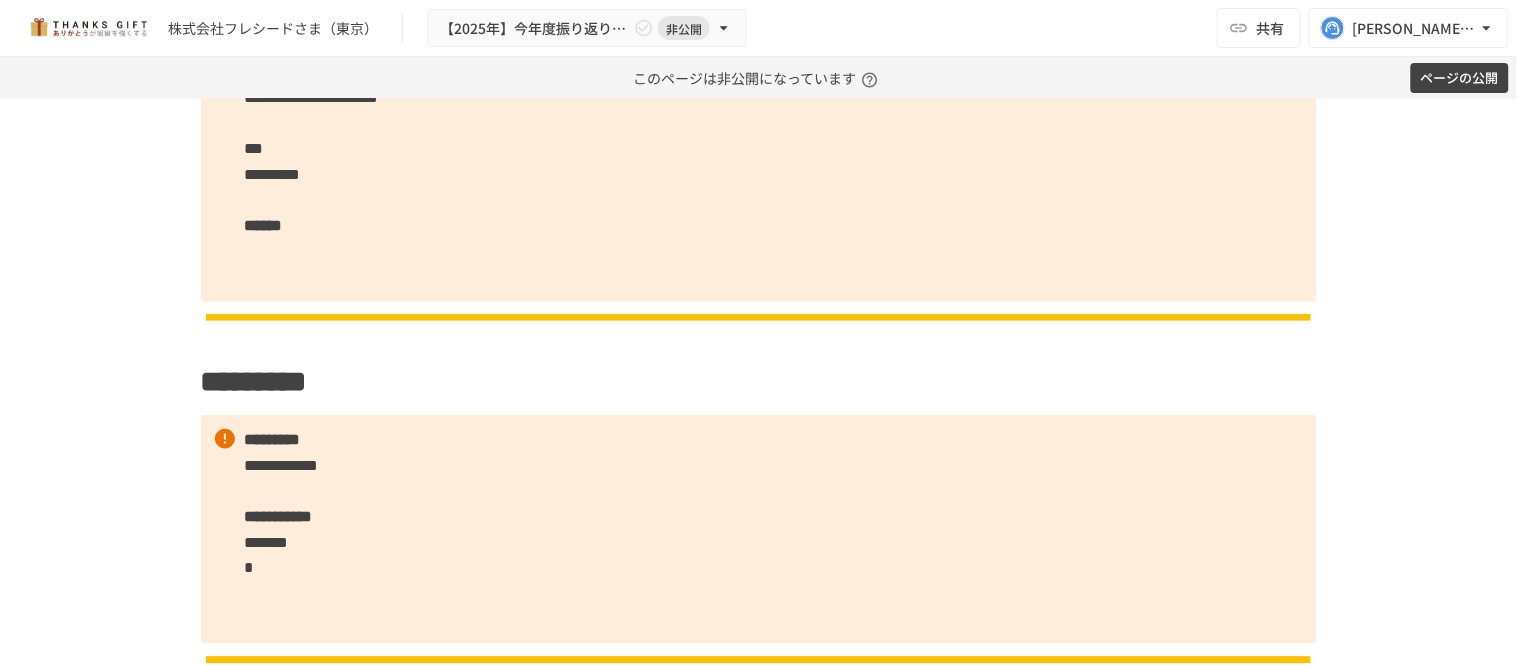 scroll, scrollTop: 6257, scrollLeft: 0, axis: vertical 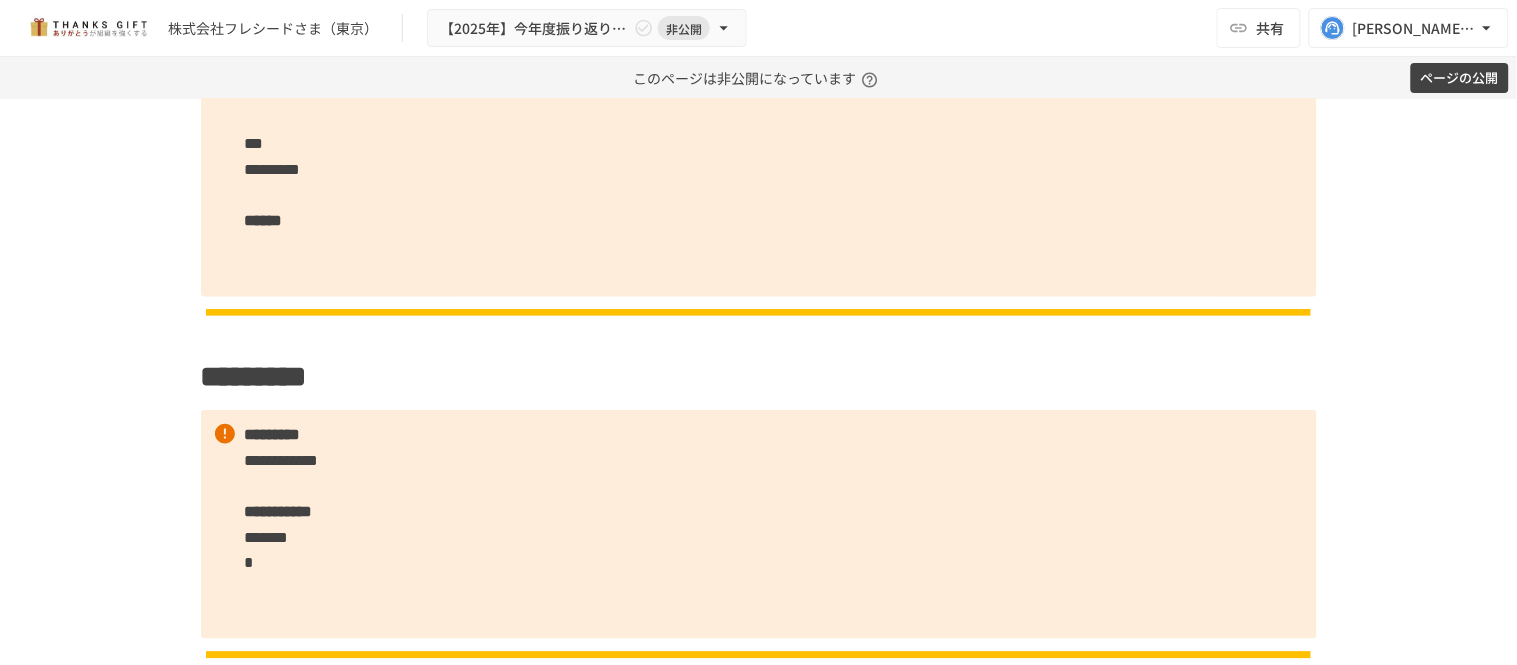 click on "**********" at bounding box center (759, 524) 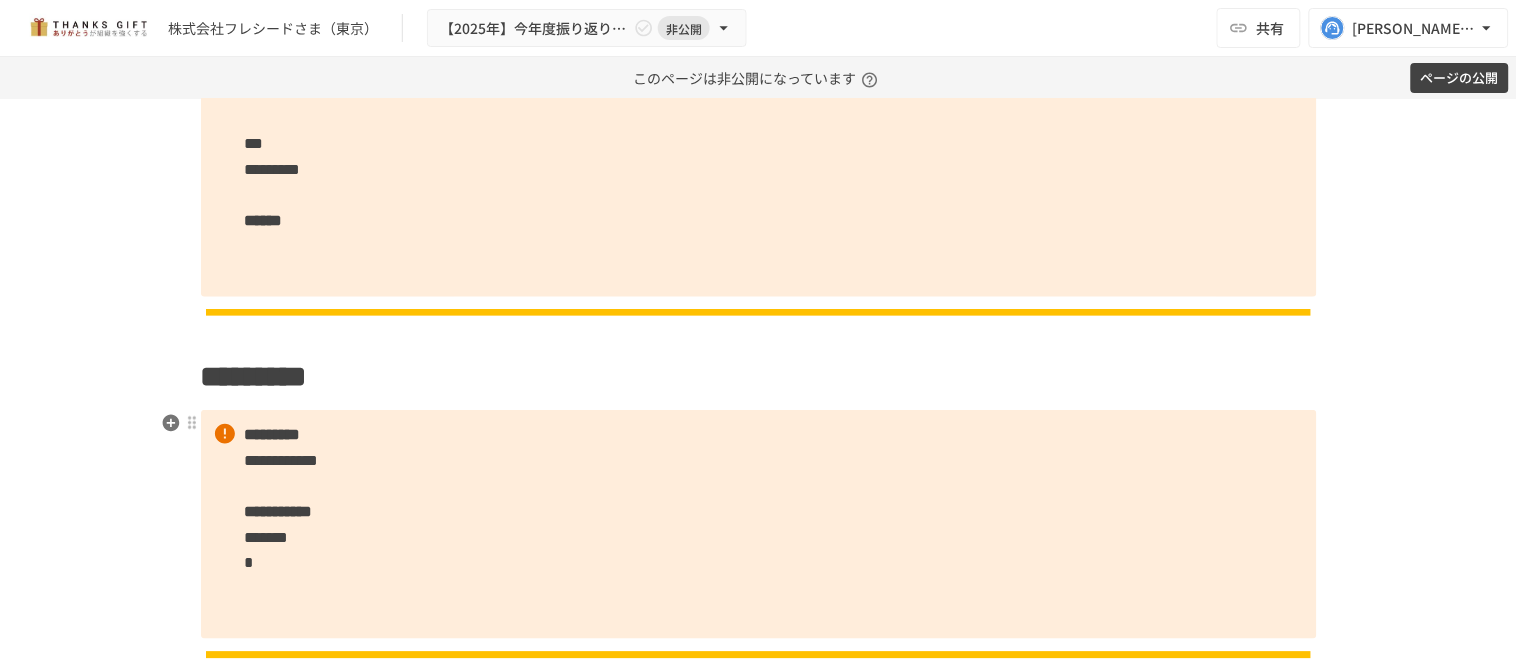 click on "**********" at bounding box center (759, 524) 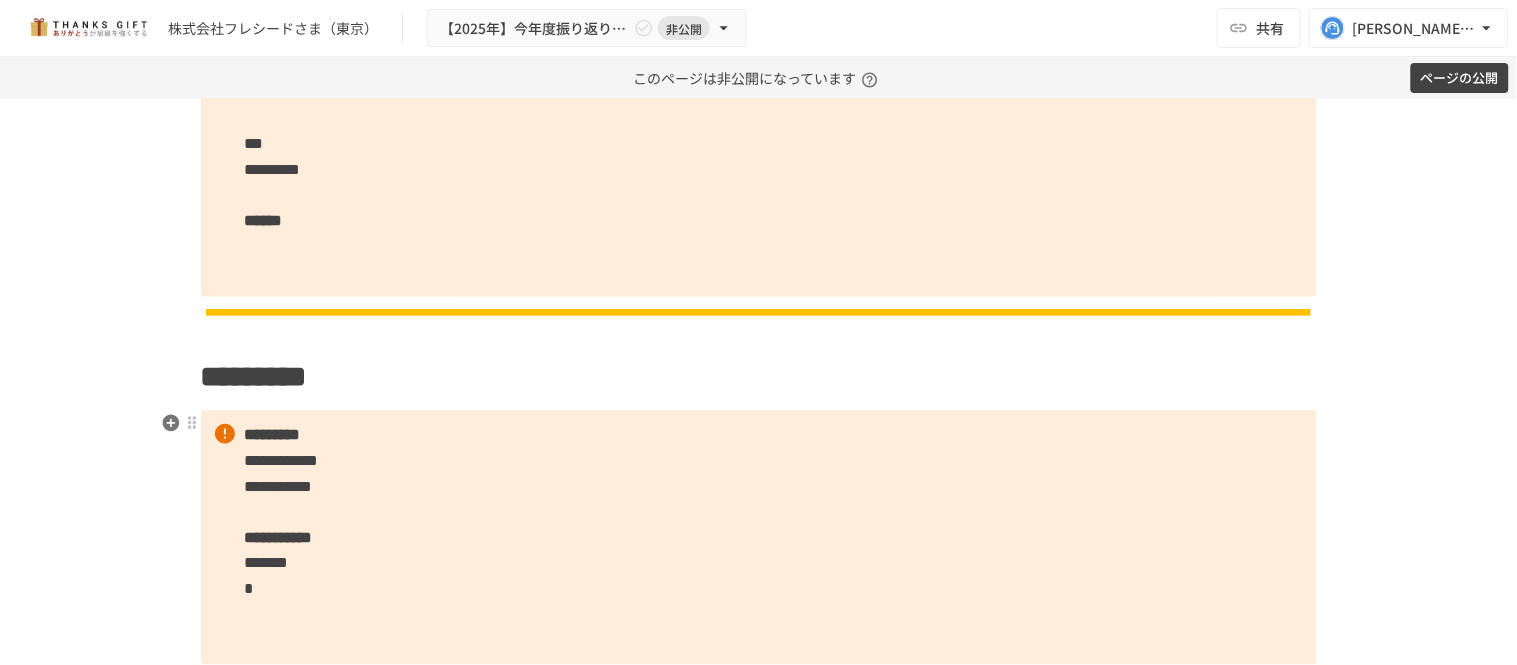 click on "**********" at bounding box center (759, 537) 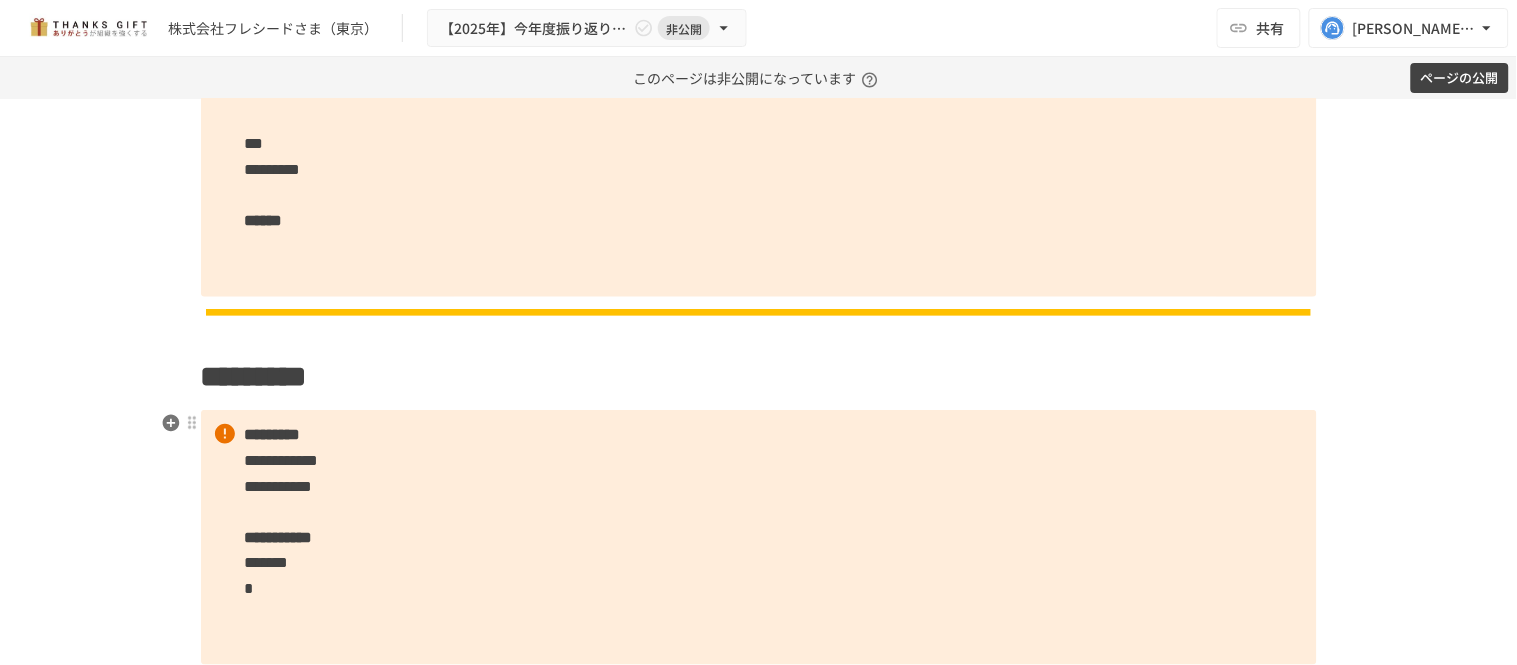 click on "**********" at bounding box center (759, 537) 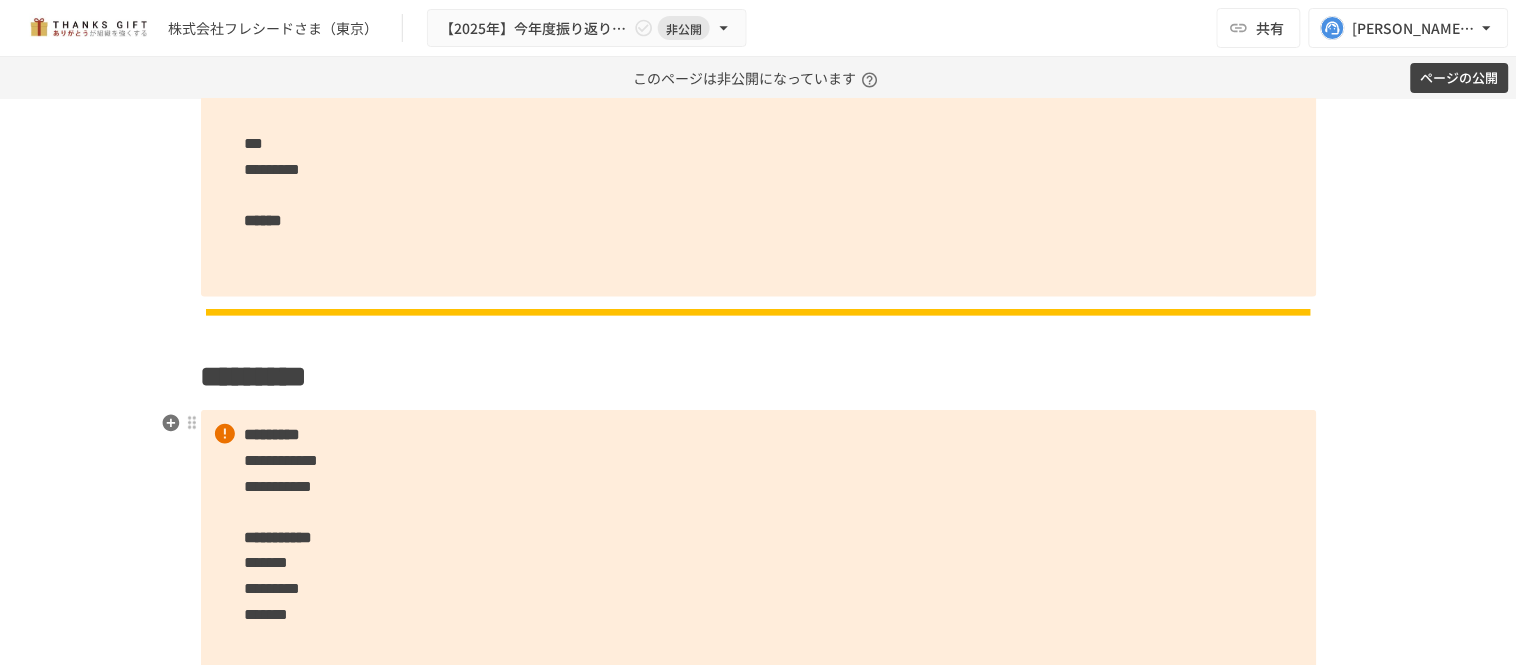 click on "**********" at bounding box center [759, 550] 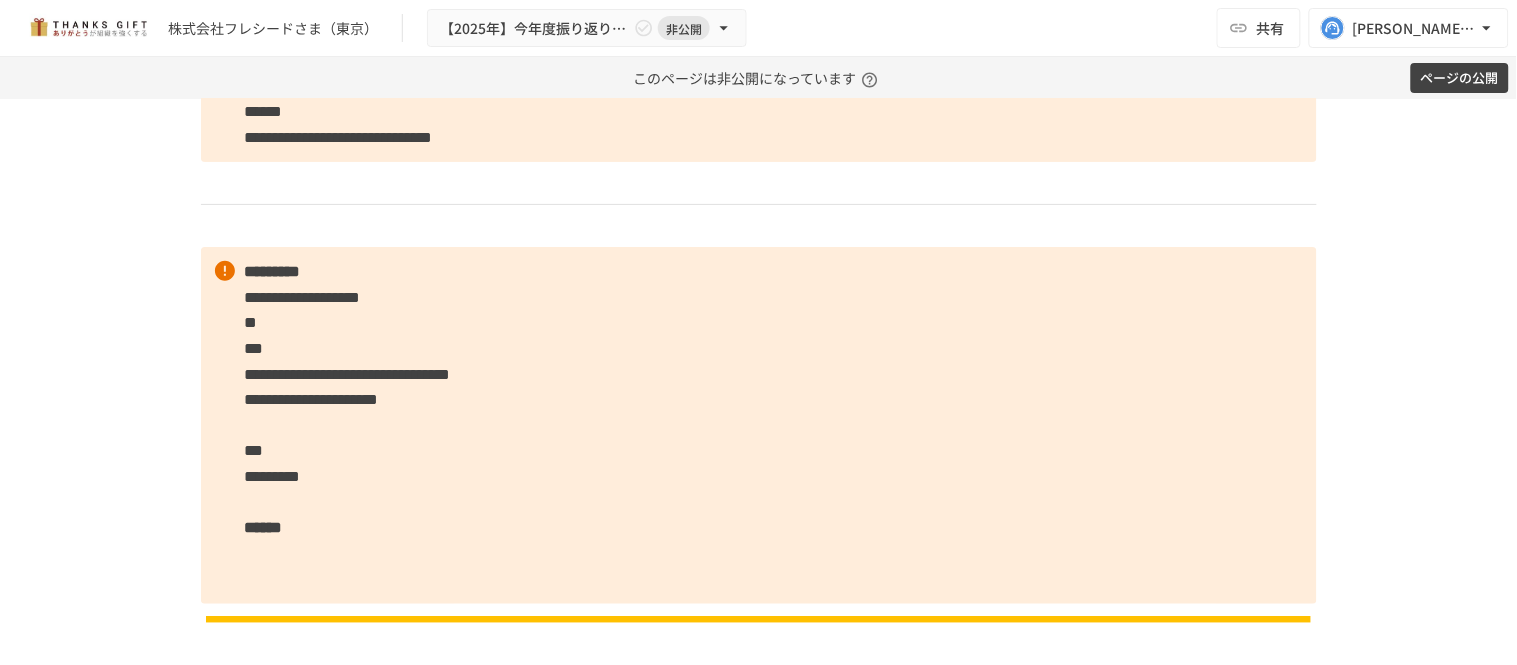 scroll, scrollTop: 5924, scrollLeft: 0, axis: vertical 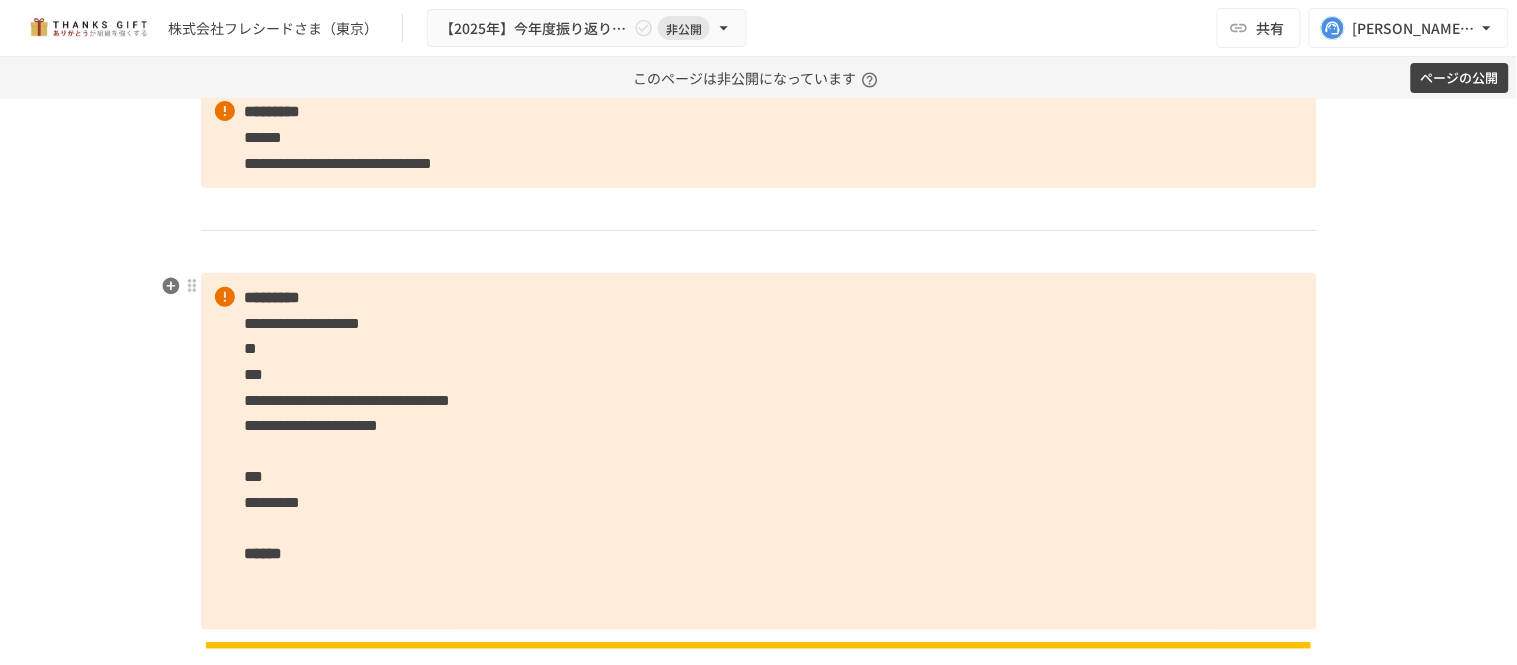 click on "**********" at bounding box center (759, 451) 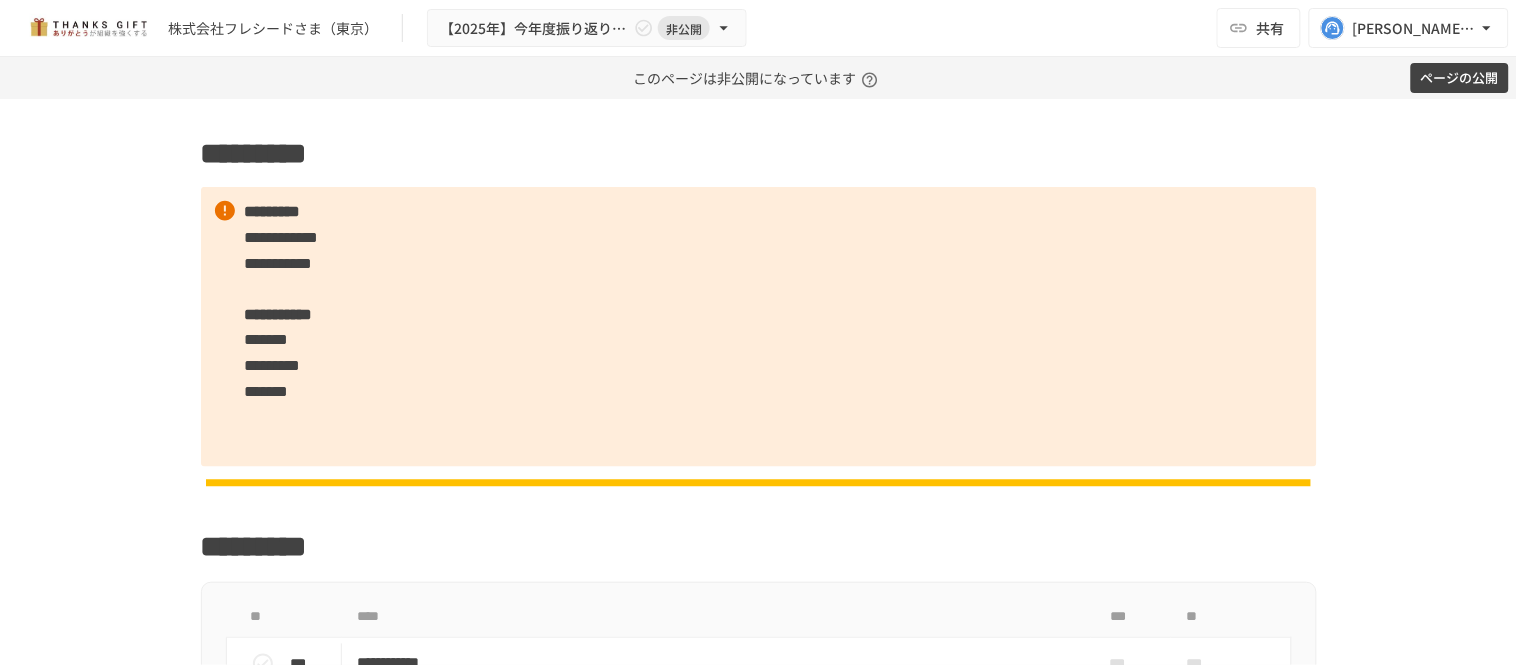 scroll, scrollTop: 6368, scrollLeft: 0, axis: vertical 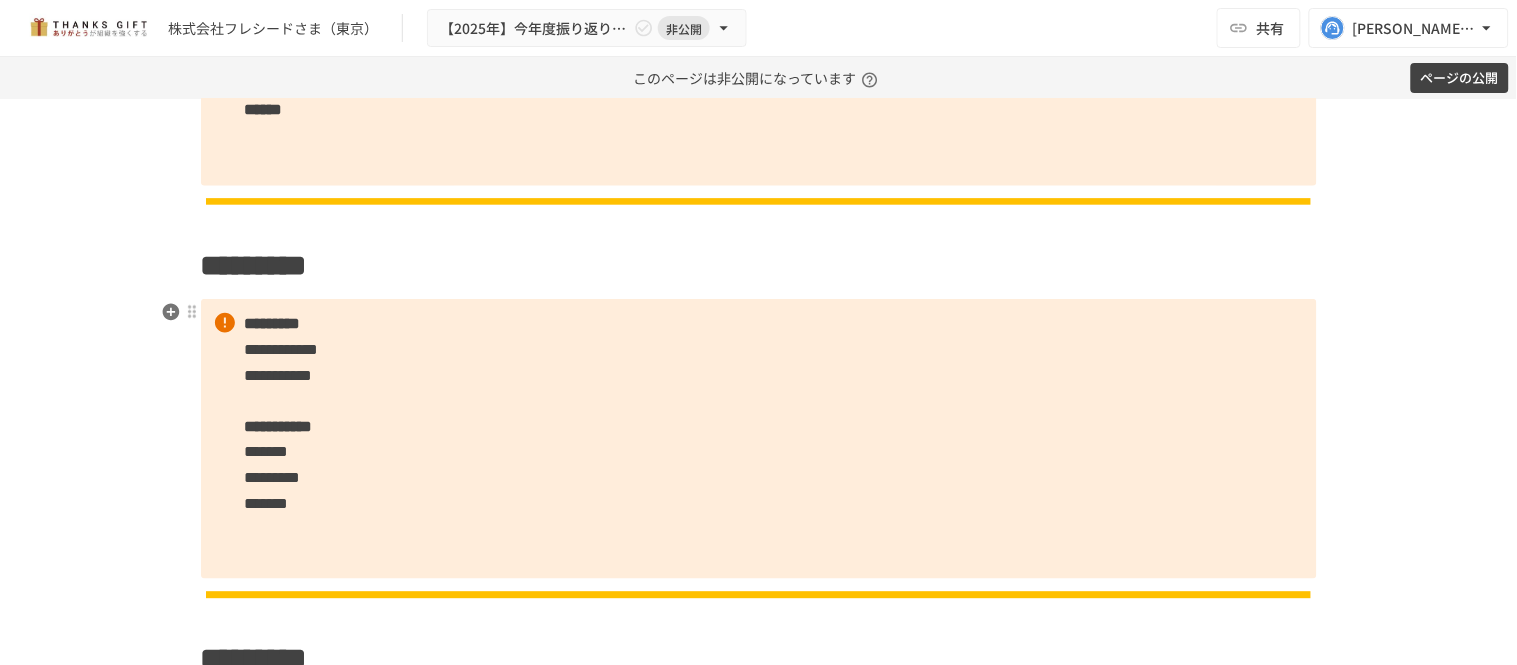 click on "**********" at bounding box center (759, 439) 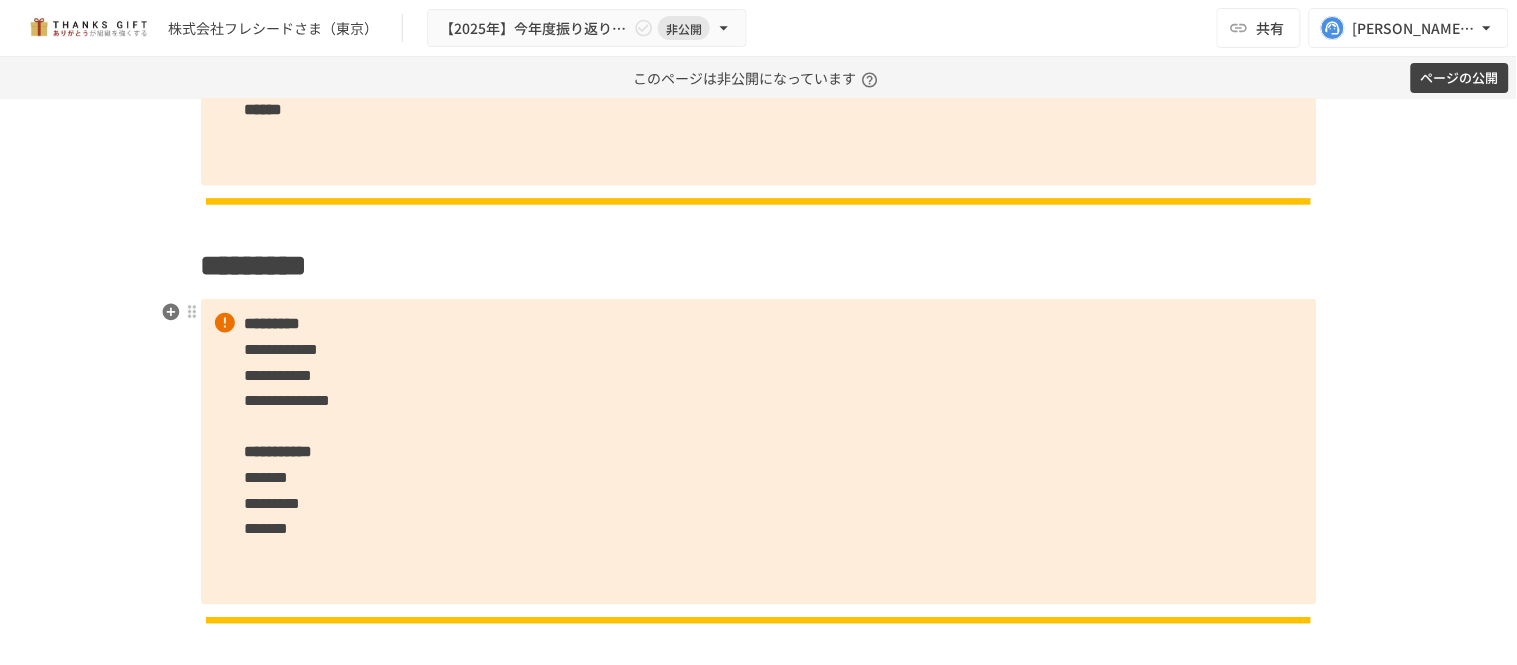 click on "**********" at bounding box center (759, 452) 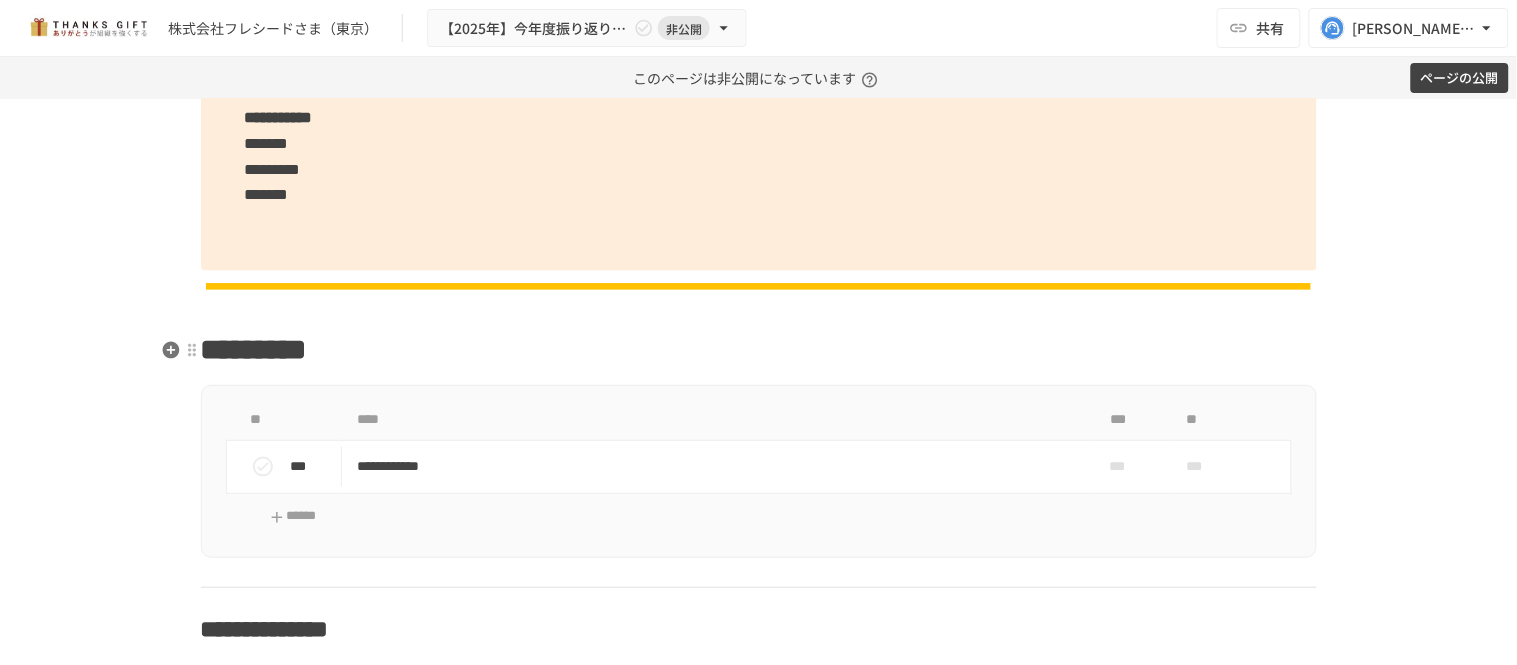 scroll, scrollTop: 6813, scrollLeft: 0, axis: vertical 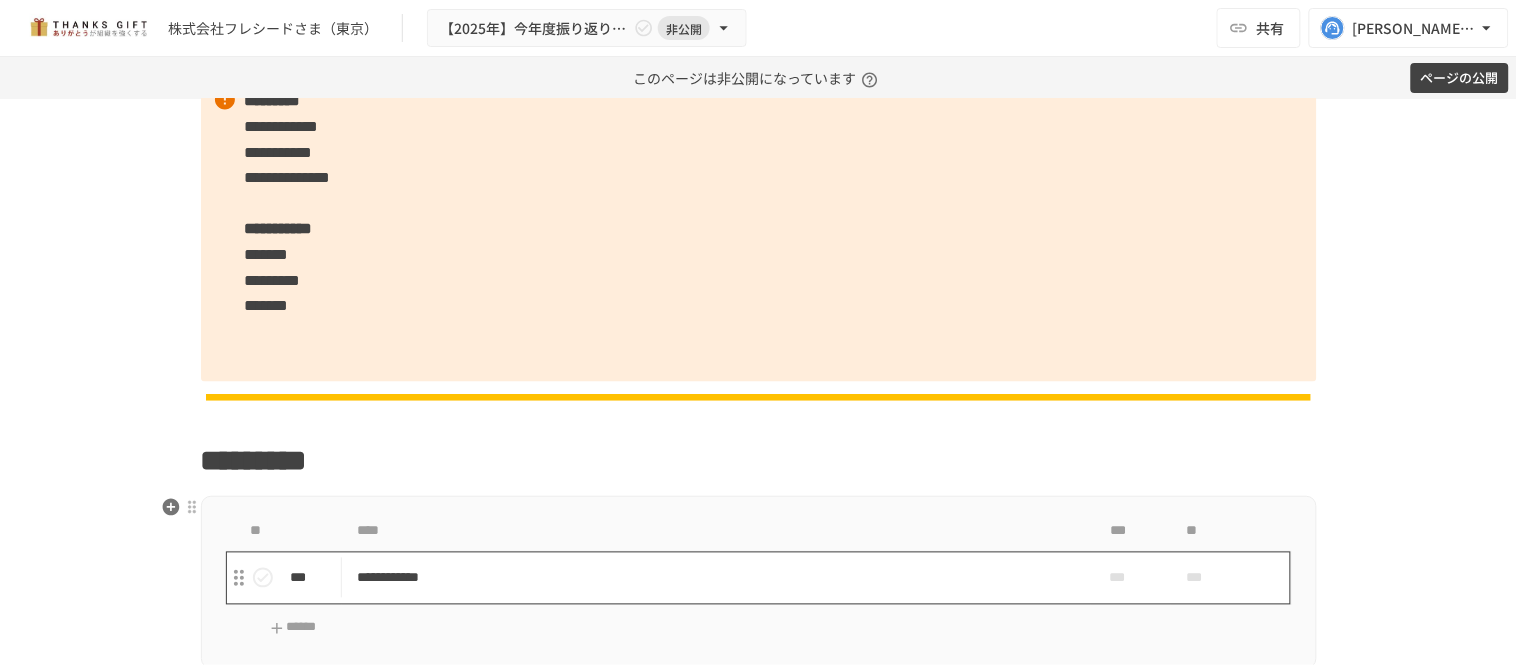 click on "**********" at bounding box center [716, 578] 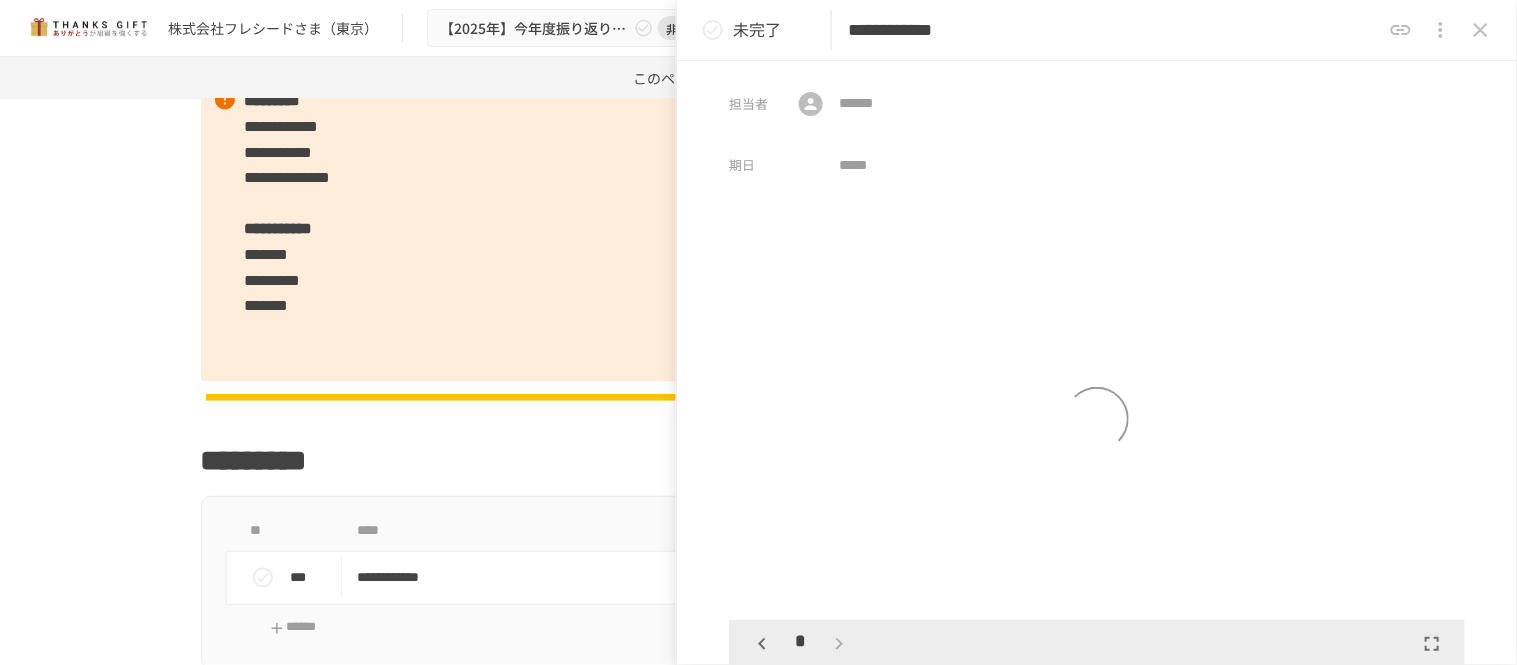 click at bounding box center (1441, 30) 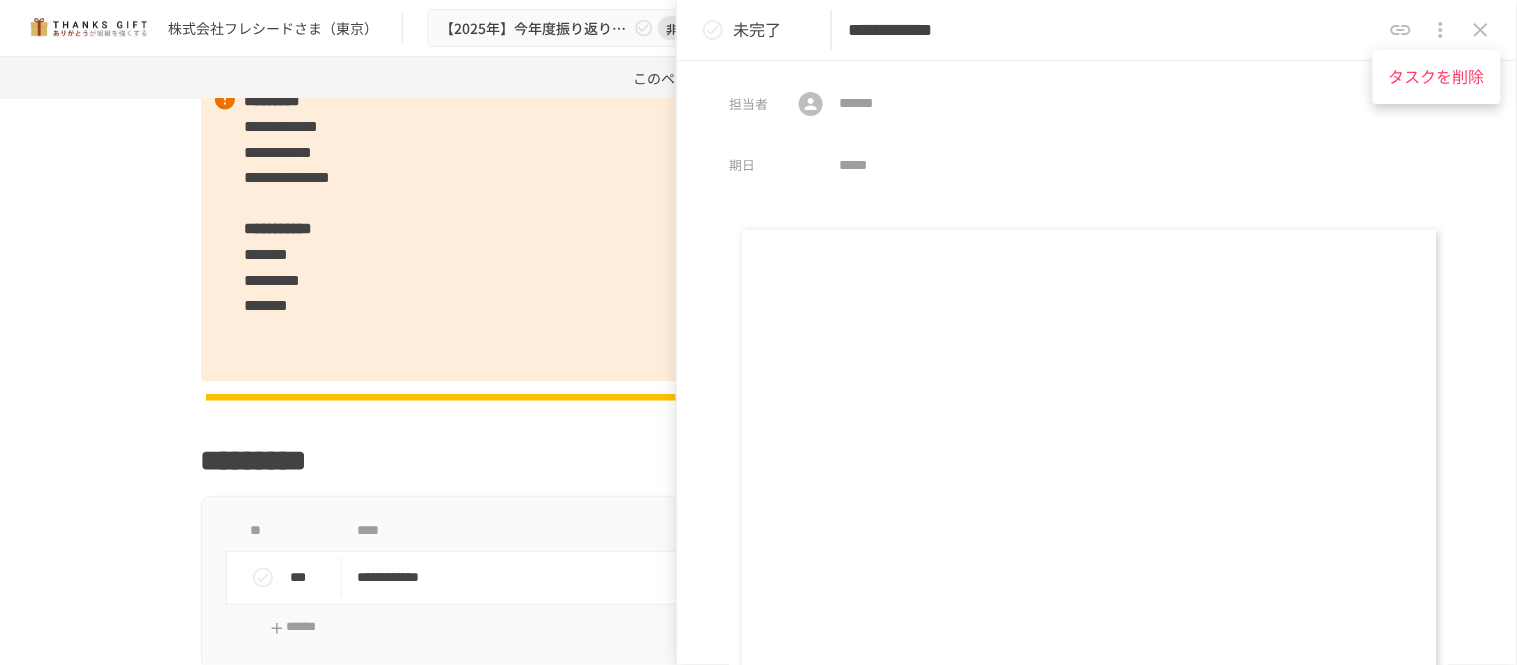 click on "タスクを削除" at bounding box center (1437, 77) 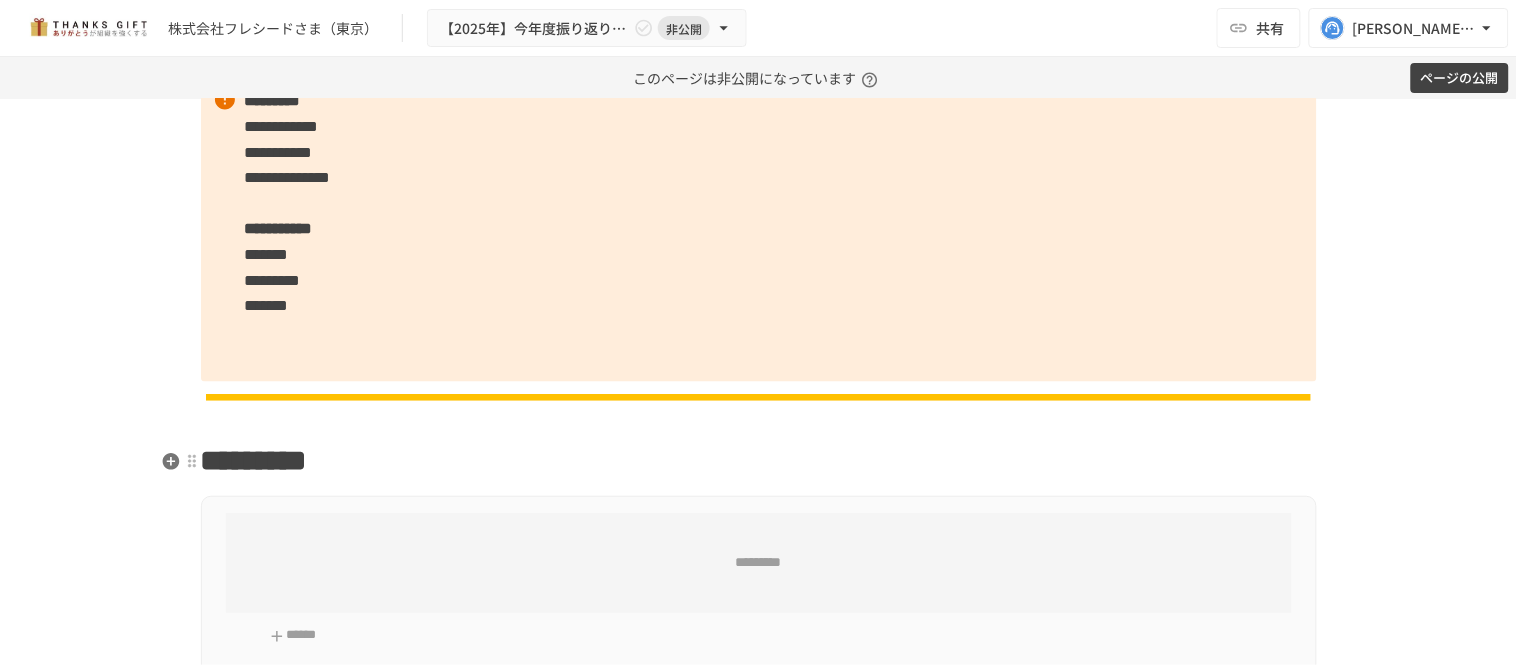scroll, scrollTop: 6702, scrollLeft: 0, axis: vertical 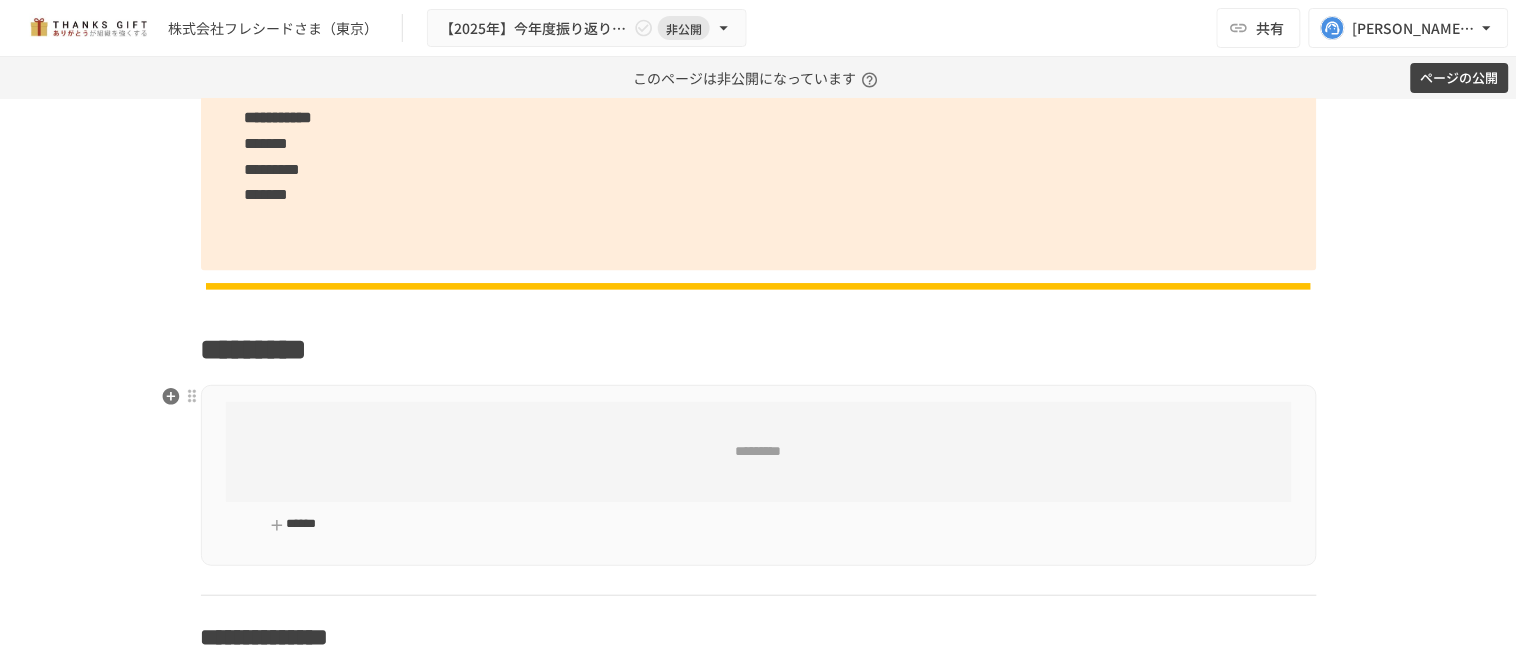 click on "******" at bounding box center [294, 525] 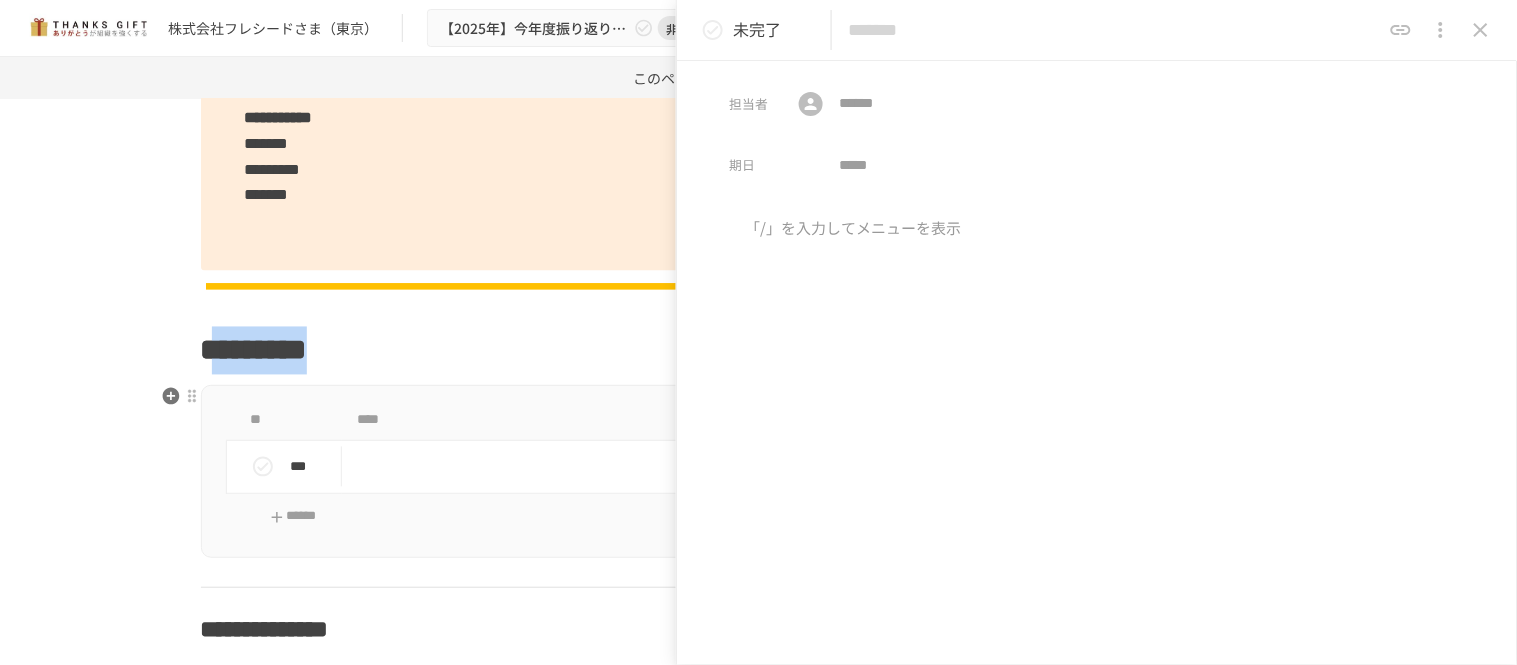 drag, startPoint x: 207, startPoint y: 345, endPoint x: 540, endPoint y: 395, distance: 336.73282 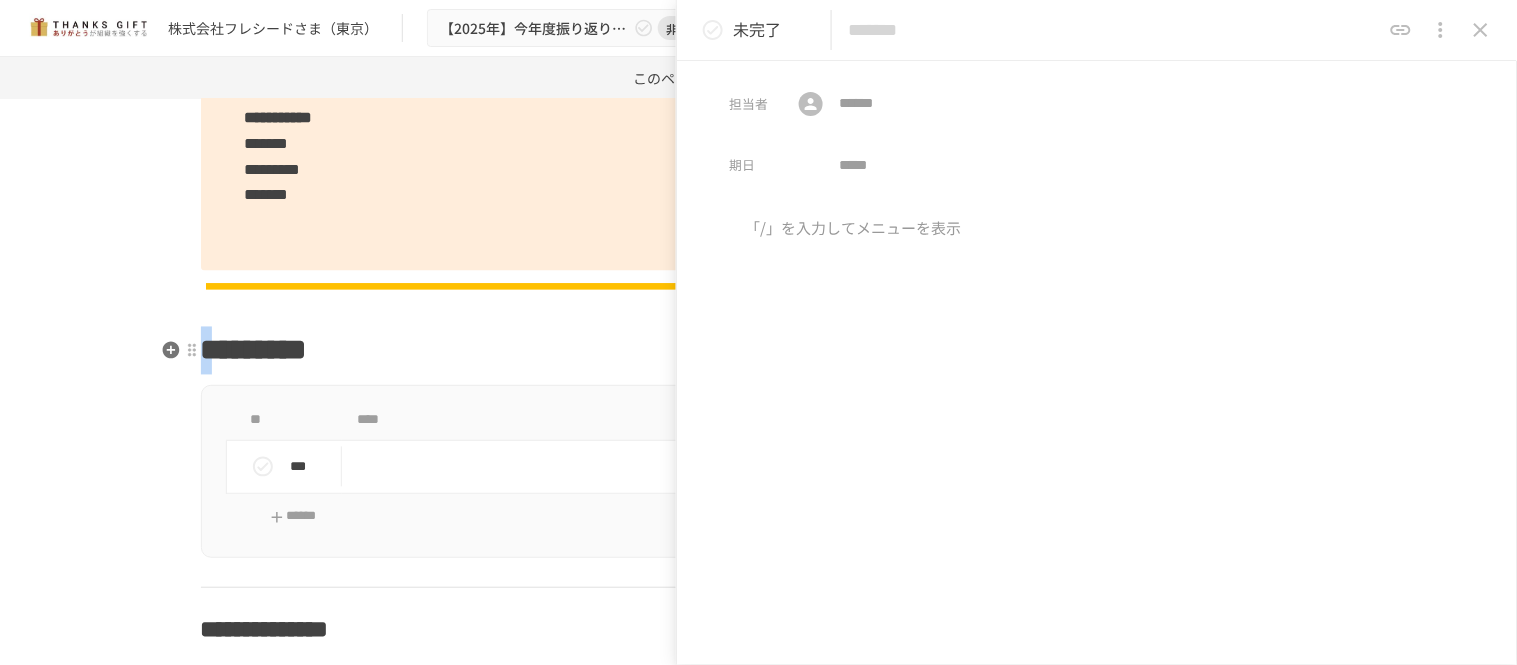 click on "*********" at bounding box center (254, 350) 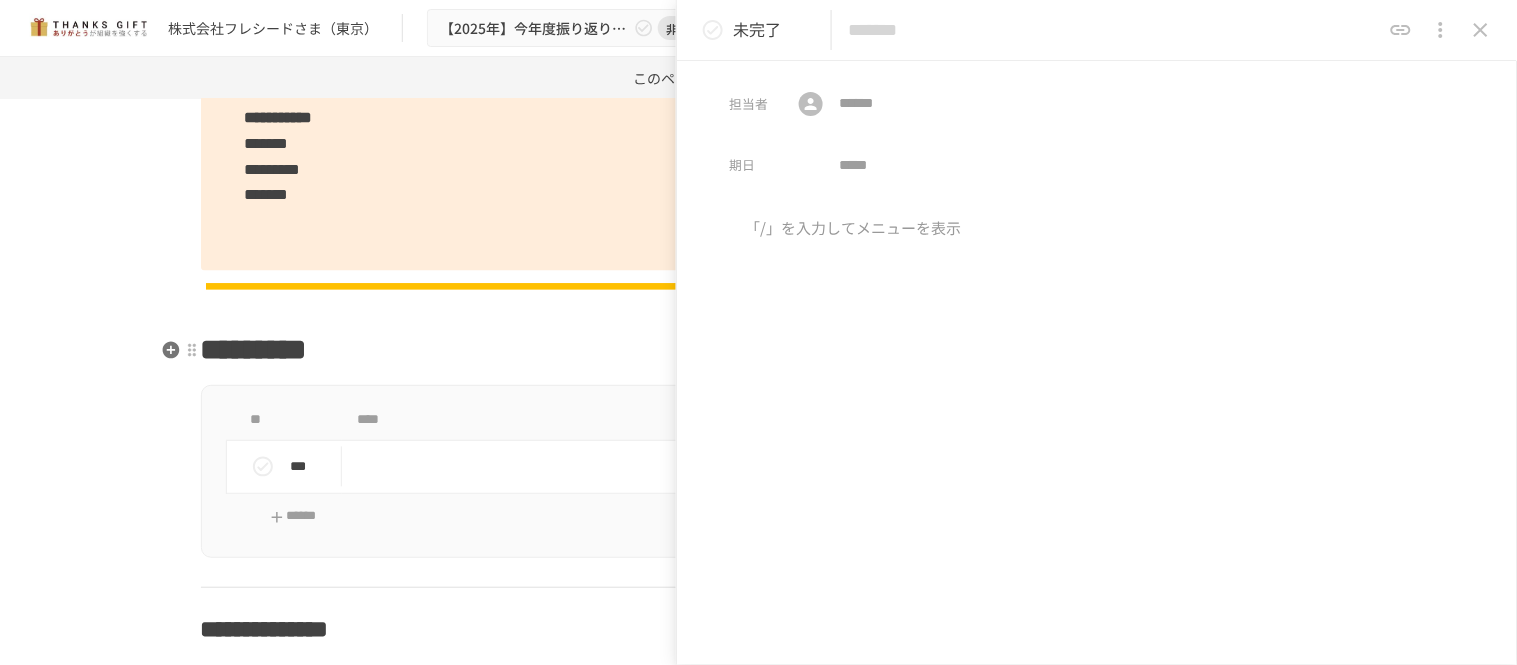 click on "*********" at bounding box center [759, 351] 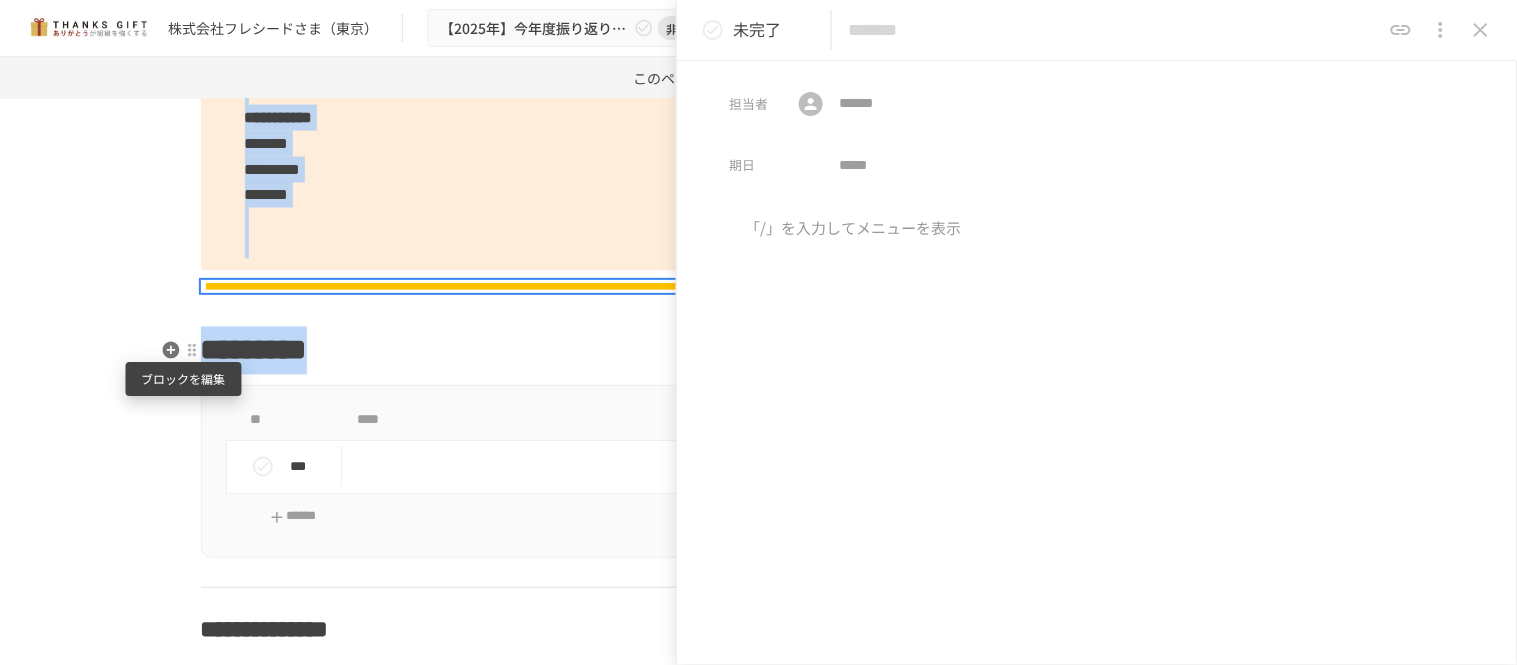 drag, startPoint x: 363, startPoint y: 351, endPoint x: 192, endPoint y: 343, distance: 171.18703 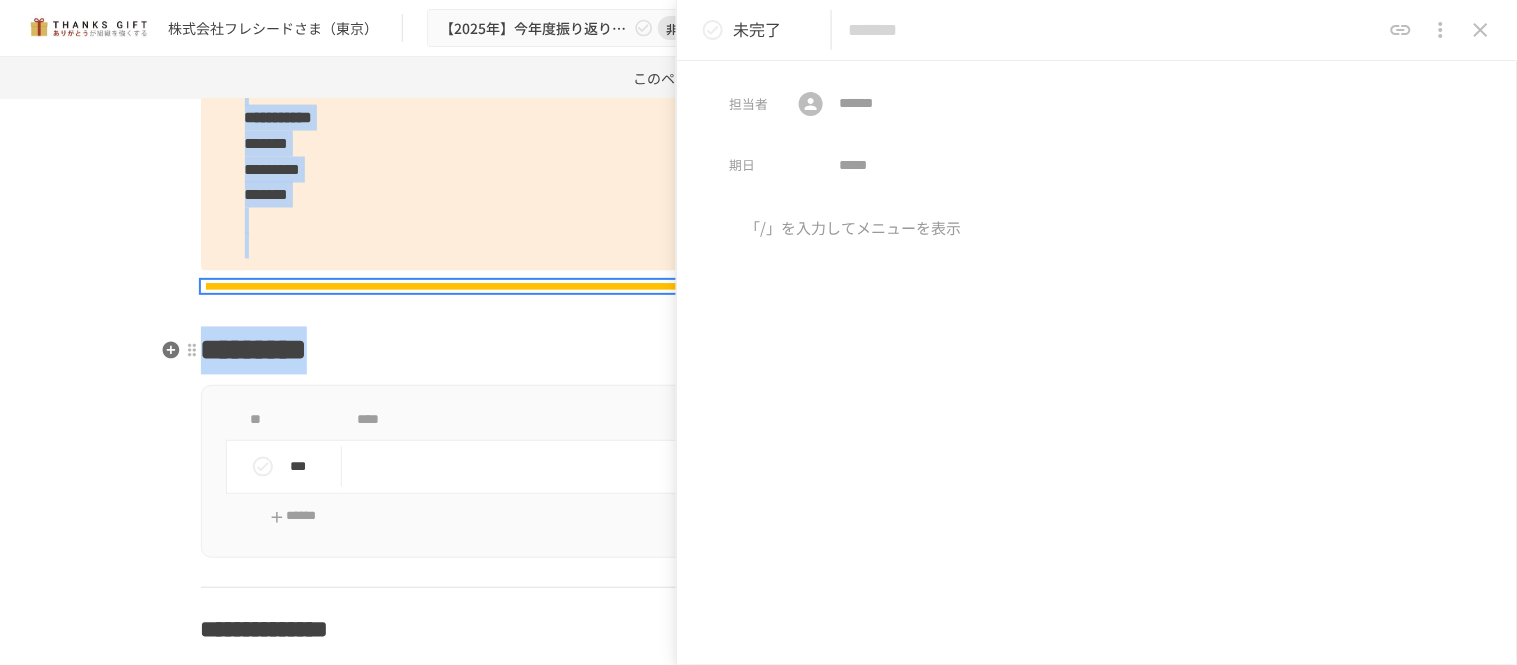 click on "*********" at bounding box center [254, 350] 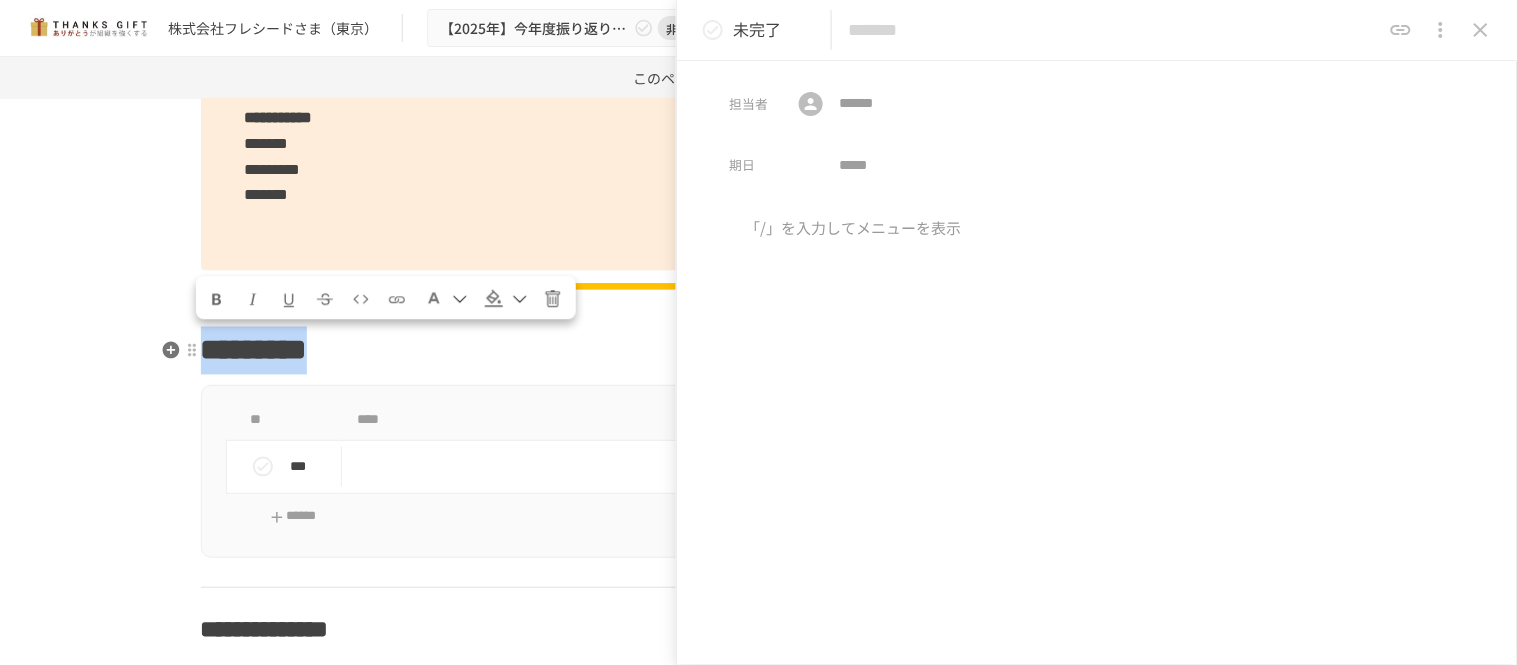 drag, startPoint x: 403, startPoint y: 355, endPoint x: 201, endPoint y: 345, distance: 202.24738 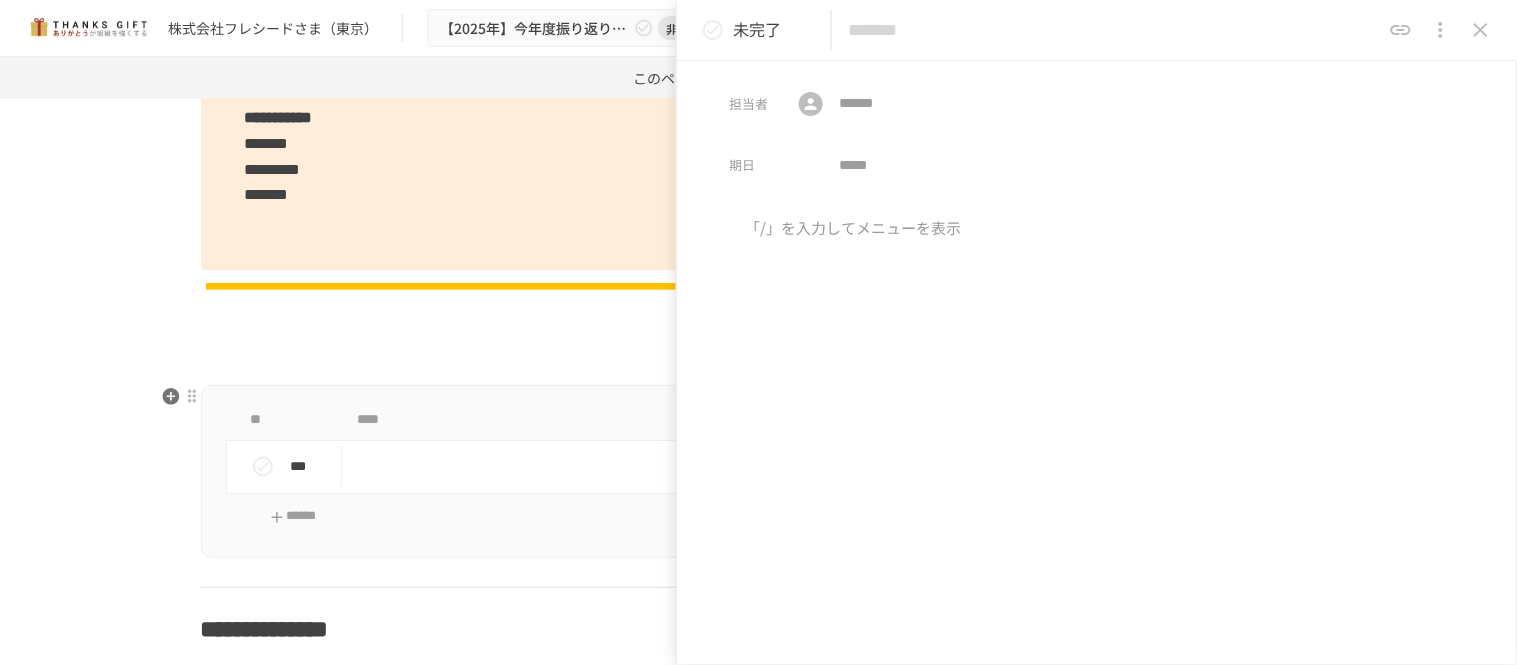 click on "** **** *** ** *** *** *** ******" at bounding box center [759, 471] 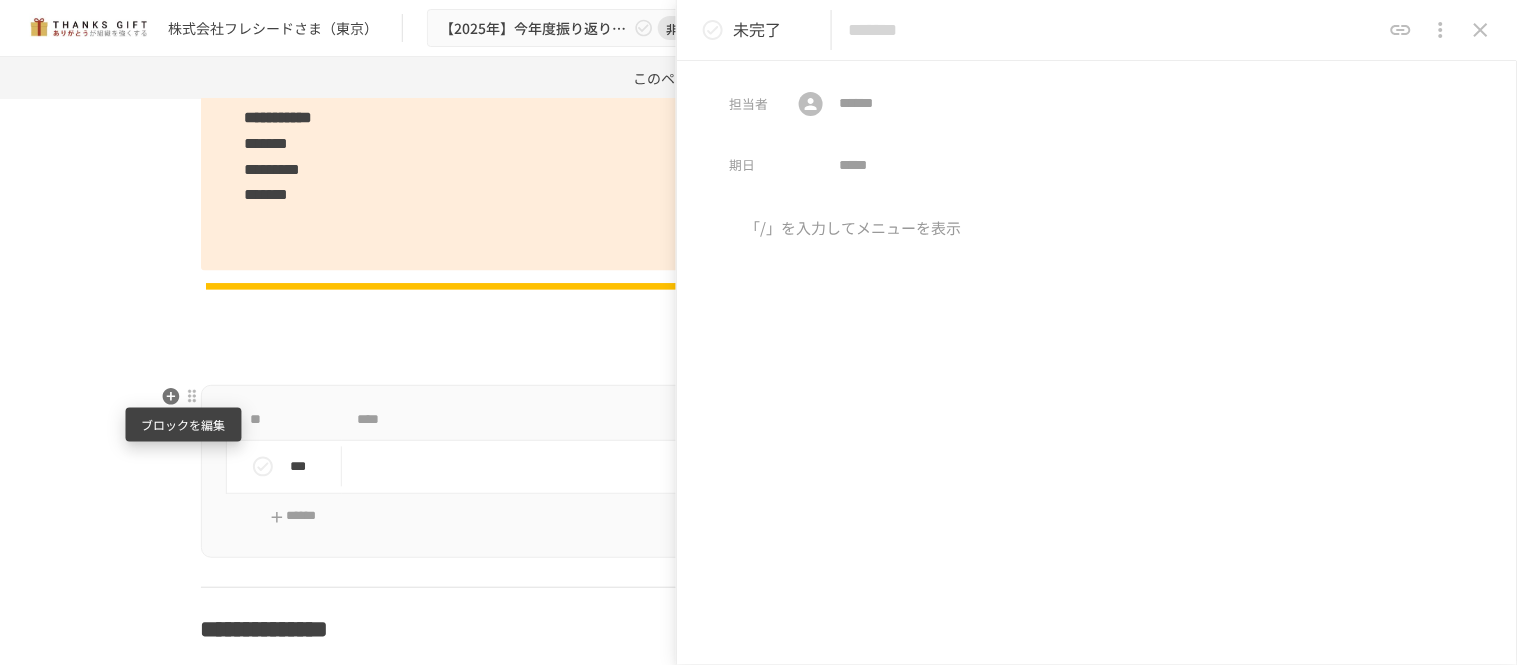 click at bounding box center [192, 396] 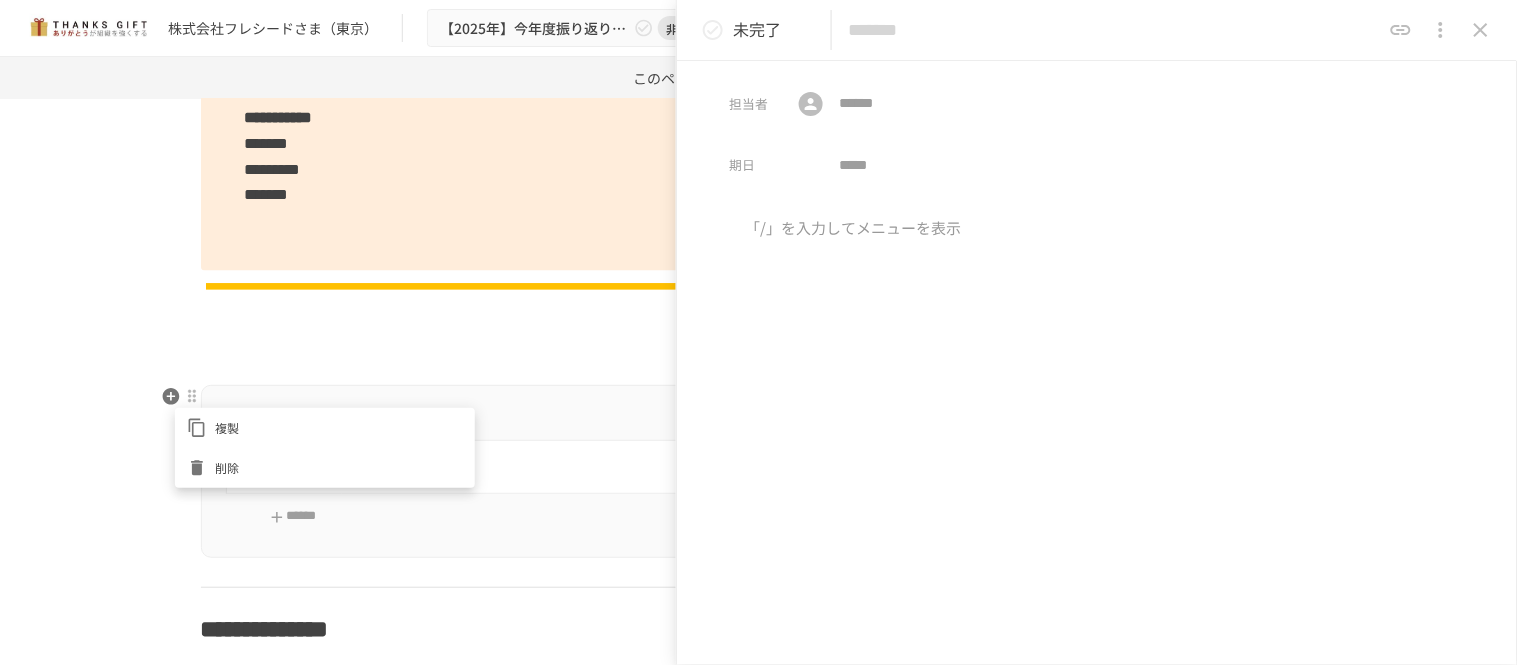 click on "削除" at bounding box center (339, 467) 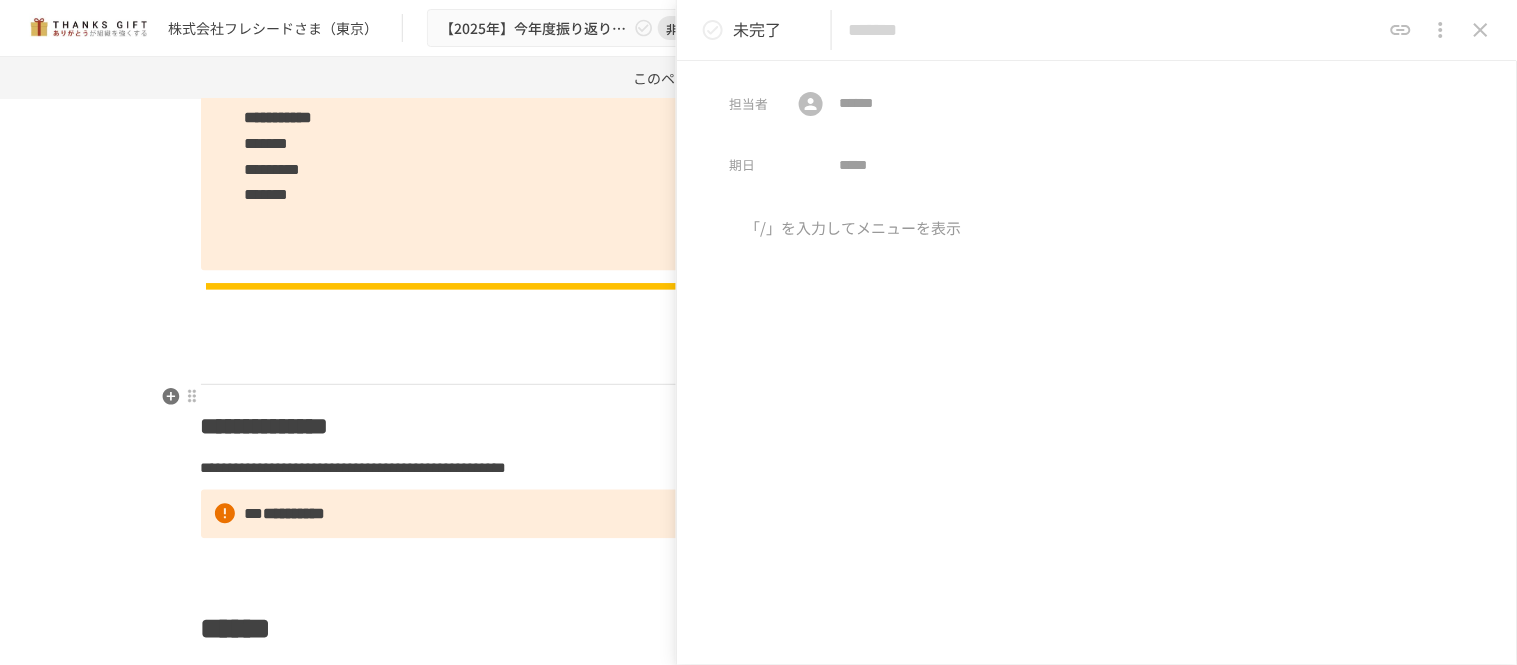 scroll, scrollTop: 6702, scrollLeft: 0, axis: vertical 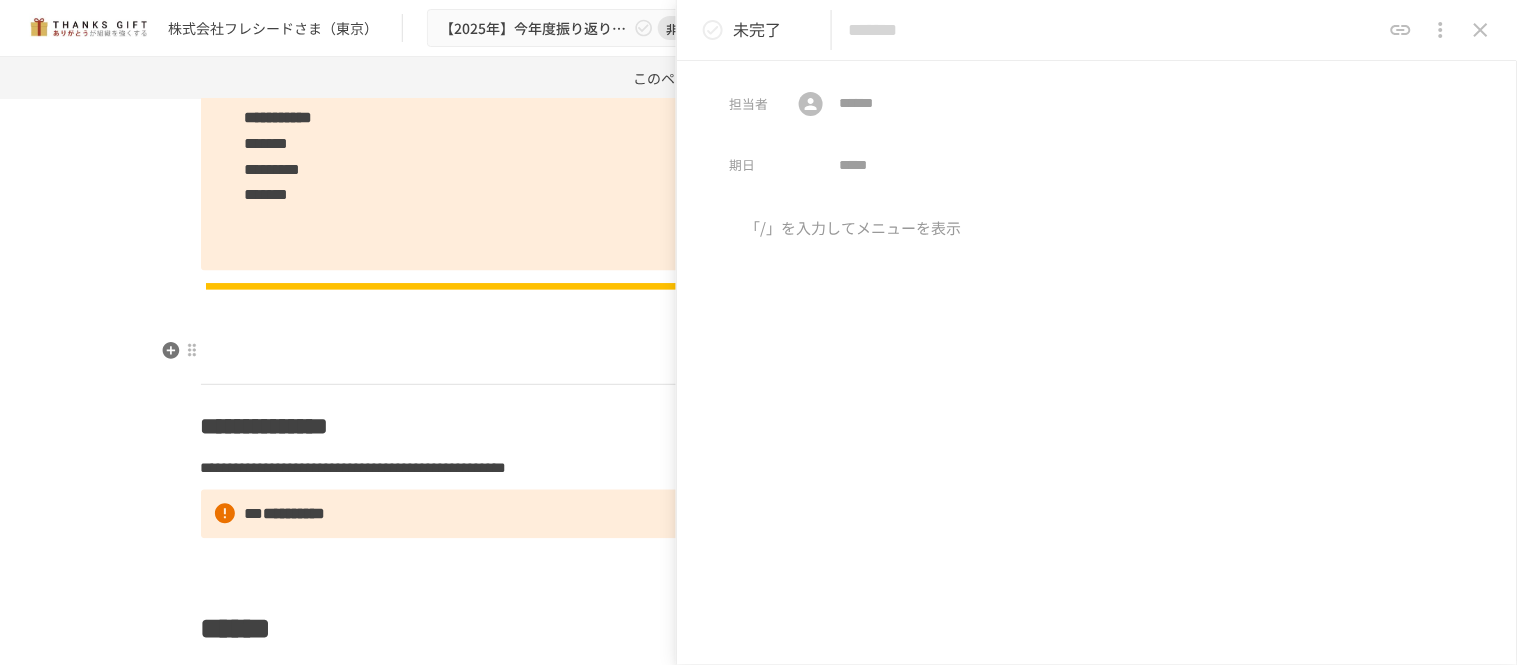 click at bounding box center [759, 351] 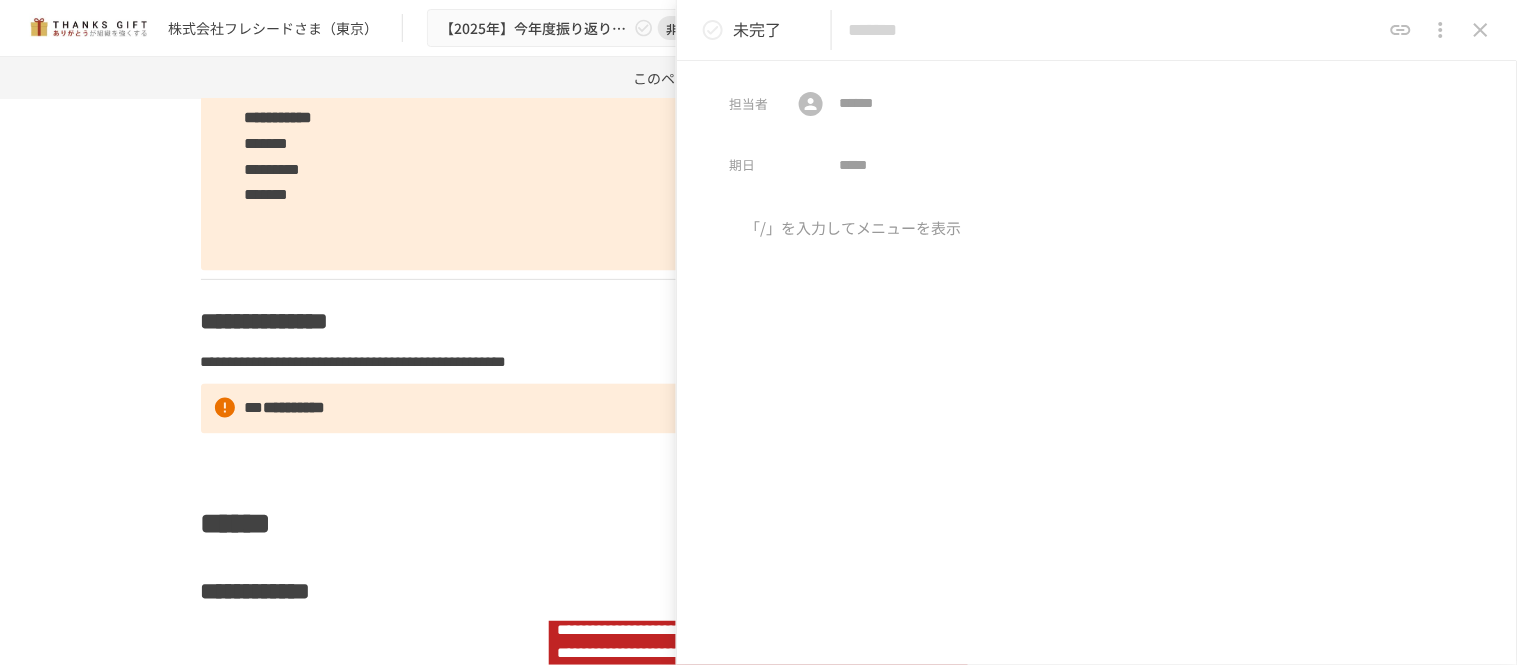 click 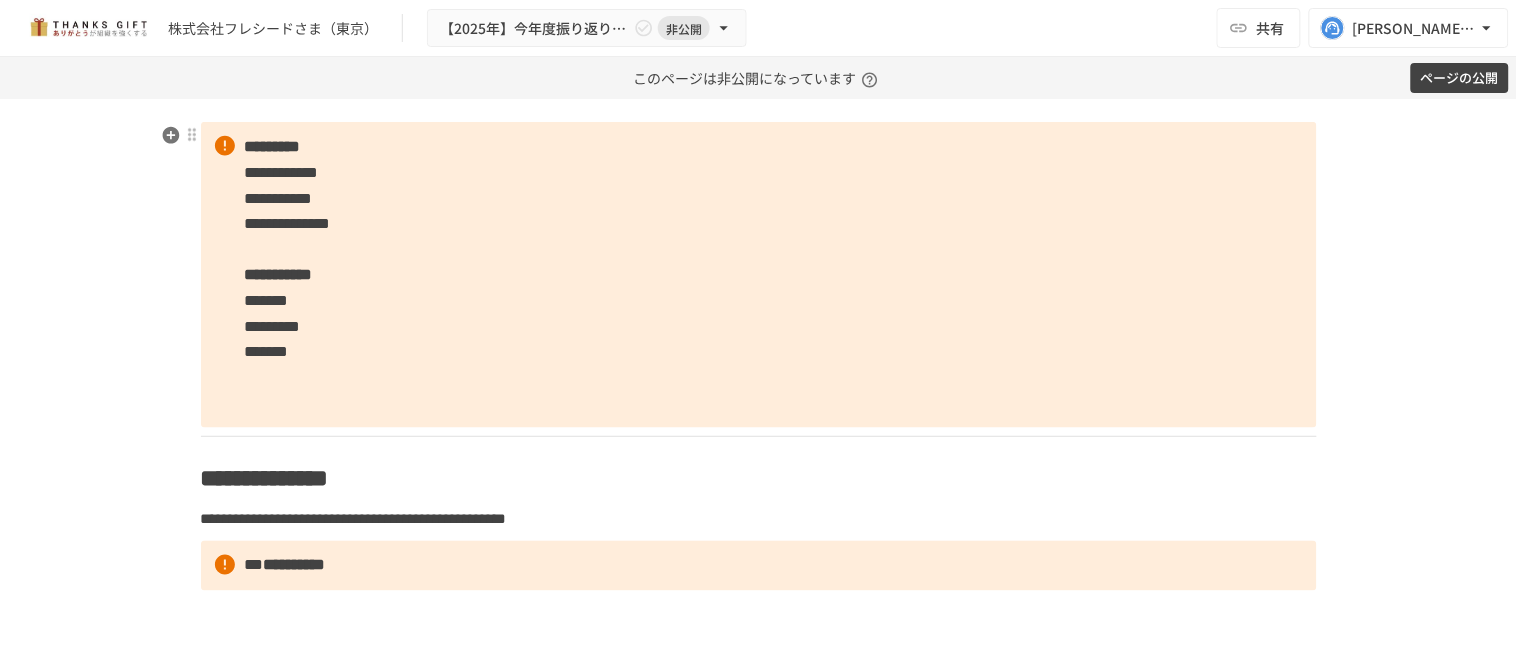 scroll, scrollTop: 6480, scrollLeft: 0, axis: vertical 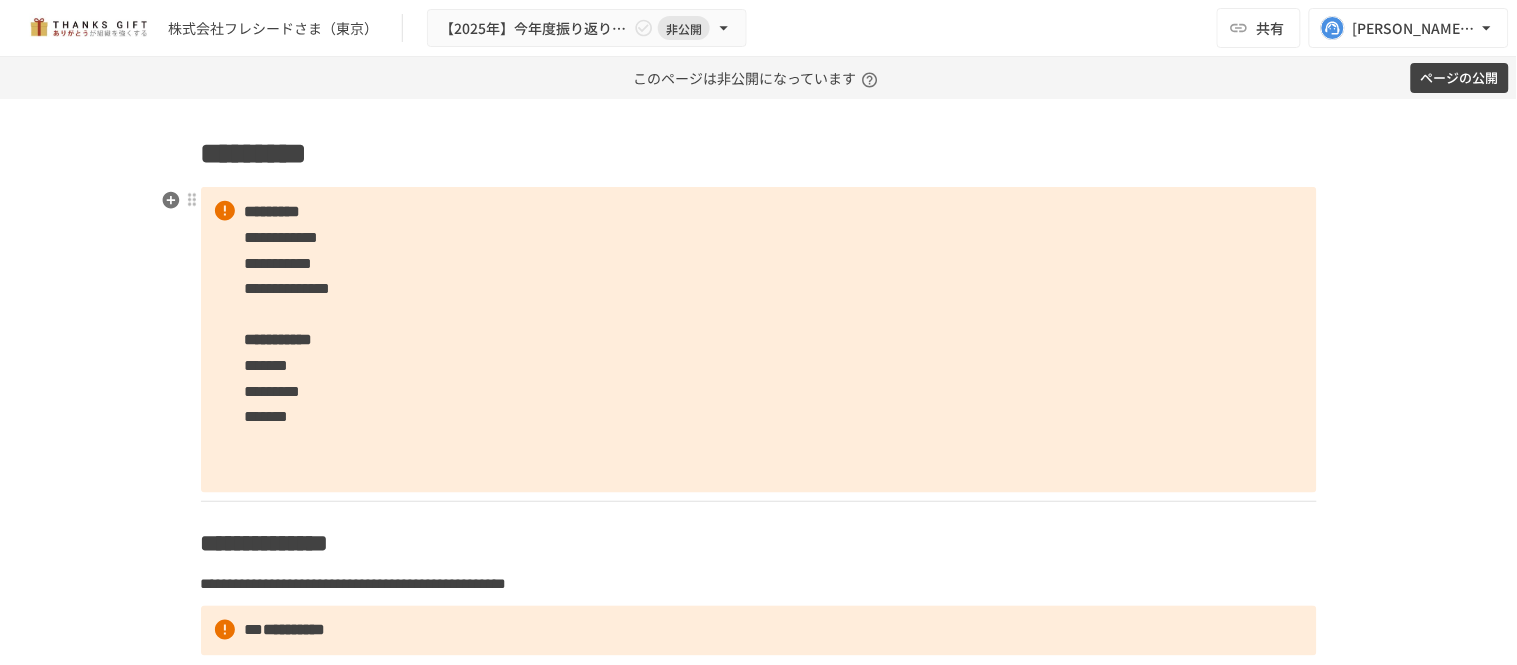 click on "**********" at bounding box center (759, 340) 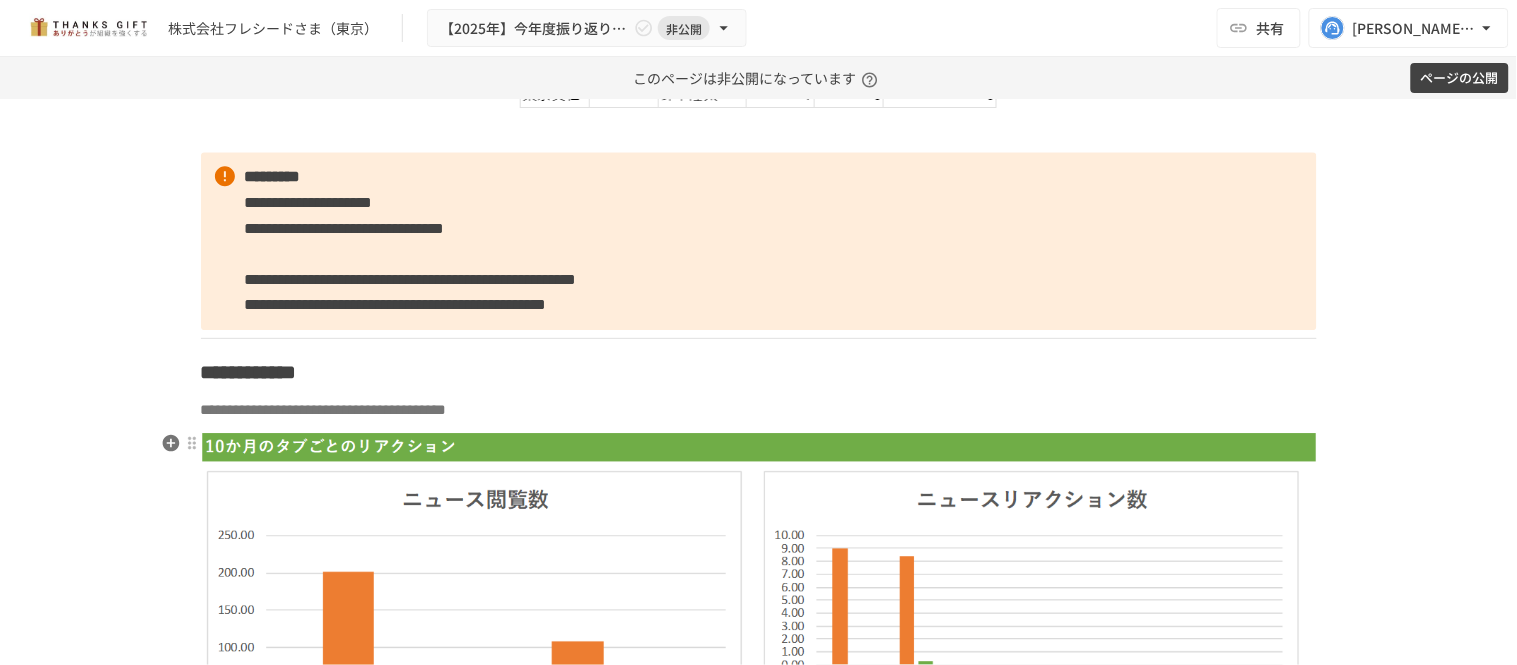 scroll, scrollTop: 5146, scrollLeft: 0, axis: vertical 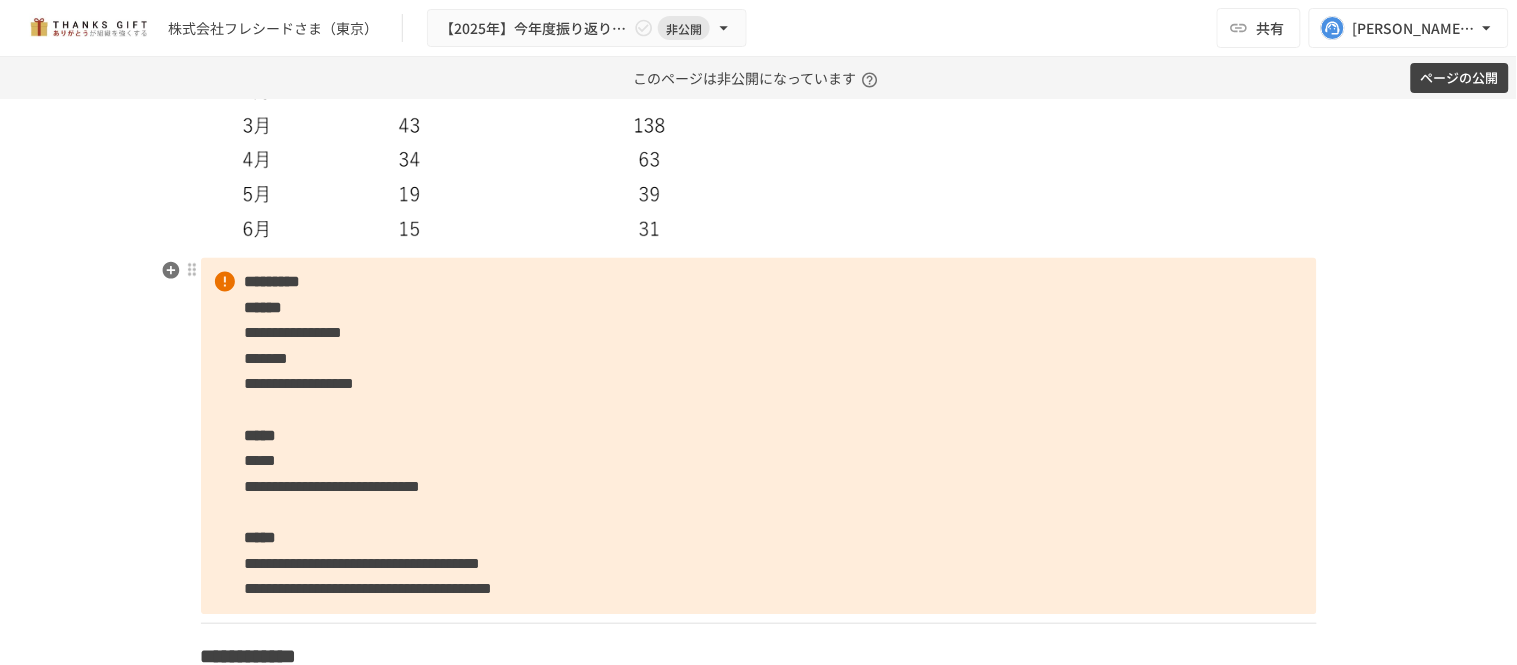 click on "**********" at bounding box center (759, 436) 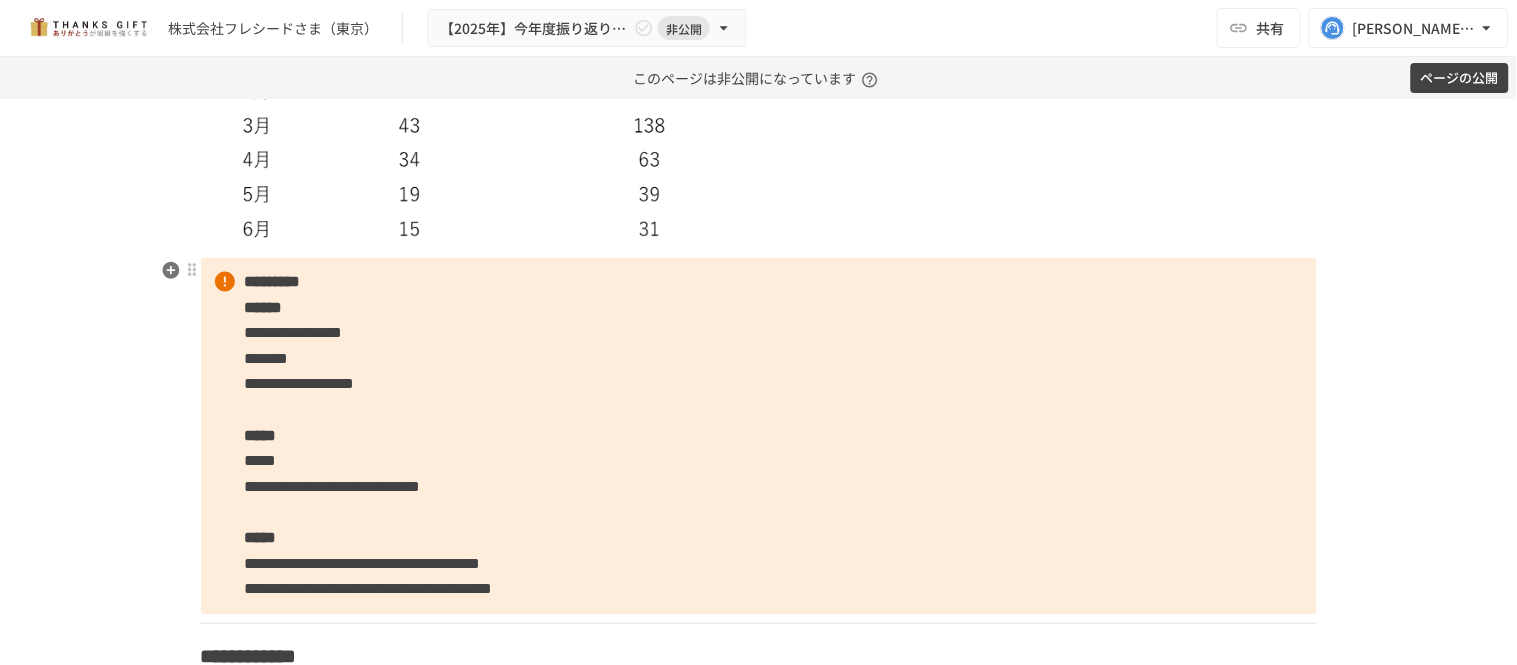 click on "**********" at bounding box center (759, 436) 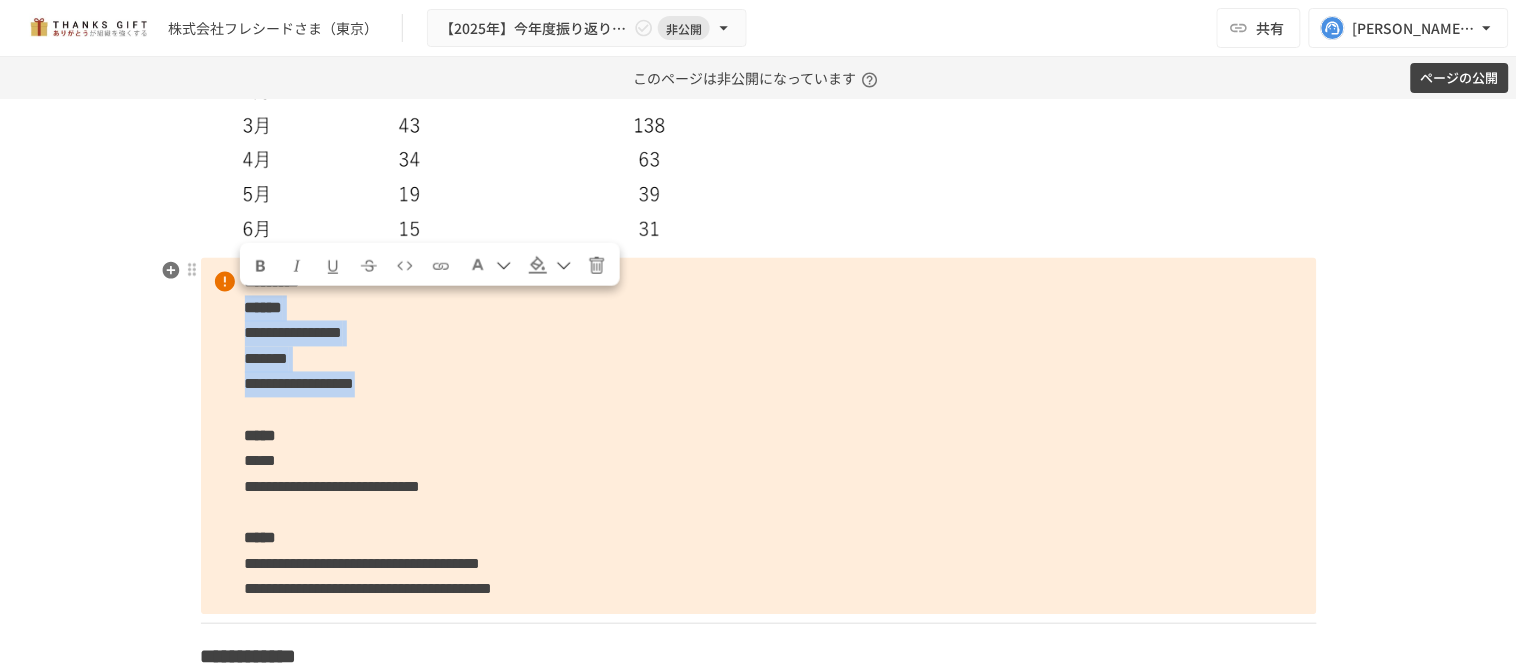 drag, startPoint x: 530, startPoint y: 394, endPoint x: 200, endPoint y: 308, distance: 341.022 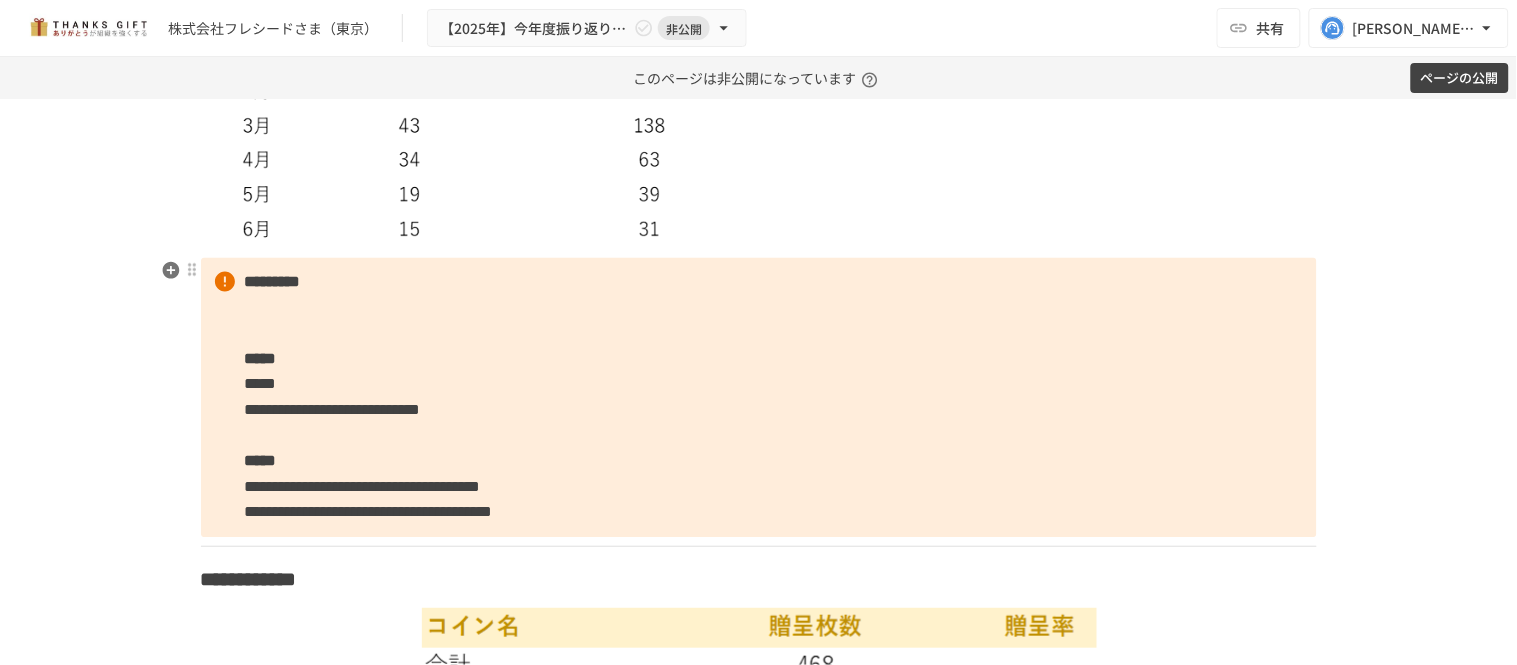 click on "*****" at bounding box center [261, 359] 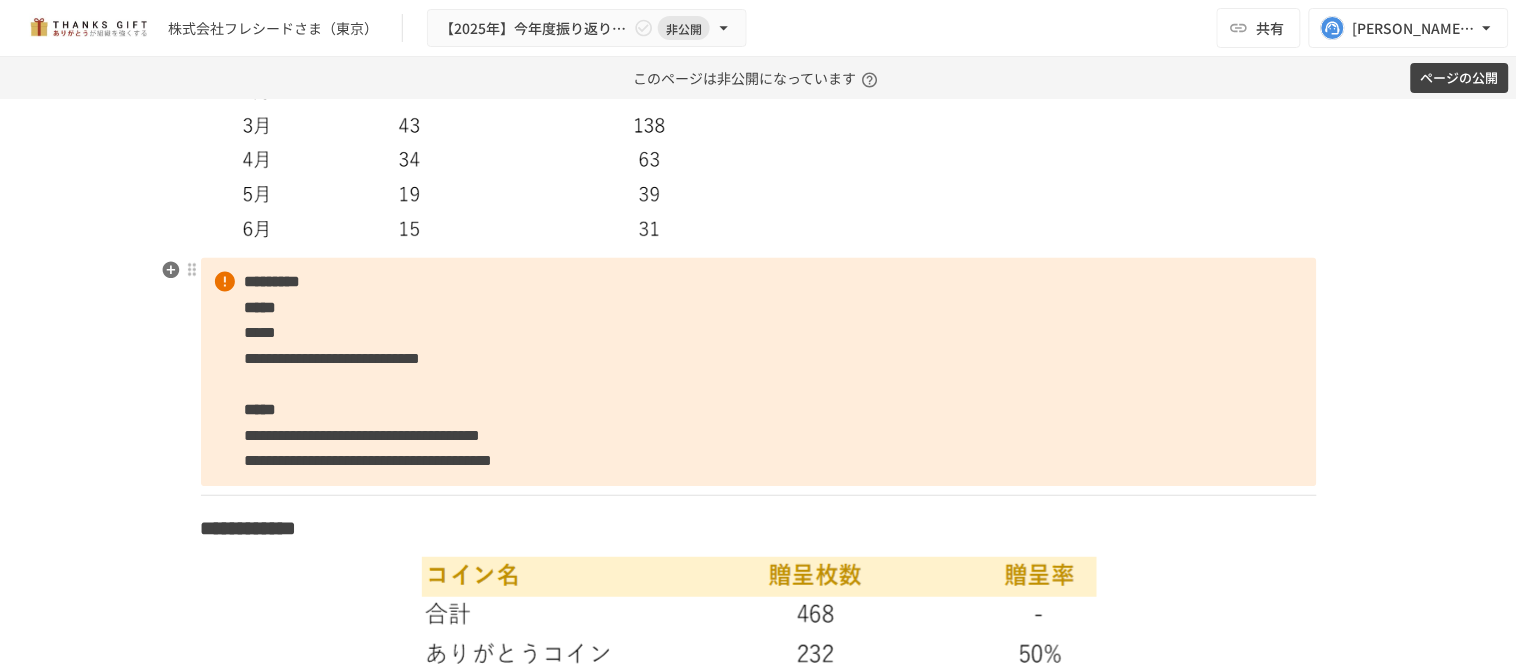 click on "**********" at bounding box center [759, 372] 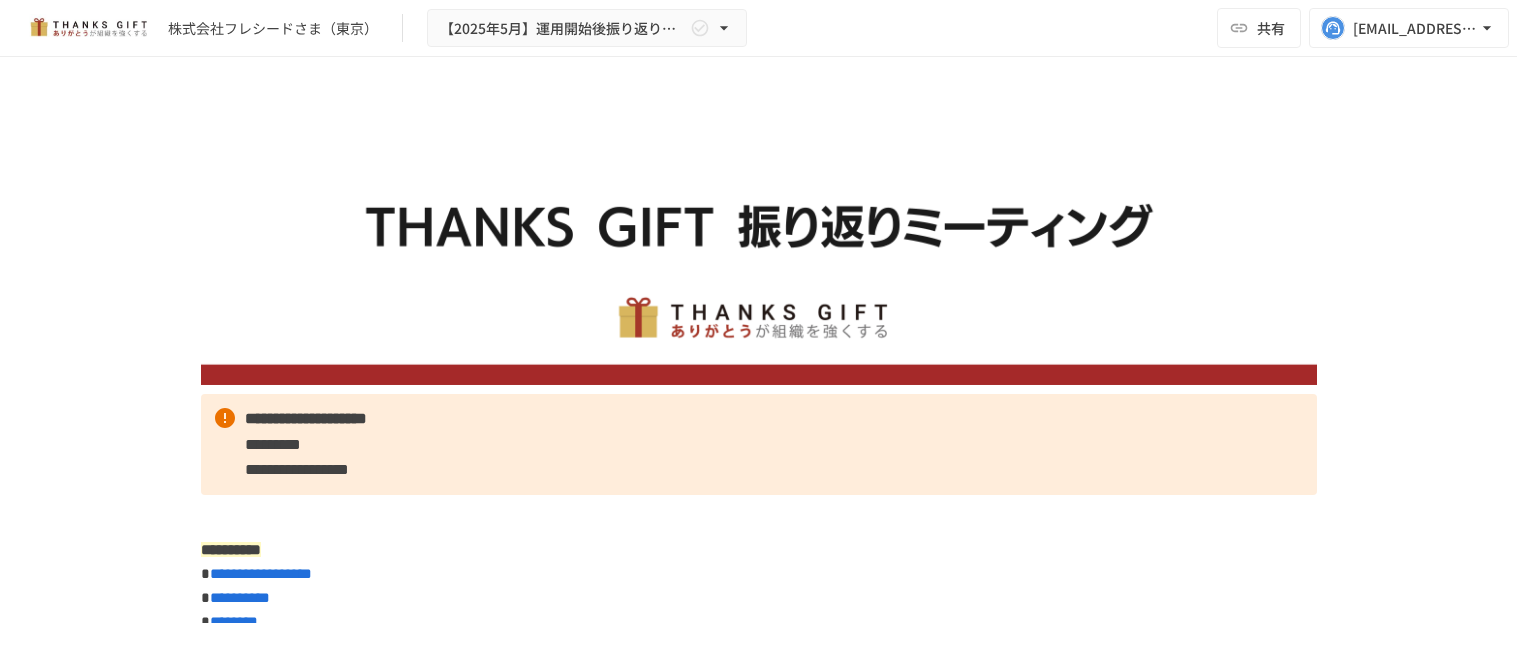 scroll, scrollTop: 0, scrollLeft: 0, axis: both 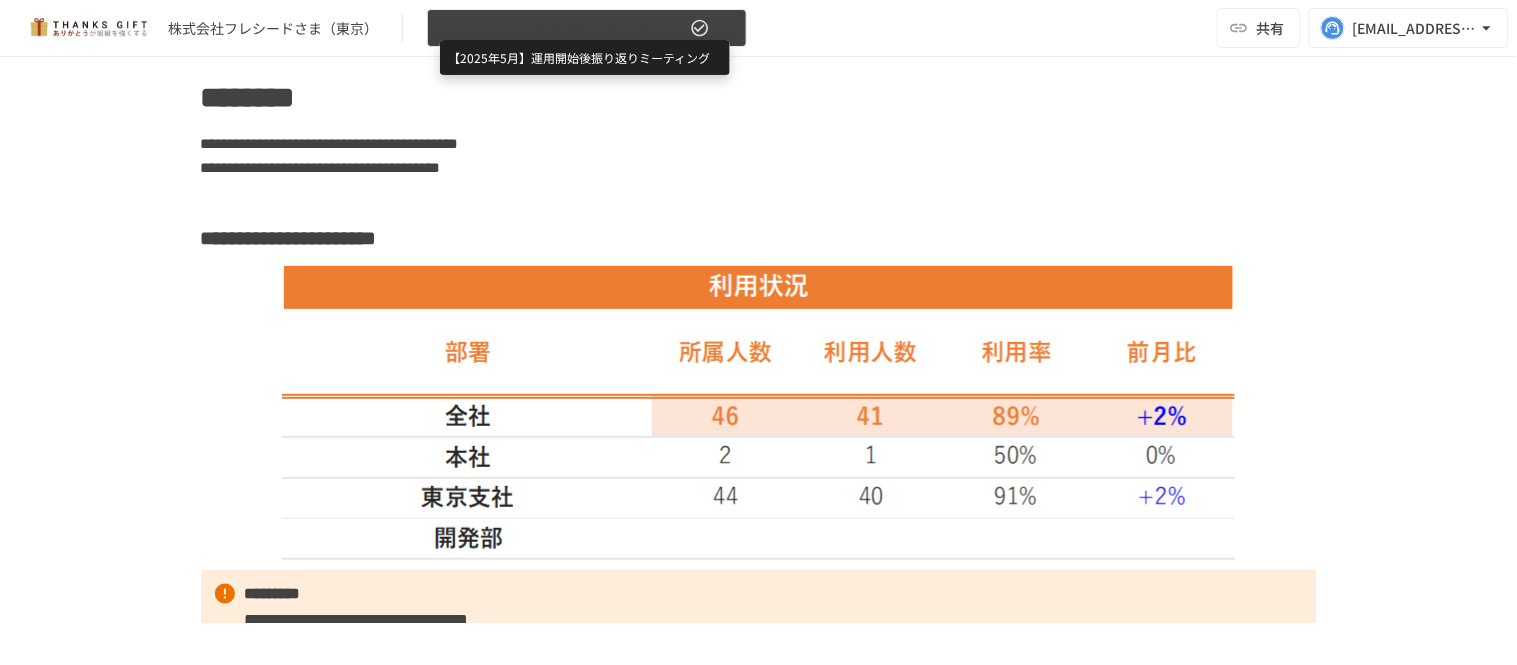 click on "【2025年5月】運用開始後振り返りミーティング" at bounding box center [563, 28] 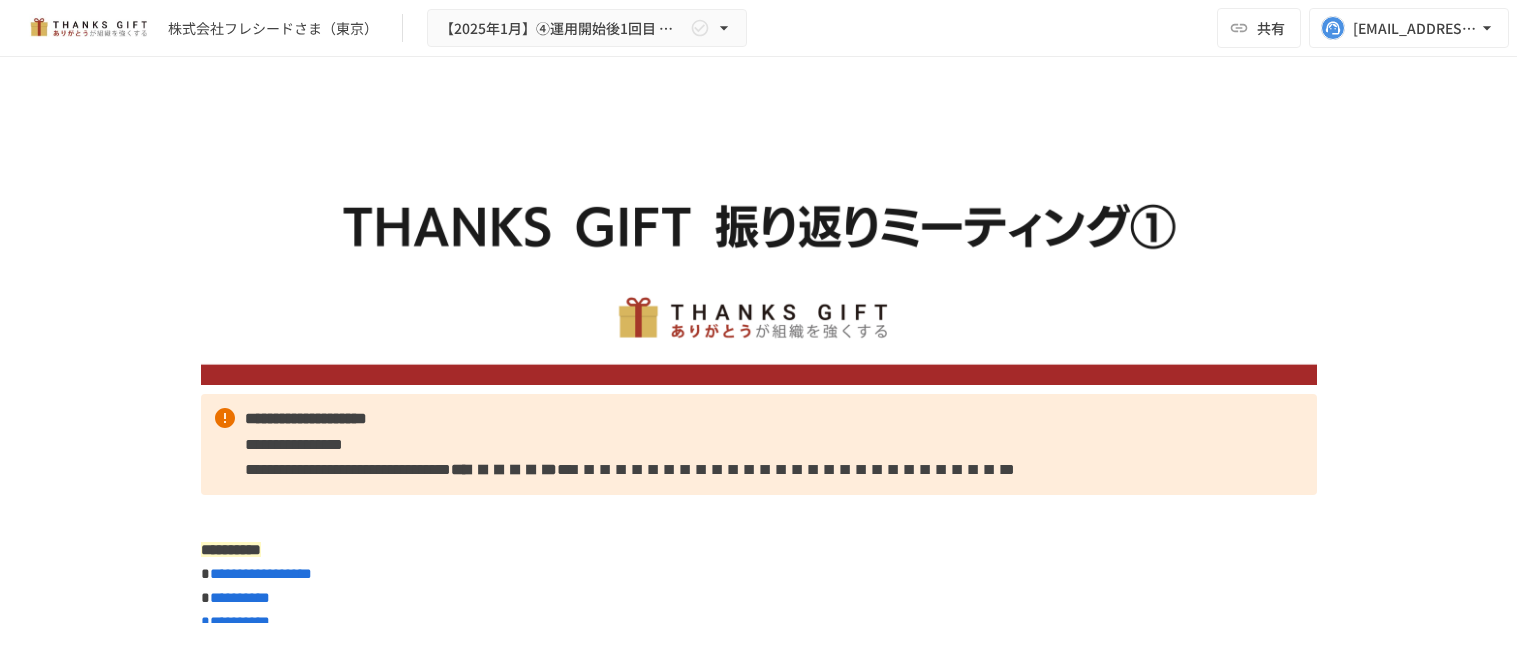 scroll, scrollTop: 0, scrollLeft: 0, axis: both 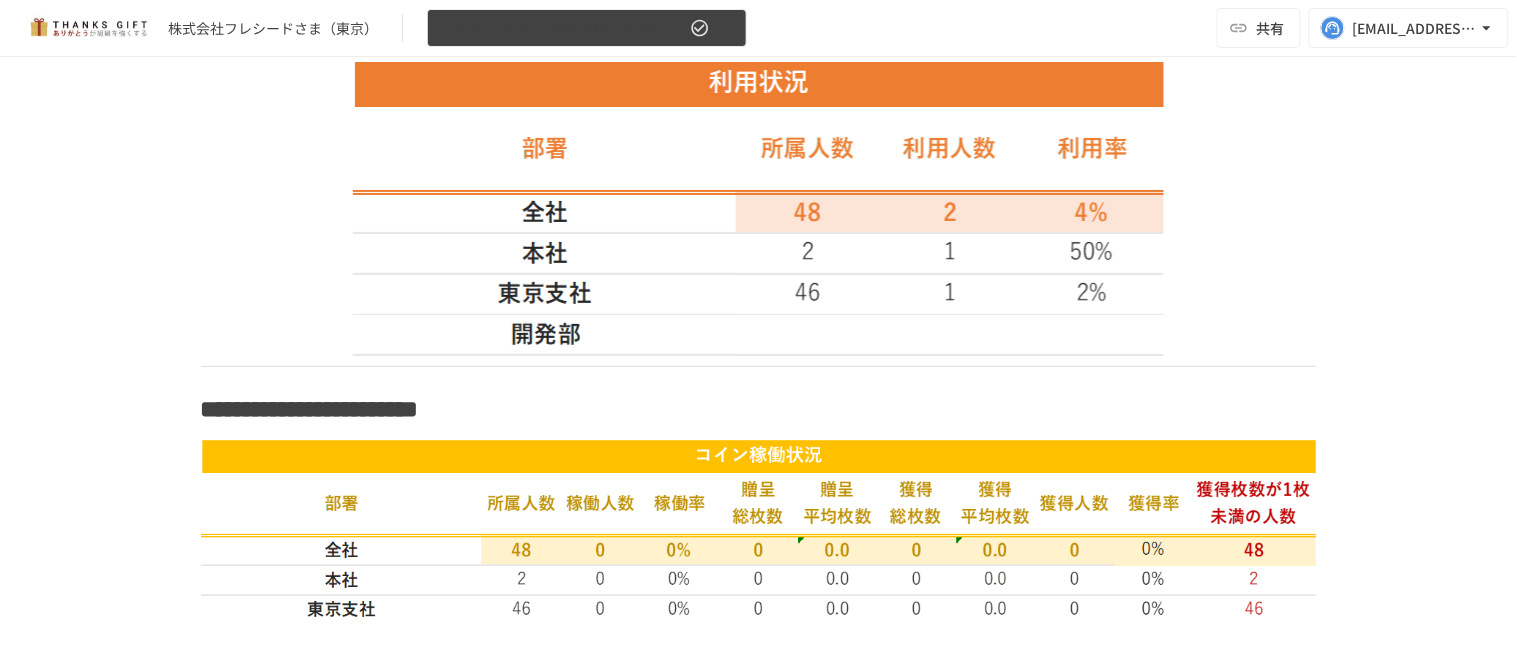 click on "【2025年1月】④運用開始後1回目 振り返りMTG" at bounding box center (563, 28) 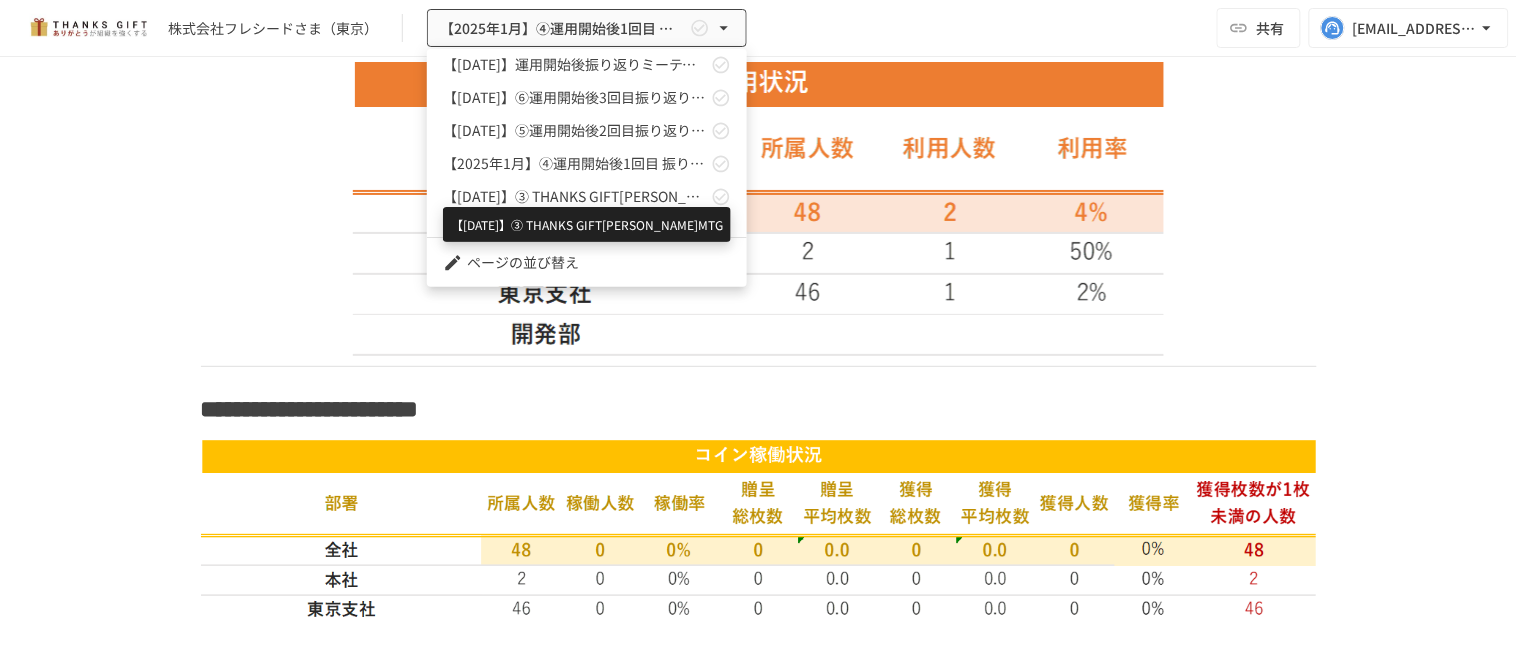 scroll, scrollTop: 190, scrollLeft: 0, axis: vertical 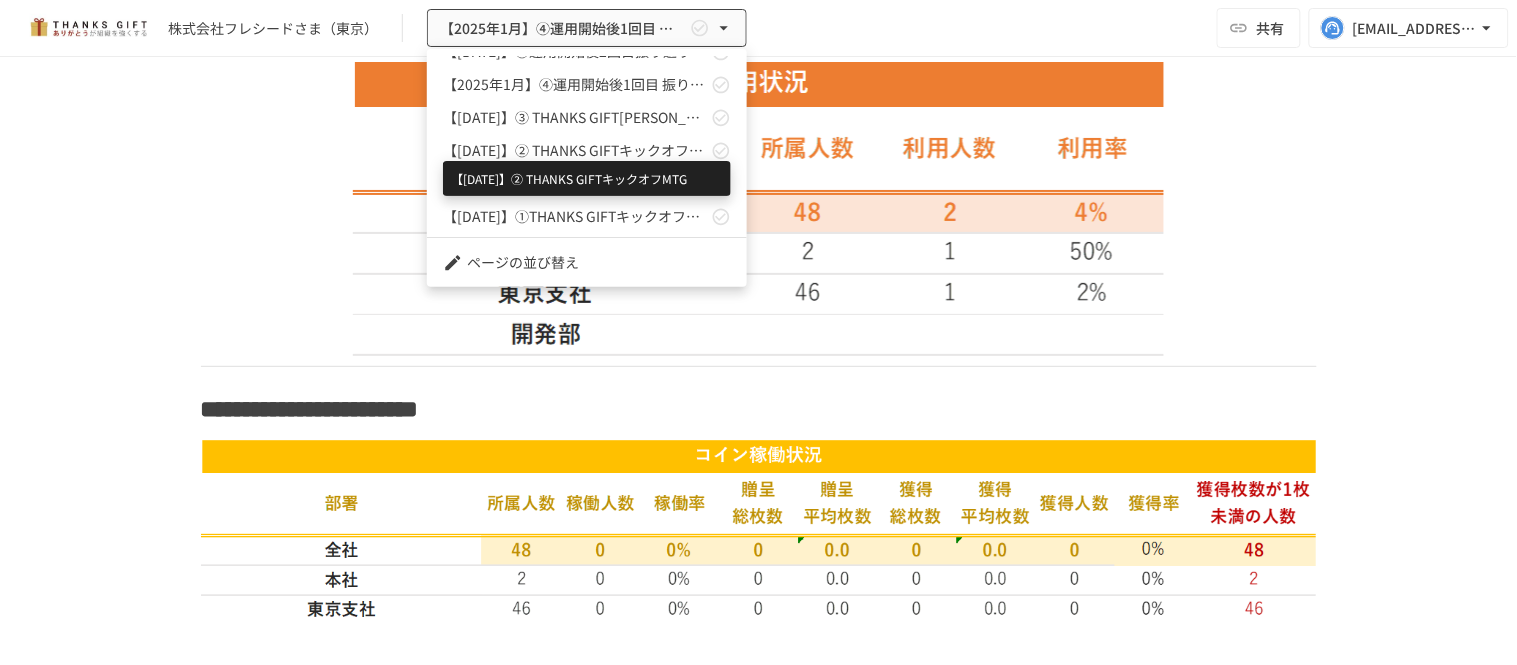 click on "【2024年11月】② THANKS GIFTキックオフMTG" at bounding box center (575, 150) 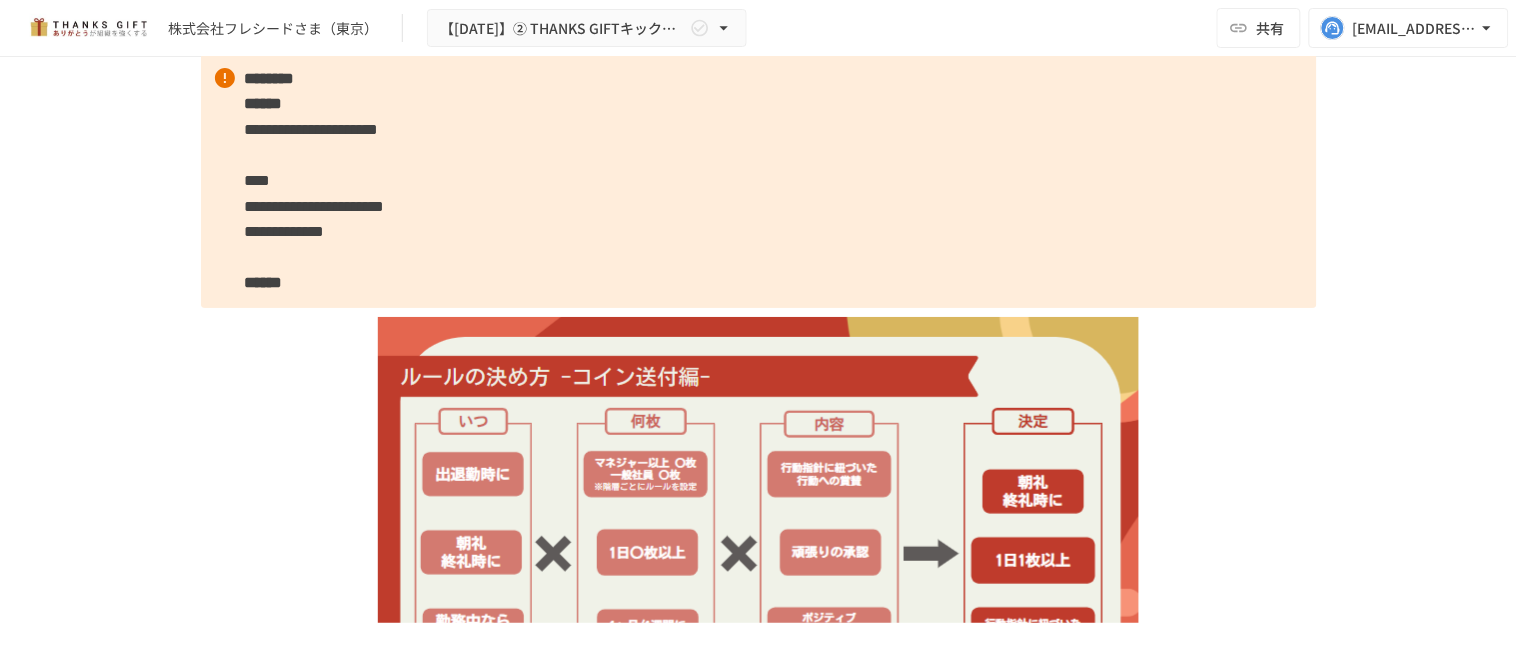 scroll, scrollTop: 3663, scrollLeft: 0, axis: vertical 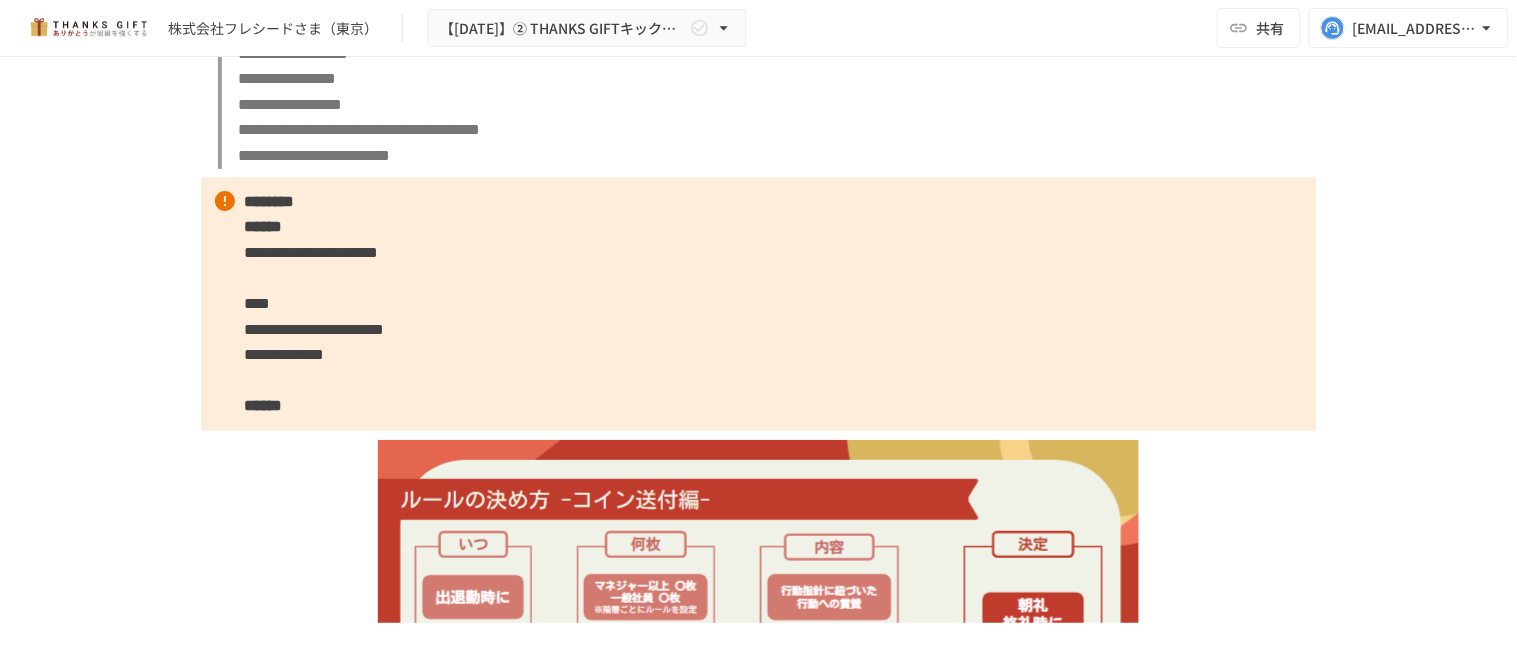 click on "株式会社フレシードさま（東京） 【2024年11月】② THANKS GIFTキックオフMTG 共有 k.yamada@take-action.jp" at bounding box center [758, 28] 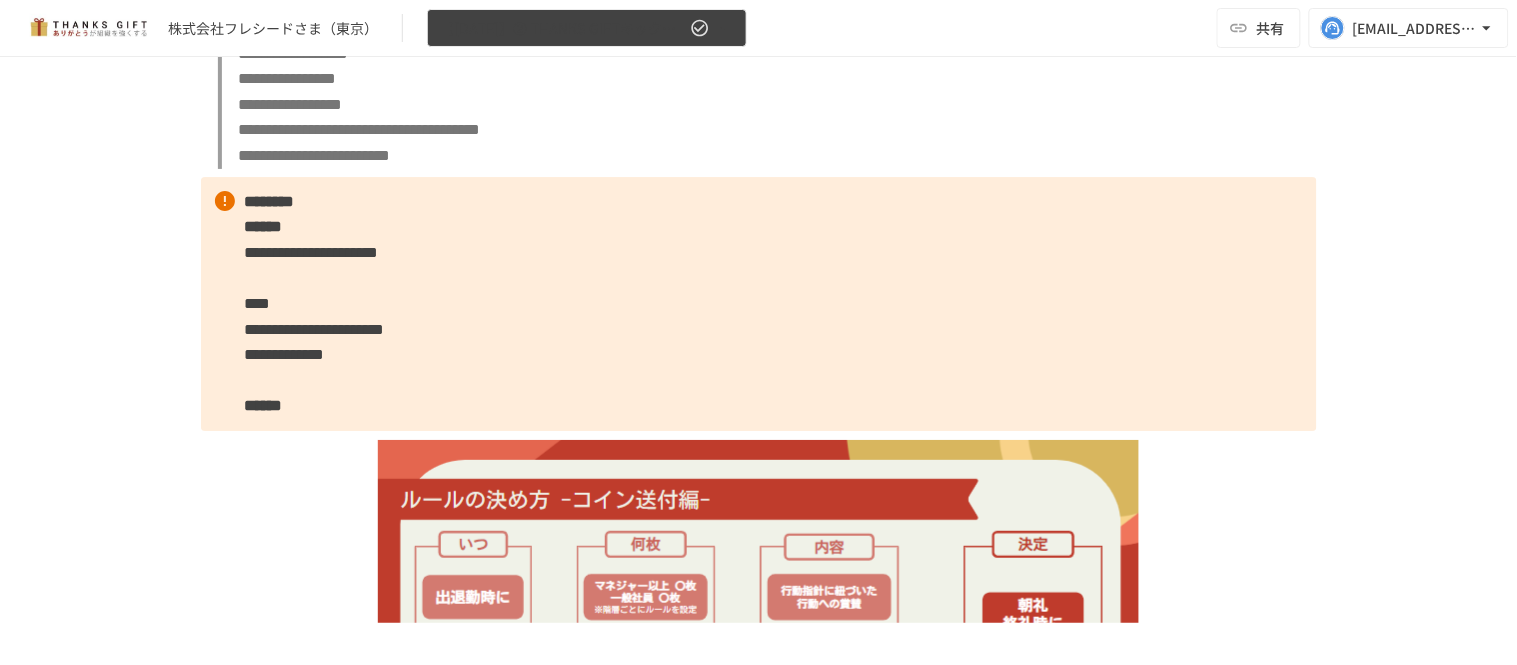 click on "【2024年11月】② THANKS GIFTキックオフMTG" at bounding box center [587, 28] 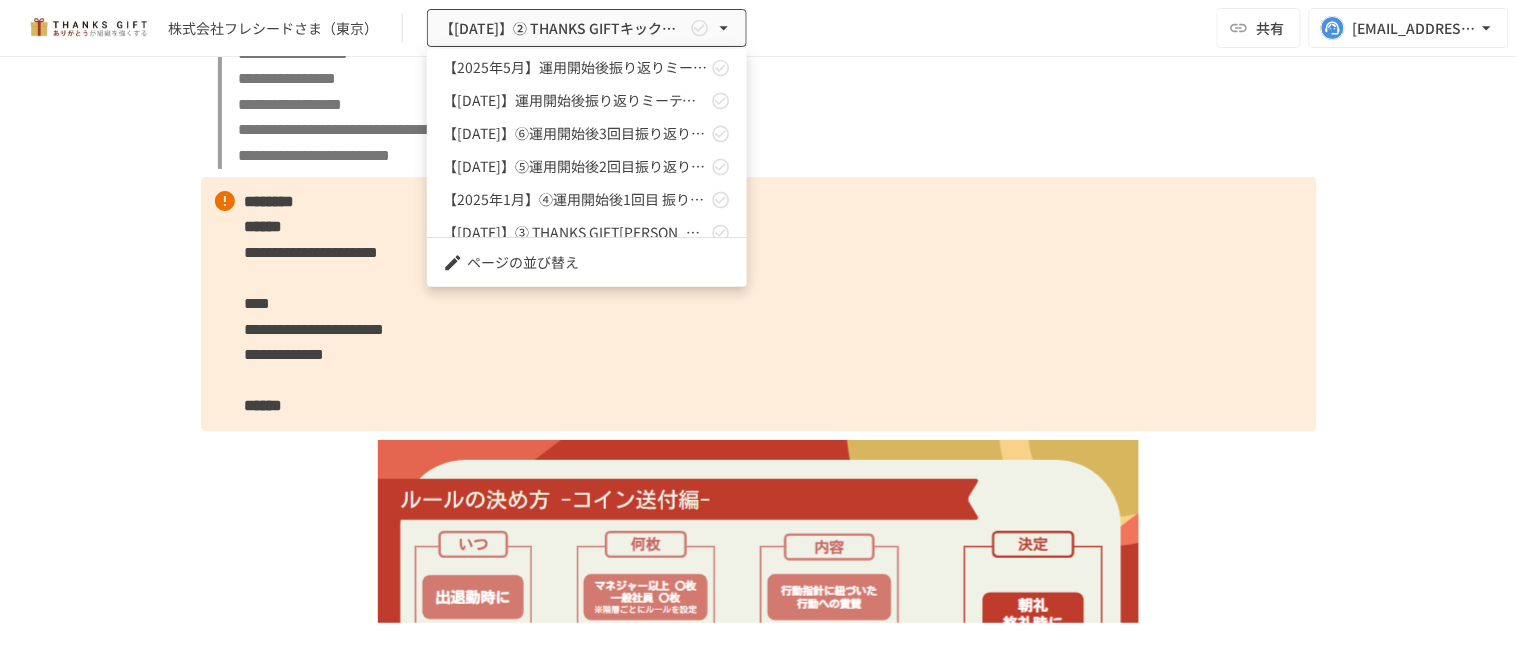 scroll, scrollTop: 190, scrollLeft: 0, axis: vertical 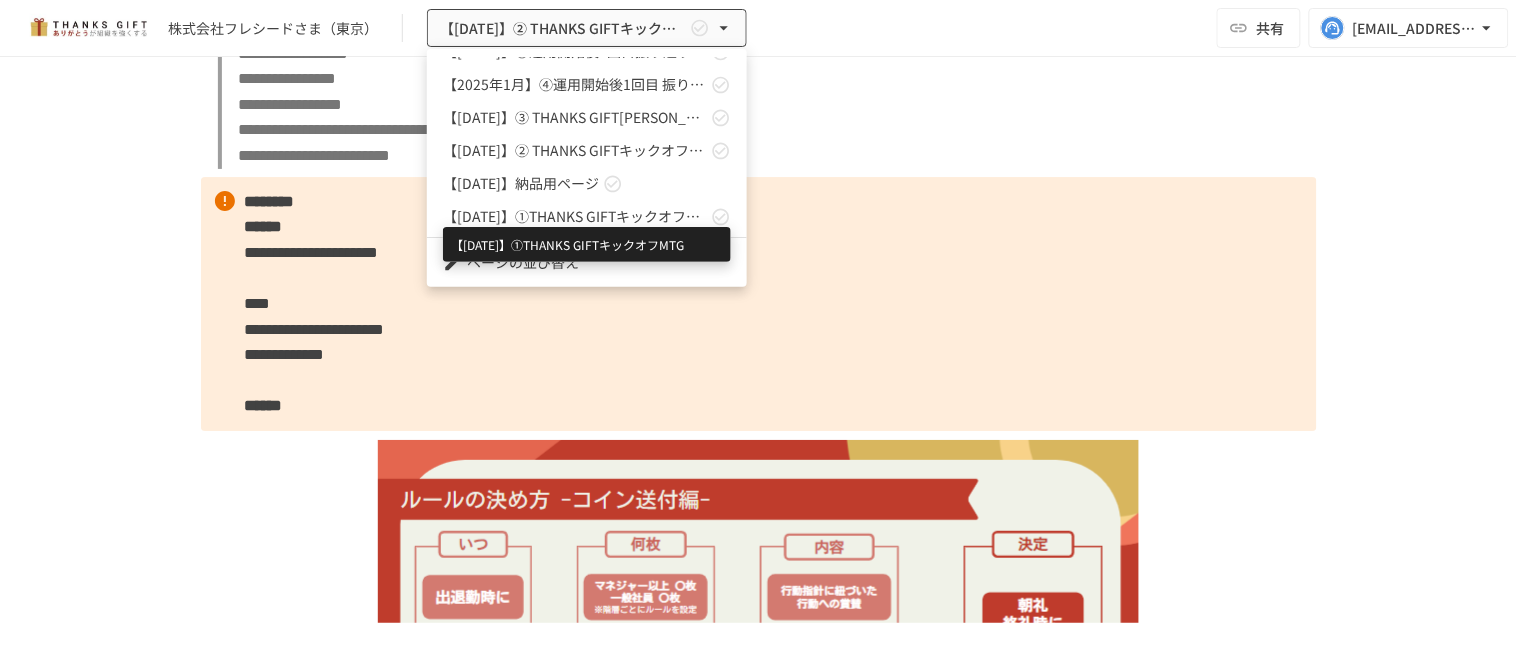 click on "【2024年10月】①THANKS GIFTキックオフMTG" at bounding box center [575, 216] 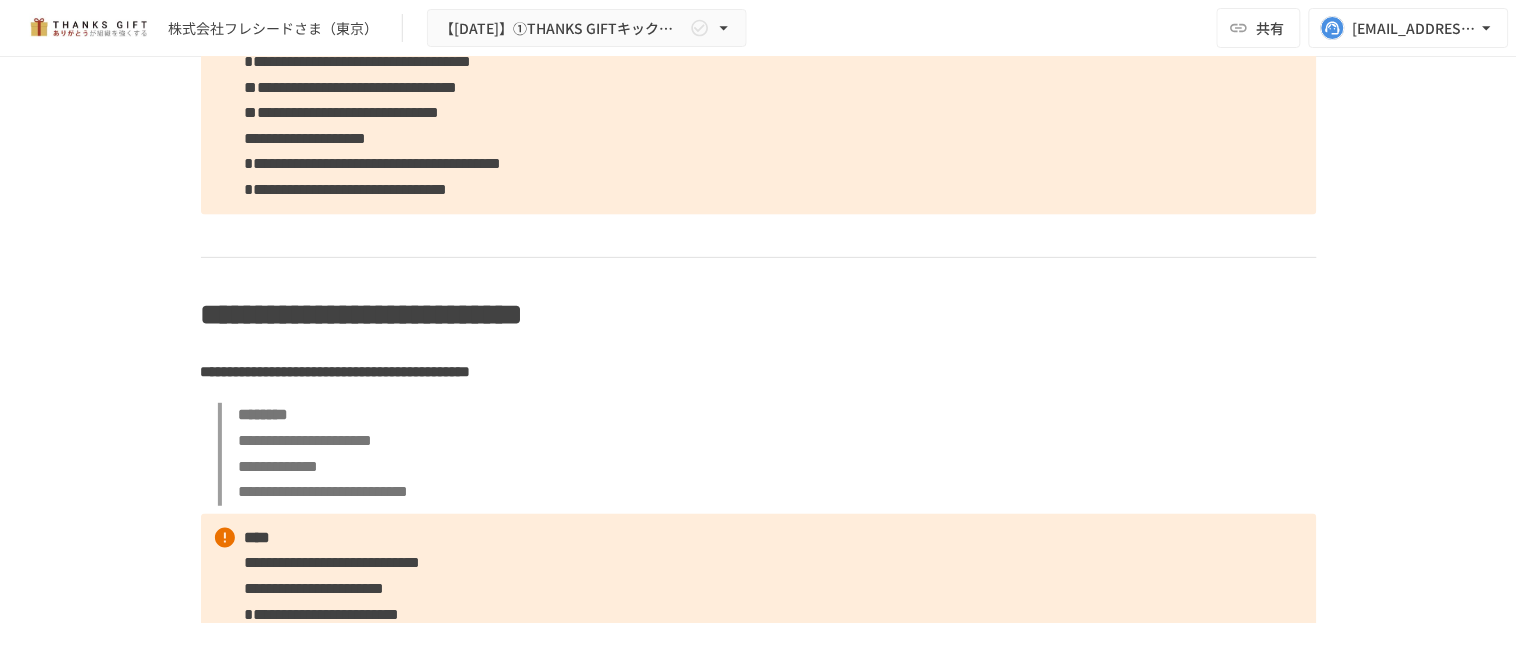 scroll, scrollTop: 4352, scrollLeft: 0, axis: vertical 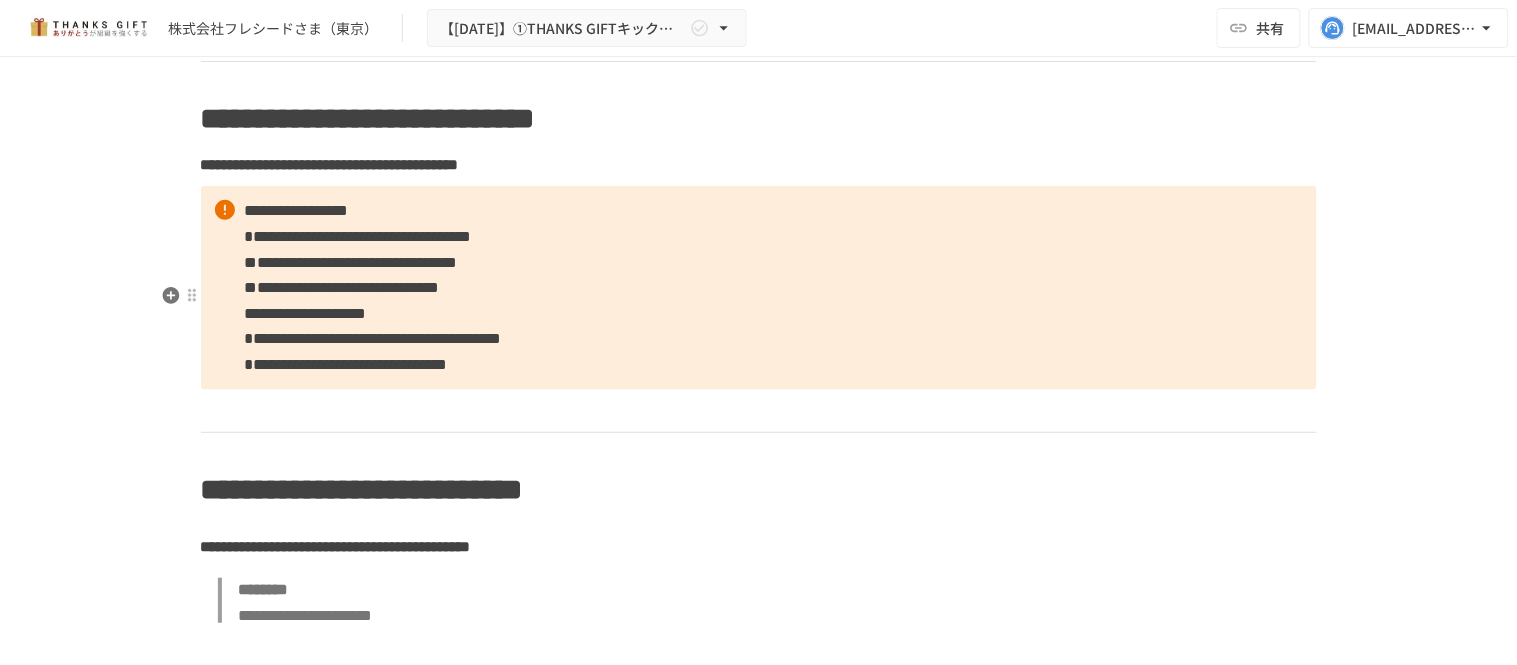 click on "**********" at bounding box center [759, 287] 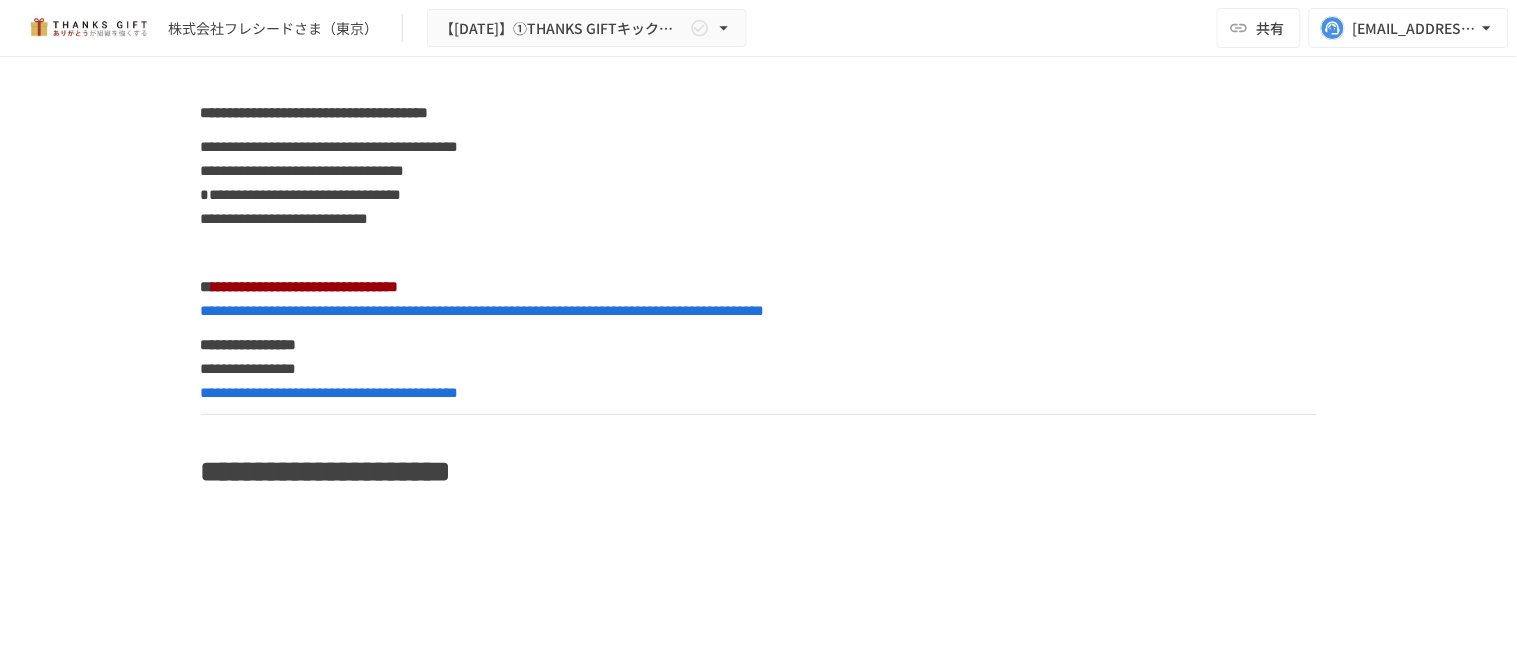 scroll, scrollTop: 10463, scrollLeft: 0, axis: vertical 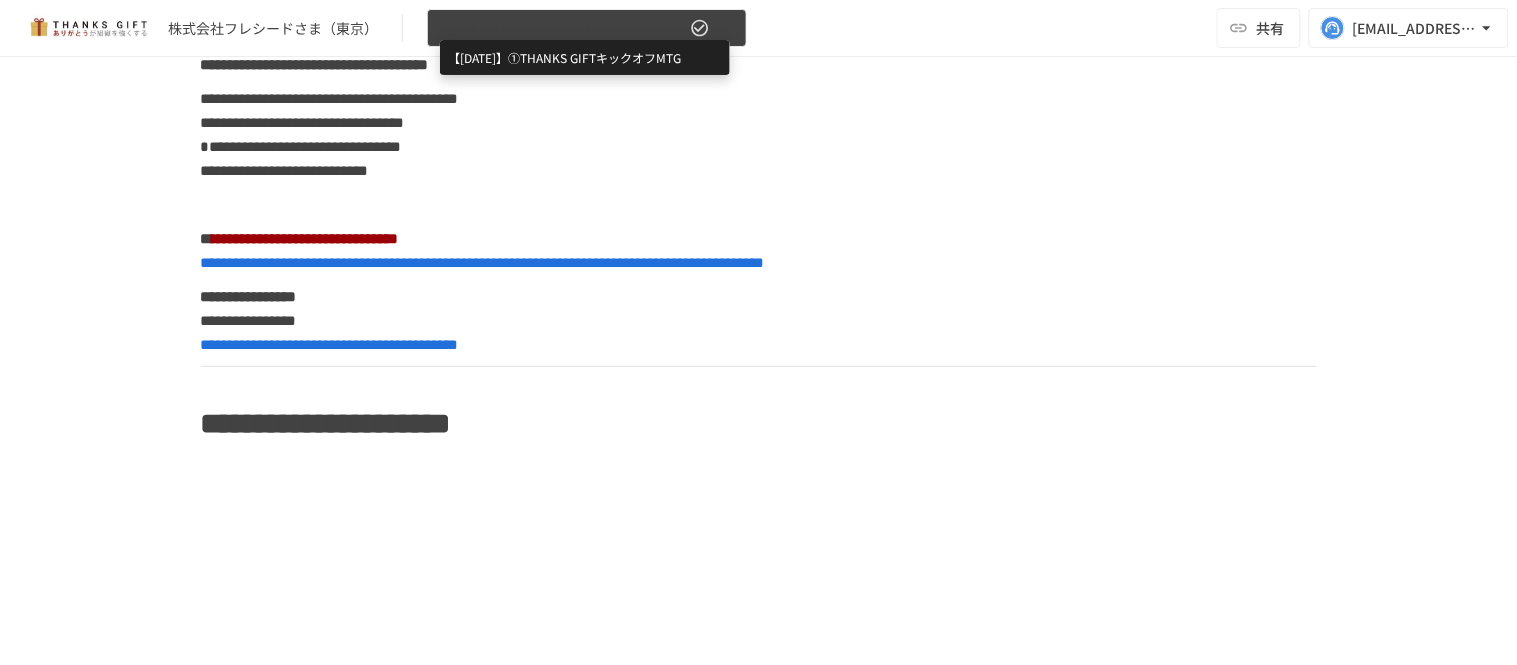 click on "【2024年10月】①THANKS GIFTキックオフMTG" at bounding box center (563, 28) 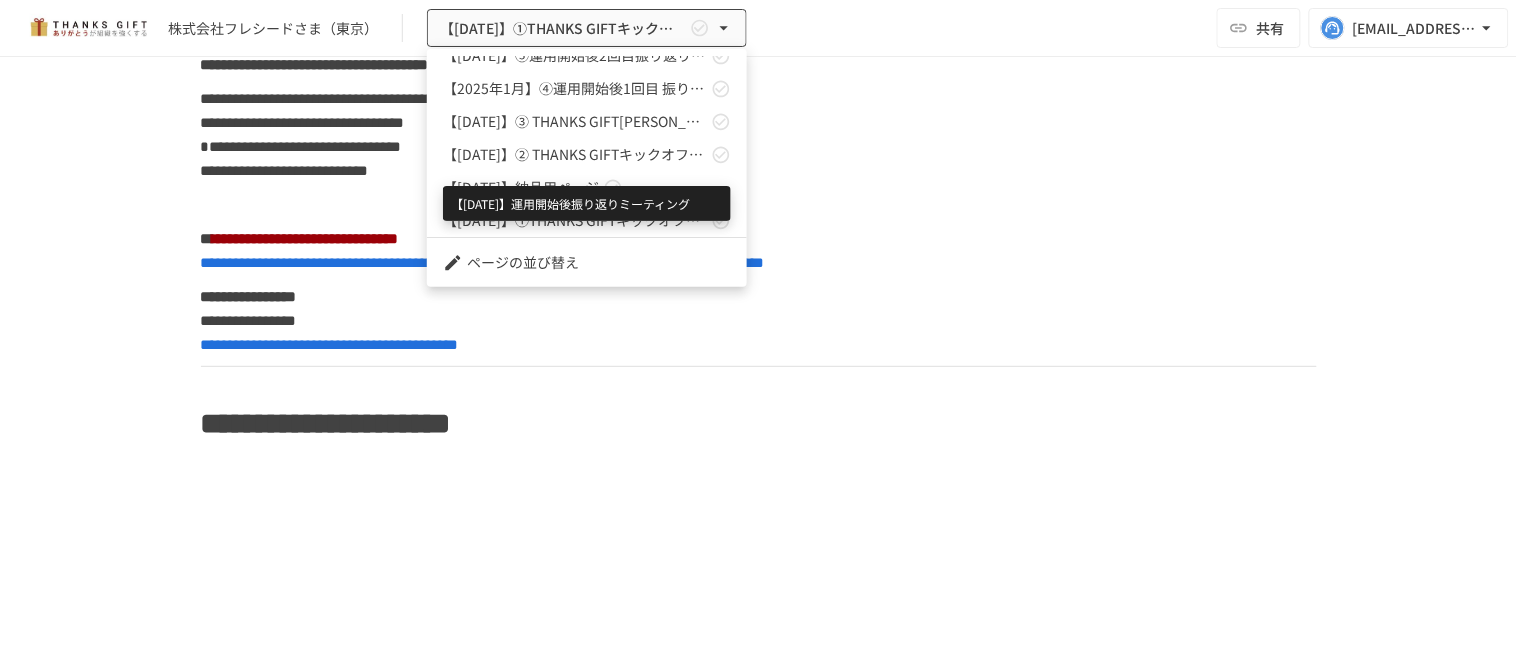 scroll, scrollTop: 190, scrollLeft: 0, axis: vertical 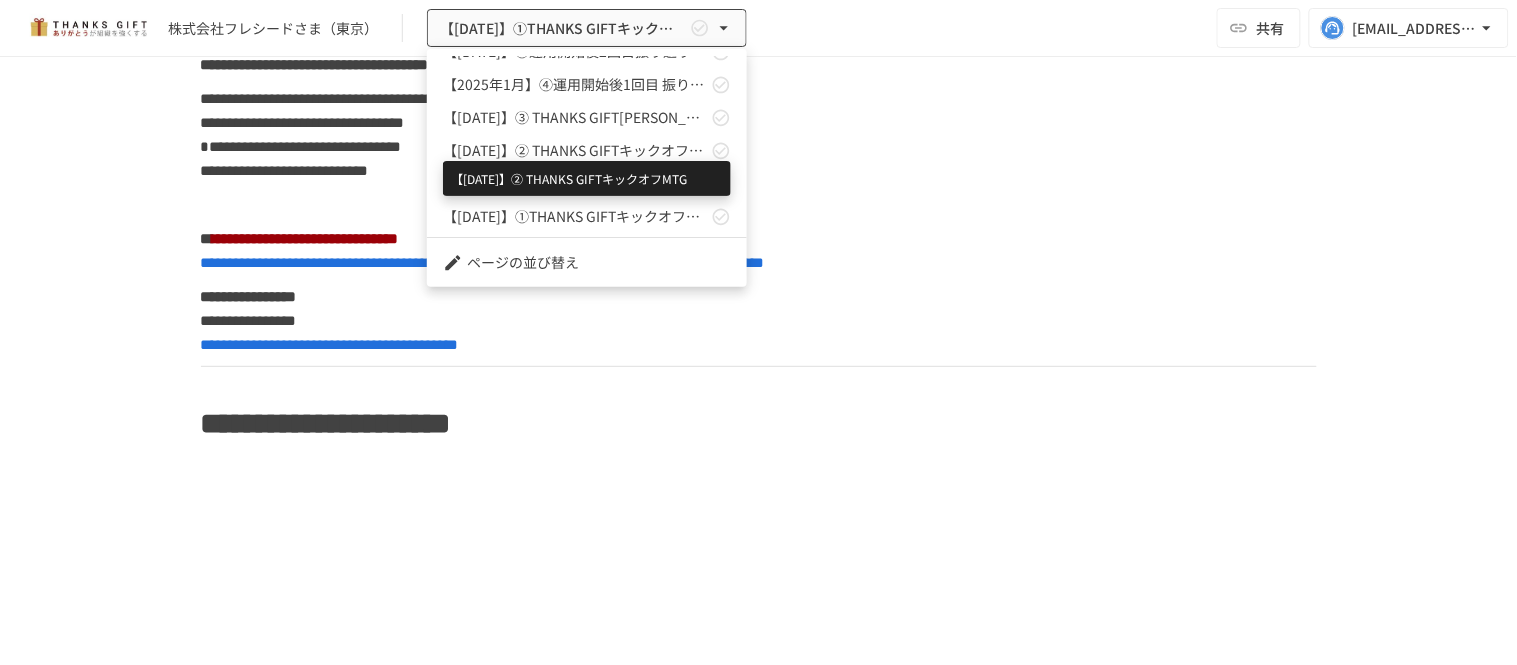 click on "【2024年11月】② THANKS GIFTキックオフMTG" at bounding box center (575, 150) 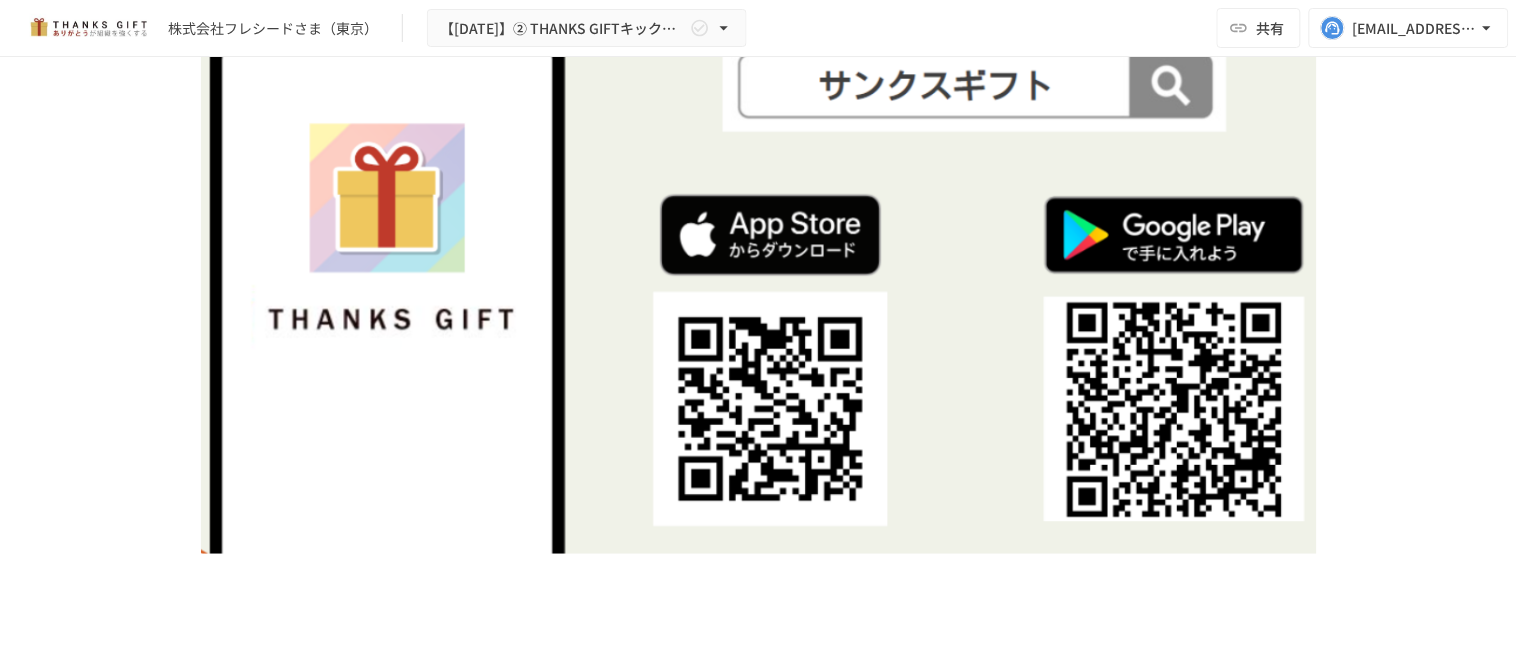 scroll, scrollTop: 10888, scrollLeft: 0, axis: vertical 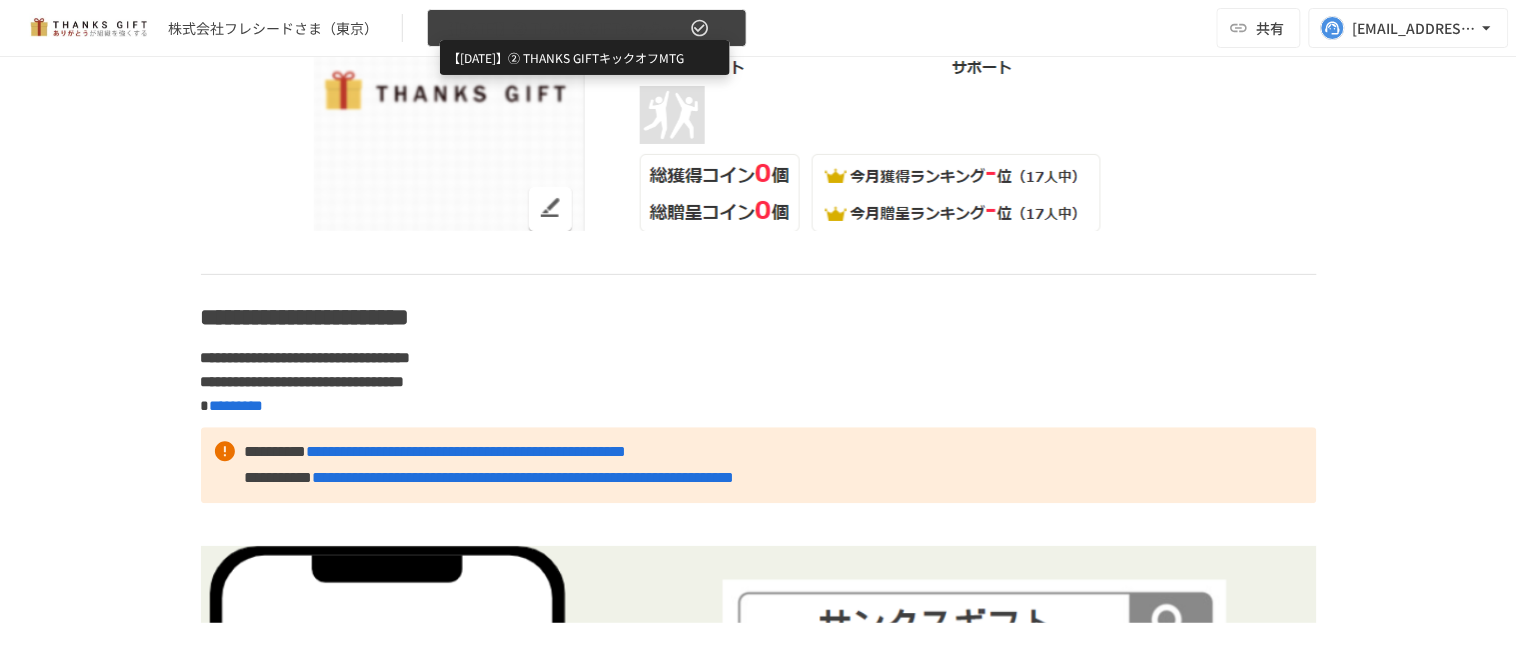 click on "【2024年11月】② THANKS GIFTキックオフMTG" at bounding box center (563, 28) 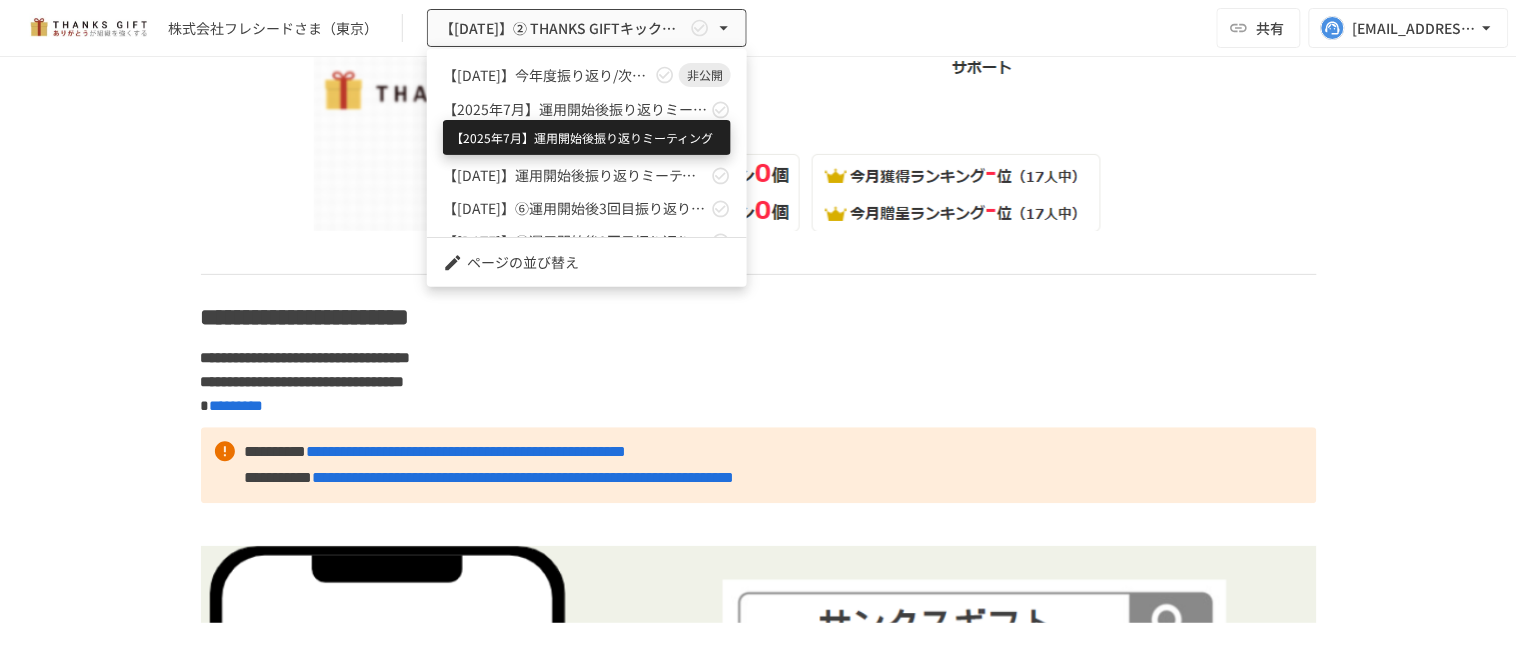 click on "【2025年7月】運用開始後振り返りミーティング" at bounding box center (575, 109) 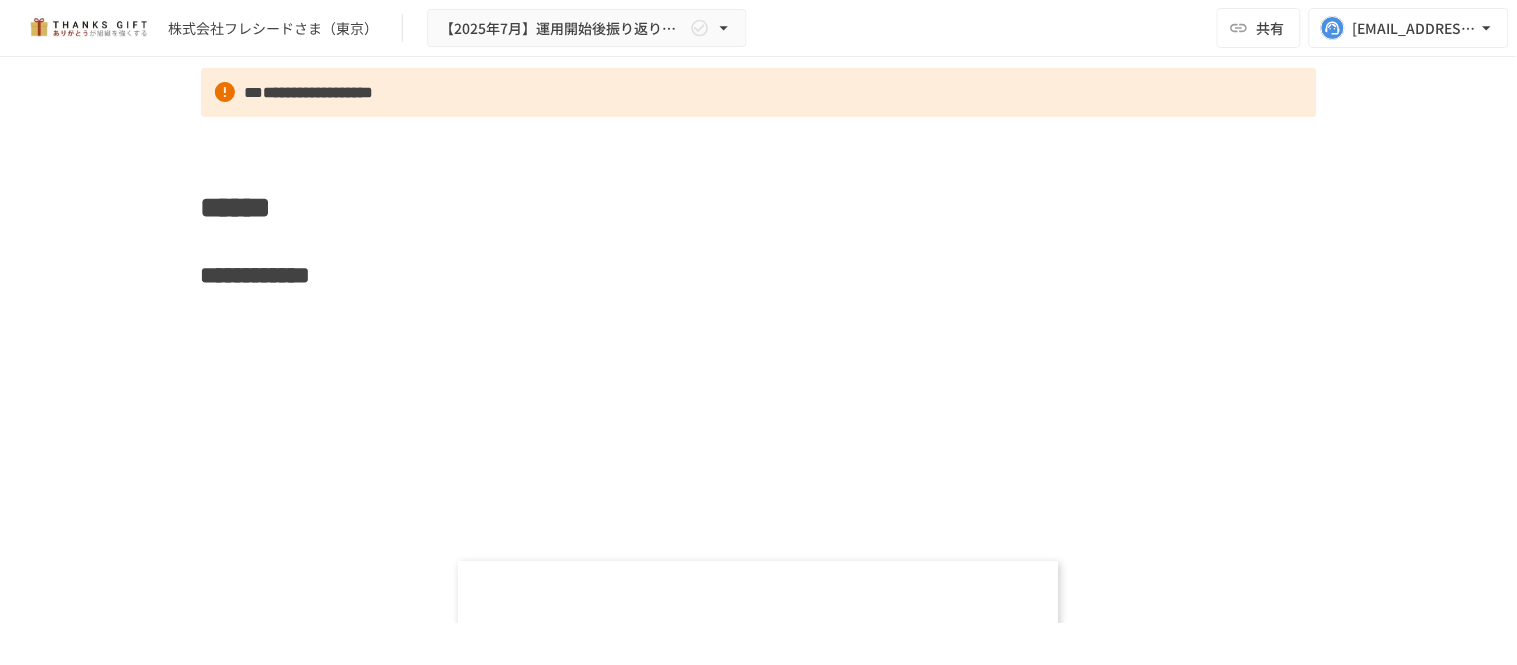 scroll, scrollTop: 7904, scrollLeft: 0, axis: vertical 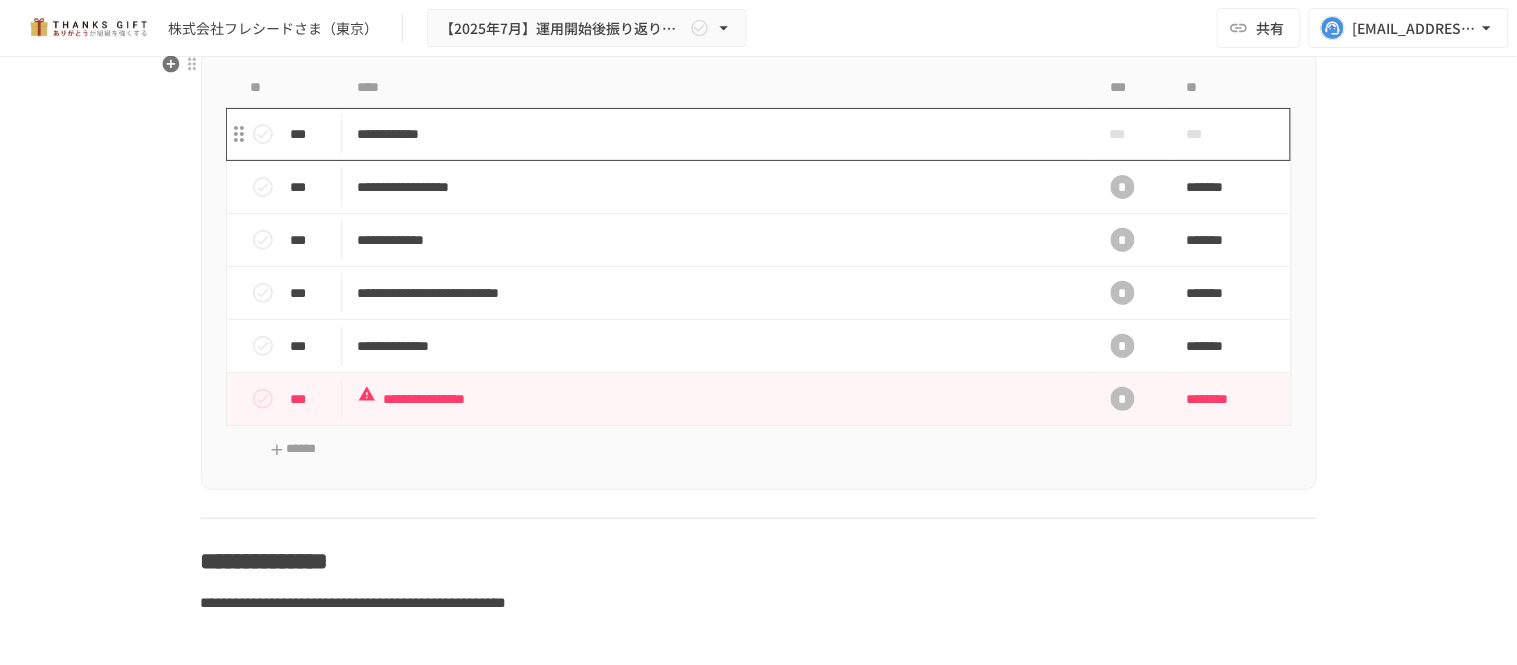 click on "**********" at bounding box center [716, 134] 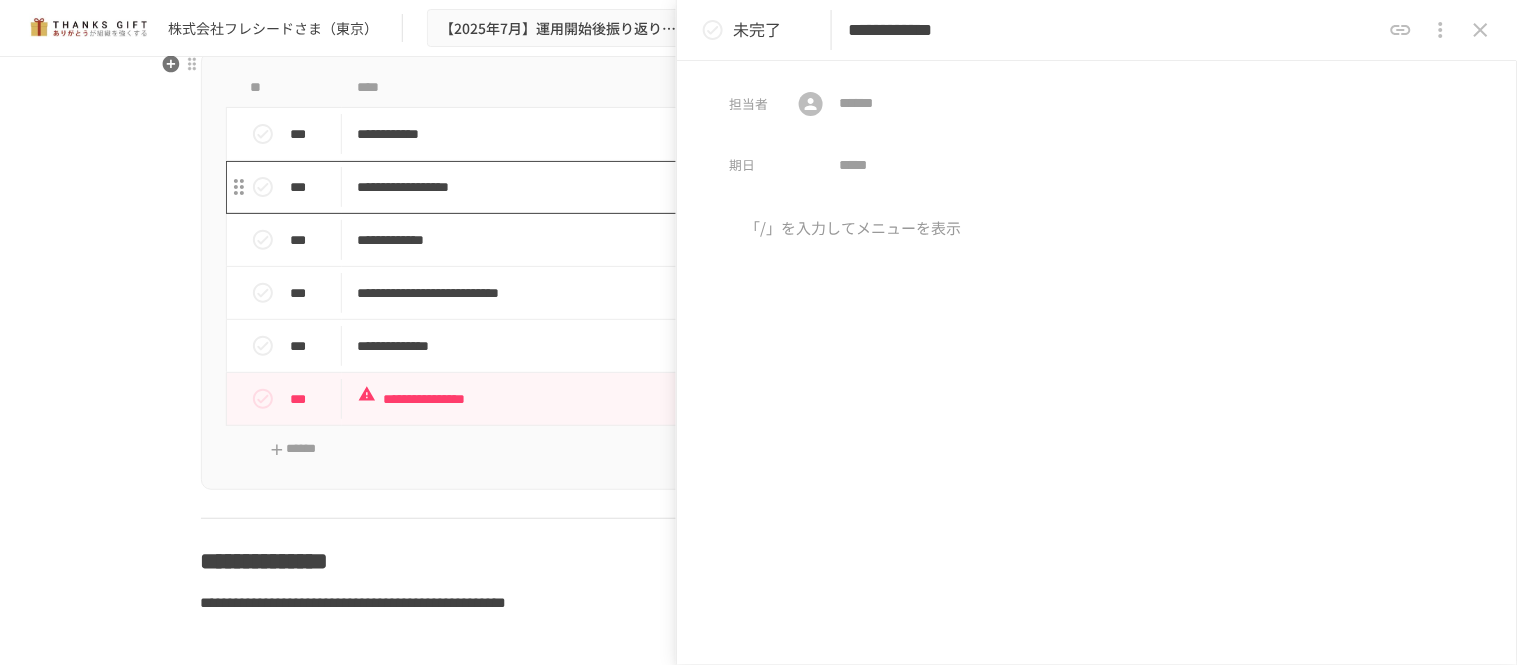 click on "**********" at bounding box center (716, 187) 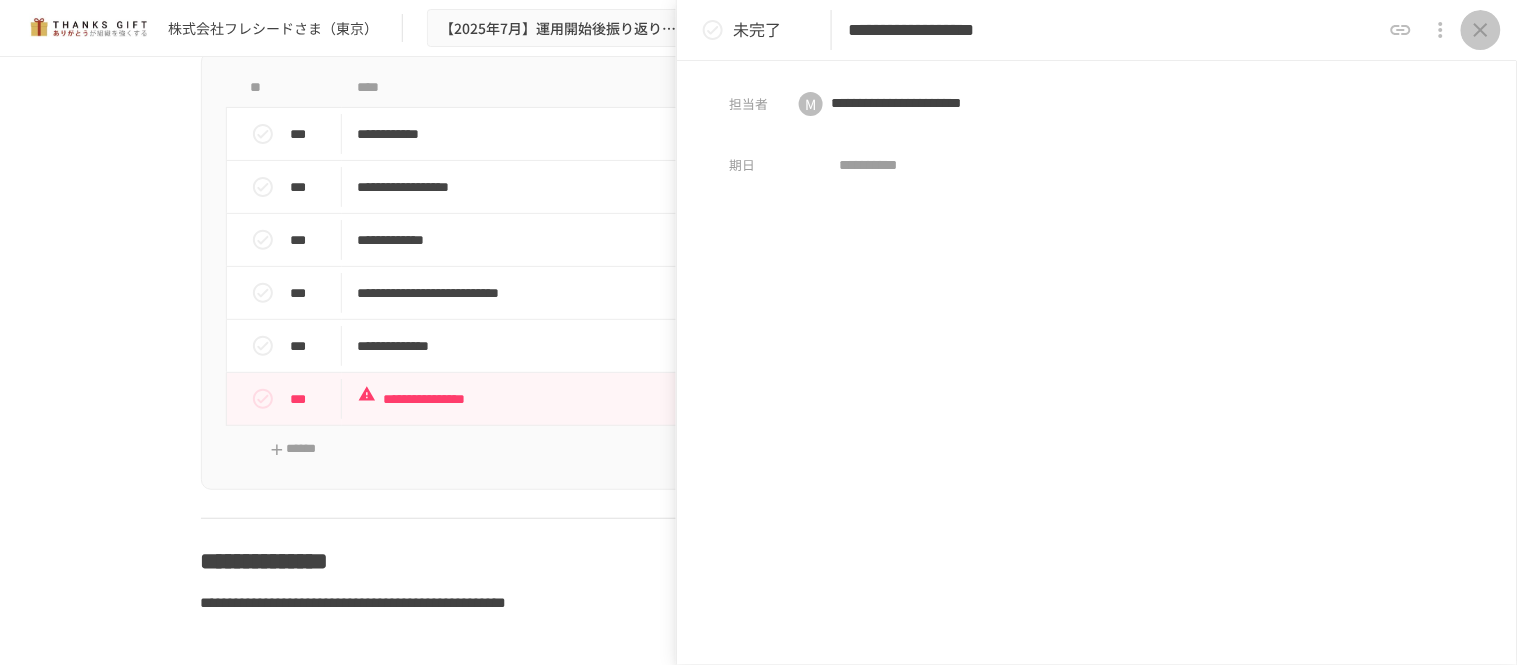 click 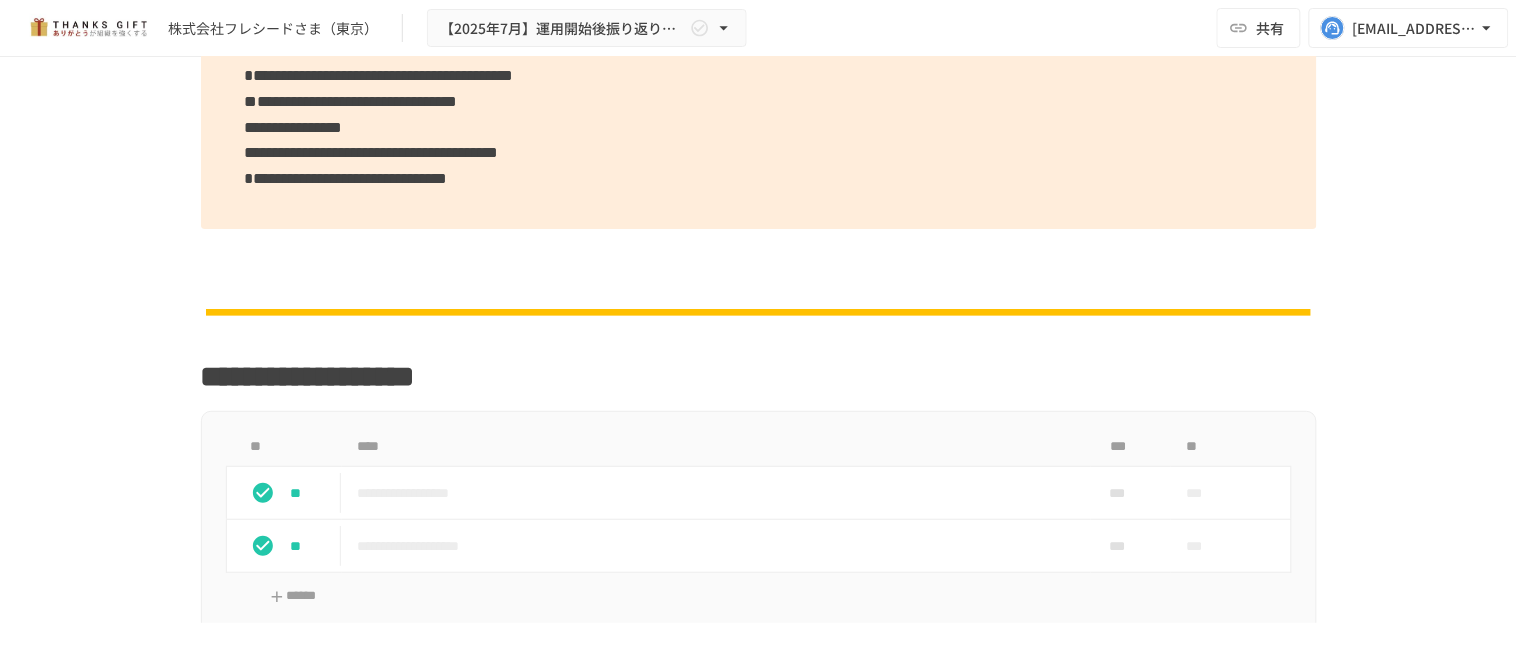 scroll, scrollTop: 1793, scrollLeft: 0, axis: vertical 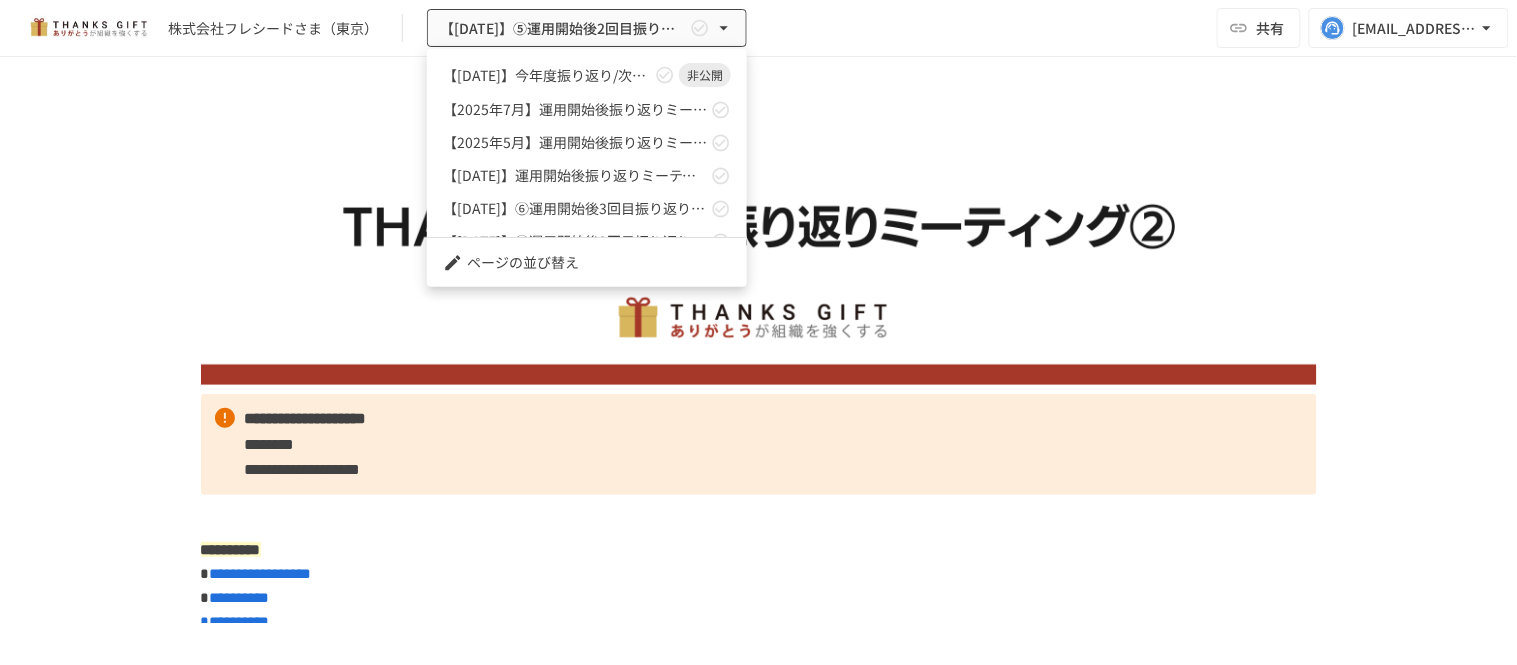 click at bounding box center (758, 332) 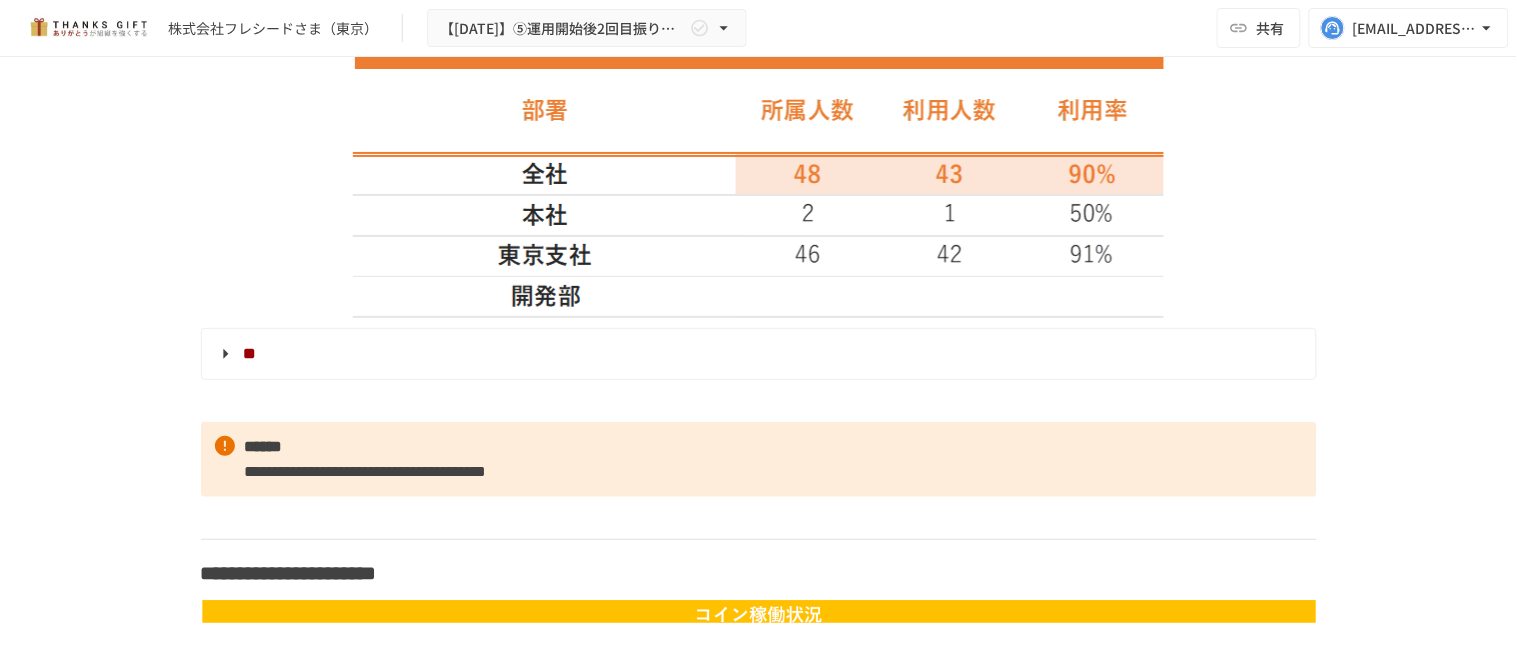 scroll, scrollTop: 3888, scrollLeft: 0, axis: vertical 